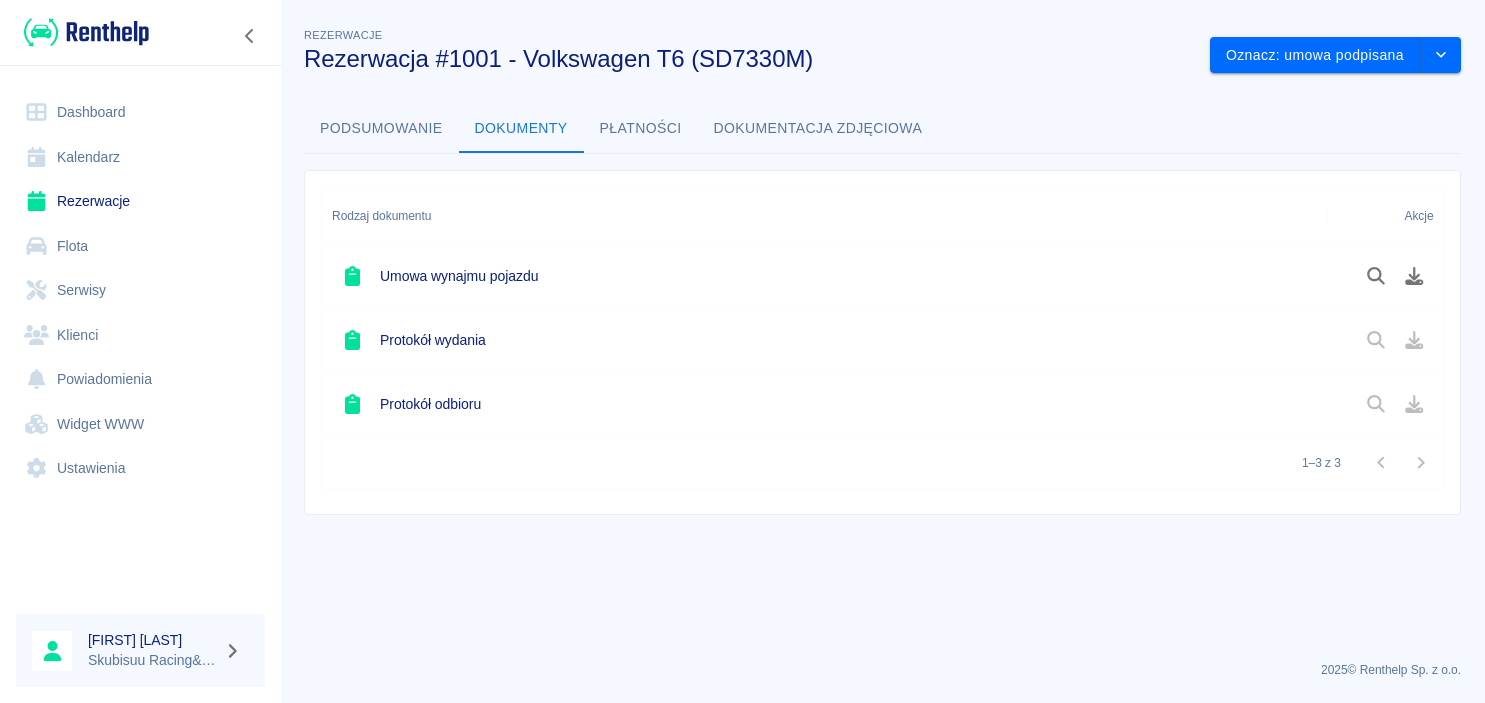 scroll, scrollTop: 0, scrollLeft: 0, axis: both 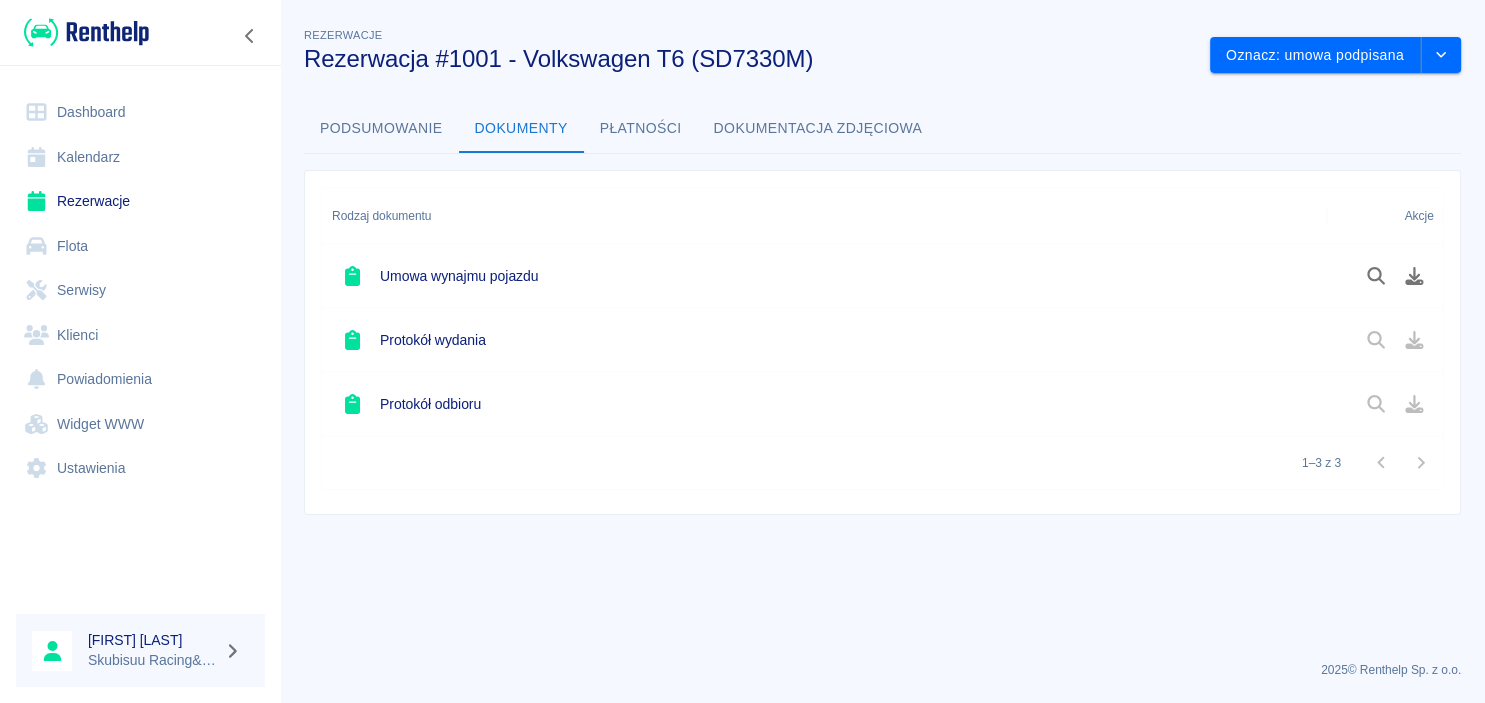 click on "Rezerwacje" at bounding box center (140, 201) 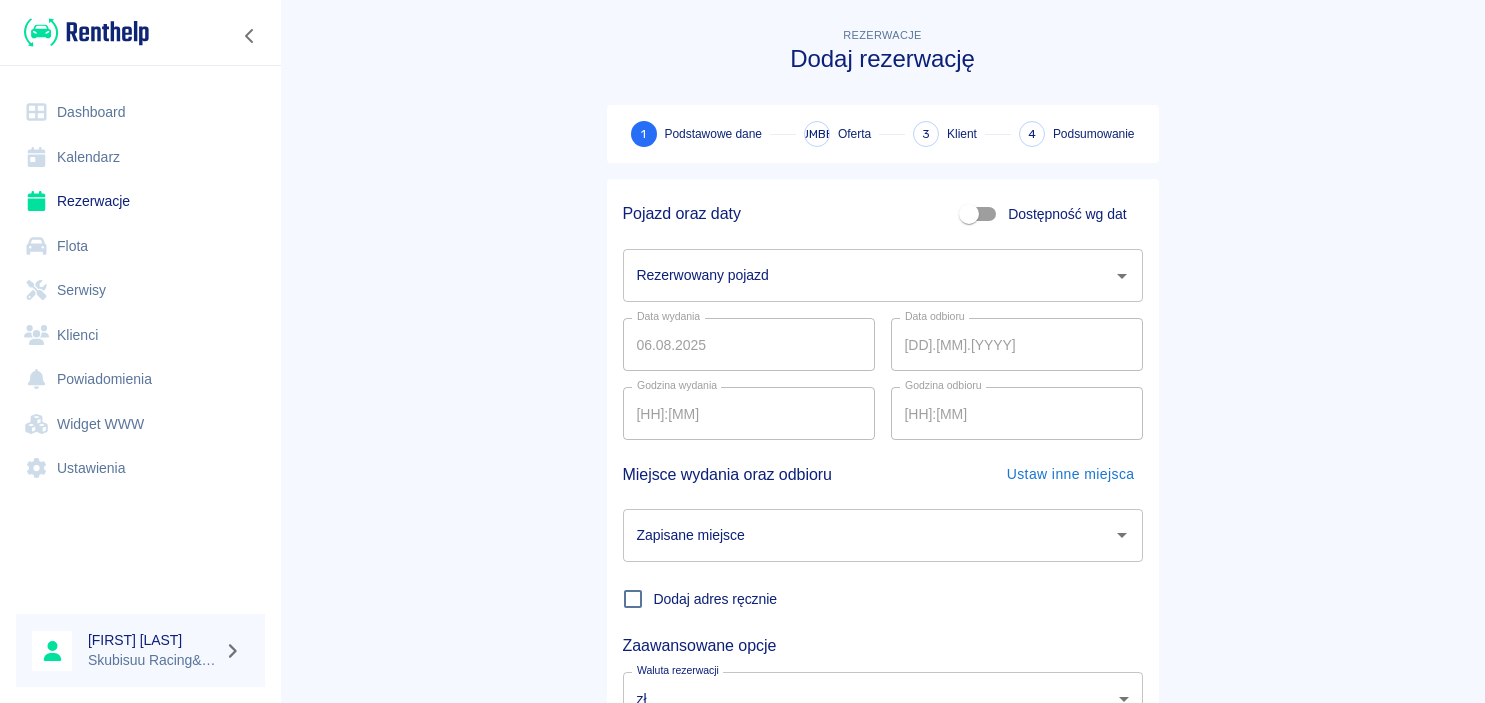 scroll, scrollTop: 0, scrollLeft: 0, axis: both 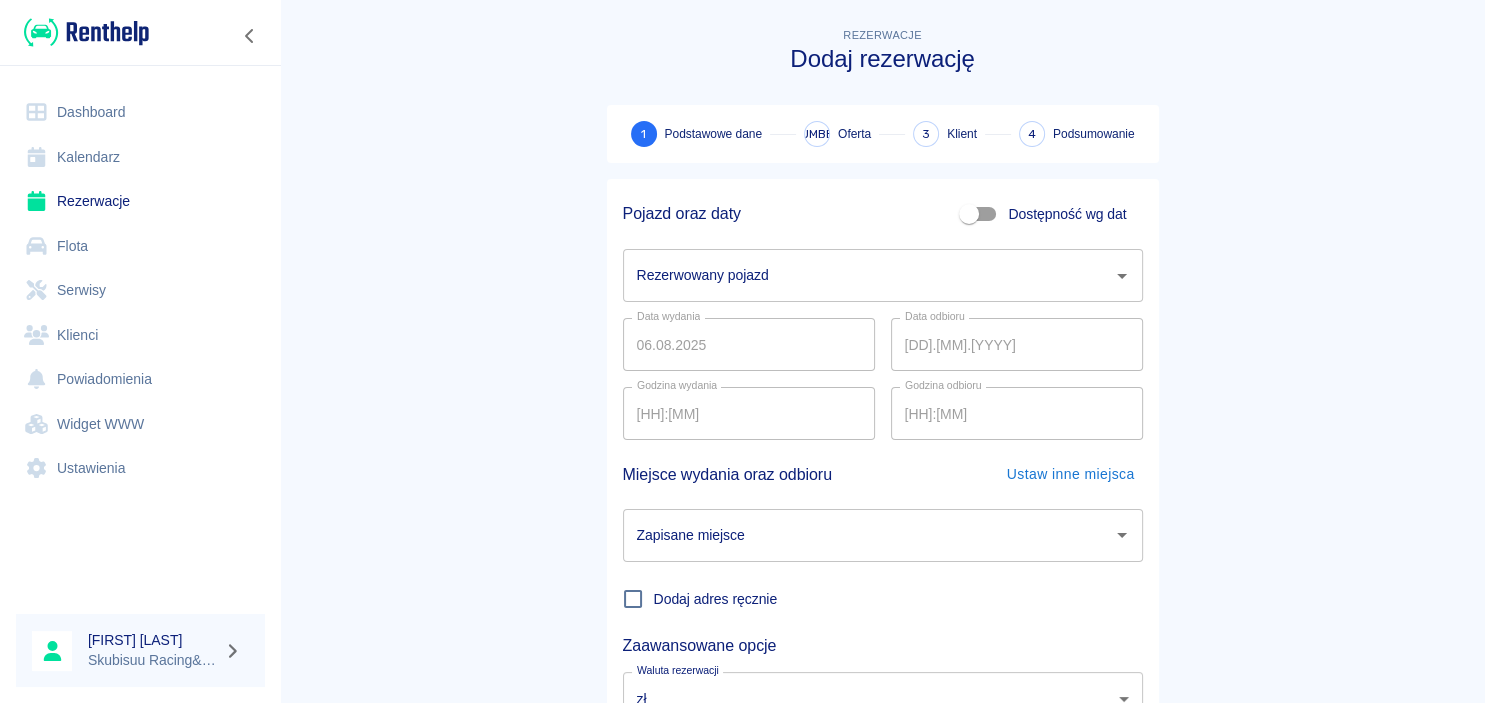 click on "Rezerwacje Dodaj rezerwację 1 Podstawowe dane 2 Oferta 3 Klient 4 Podsumowanie Pojazd oraz daty Dostępność wg dat Rezerwowany pojazd Rezerwowany pojazd Data wydania [DD].[MM].[YYYY] Data wydania Data odbioru [DD].[MM].[YYYY] Data odbioru Godzina wydania [HH]:[MM] Godzina wydania Godzina odbioru [HH]:[MM] Godzina odbioru Miejsce wydania oraz odbioru Ustaw inne miejsca Zapisane miejsce Zapisane miejsce Dodaj adres ręcznie Zaawansowane opcje Waluta rezerwacji zł PLN Waluta rezerwacji Następny krok" at bounding box center (882, 417) 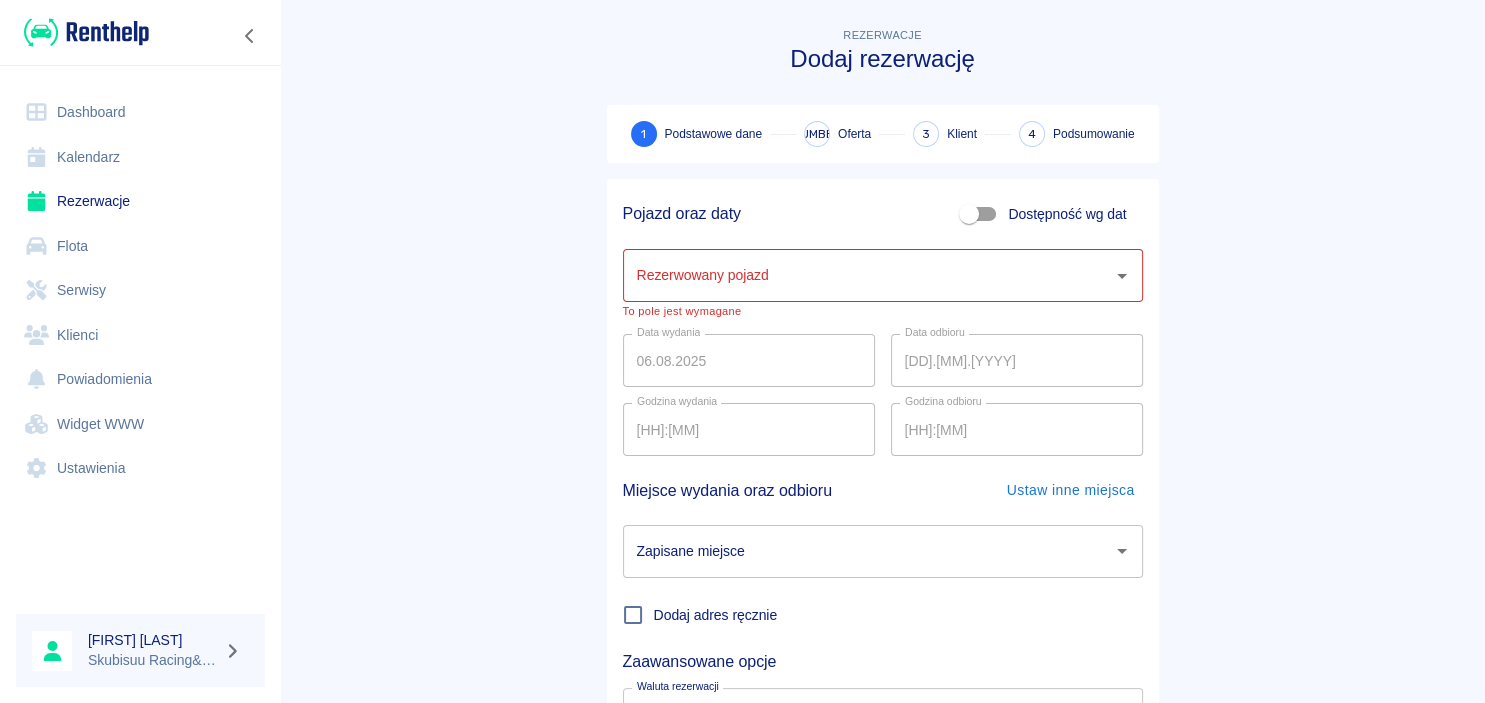 click on "Rezerwowany pojazd" at bounding box center (868, 275) 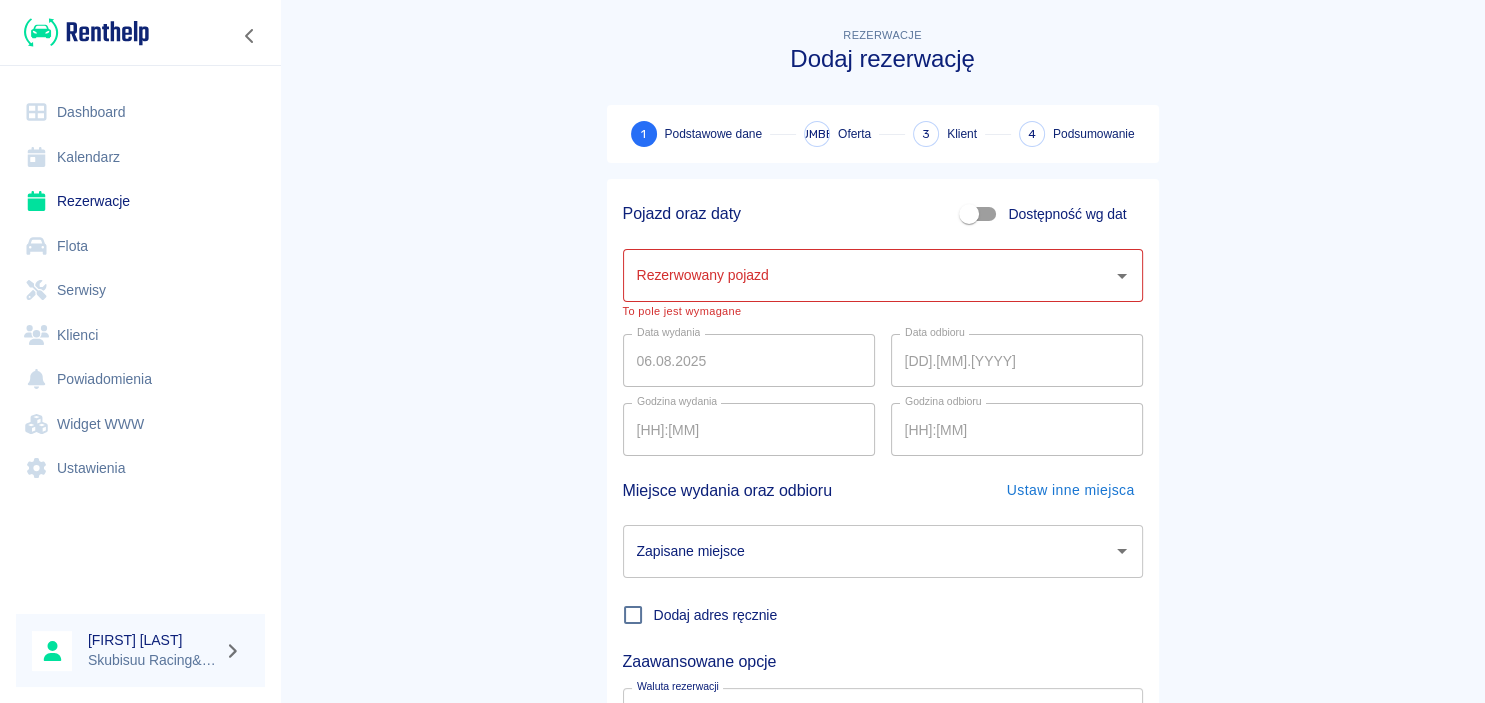 click on "Rezerwacje Dodaj rezerwację 1 Podstawowe dane 2 Oferta 3 Klient 4 Podsumowanie Pojazd oraz daty Dostępność wg dat Rezerwowany pojazd Rezerwowany pojazd Data wydania [DD].[MM].[YYYY] Data wydania Data odbioru [DD].[MM].[YYYY] Data odbioru Godzina wydania [HH]:[MM] Godzina wydania Godzina odbioru [HH]:[MM] Godzina odbioru Miejsce wydania oraz odbioru Ustaw inne miejsca Zapisane miejsce Zapisane miejsce Dodaj adres ręcznie Zaawansowane opcje Waluta rezerwacji zł PLN Waluta rezerwacji Następny krok" at bounding box center [882, 425] 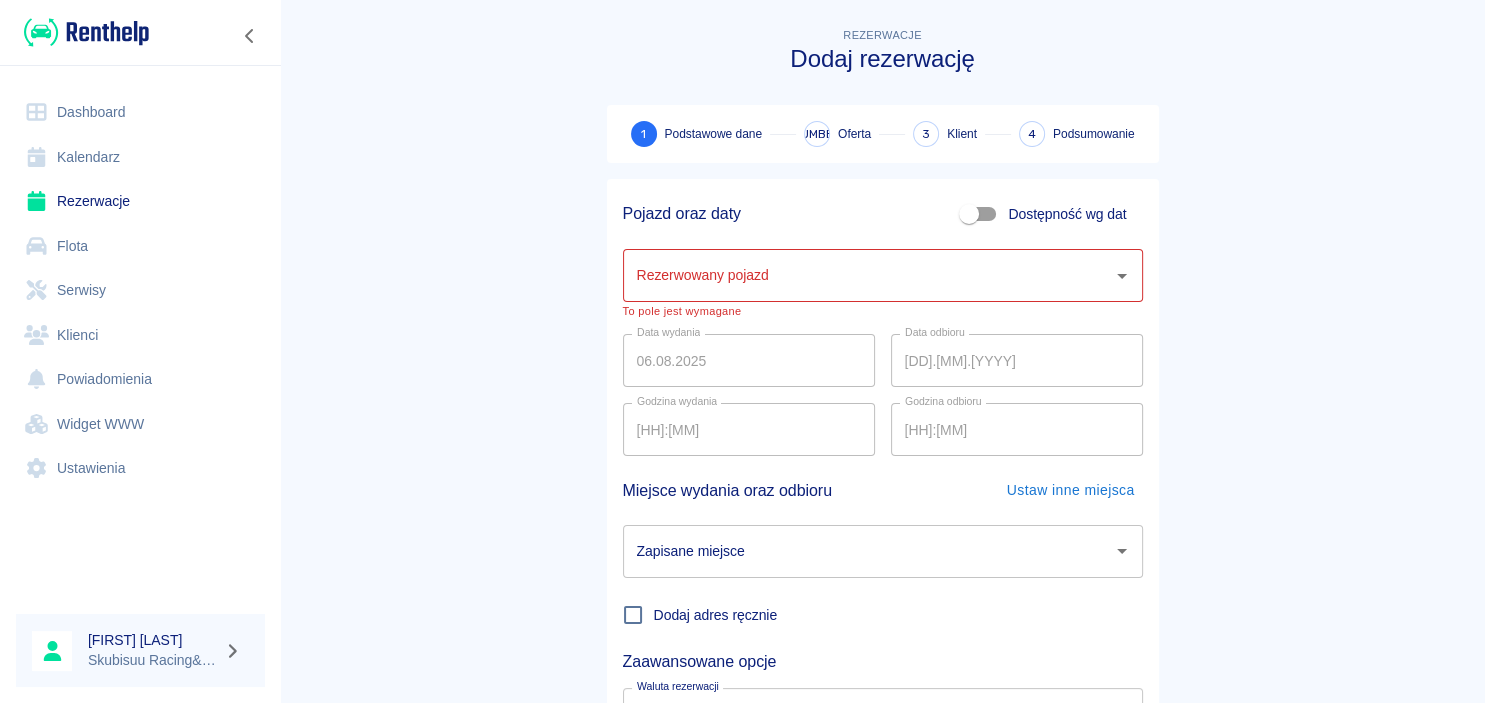 click on "Rezerwowany pojazd" at bounding box center [868, 275] 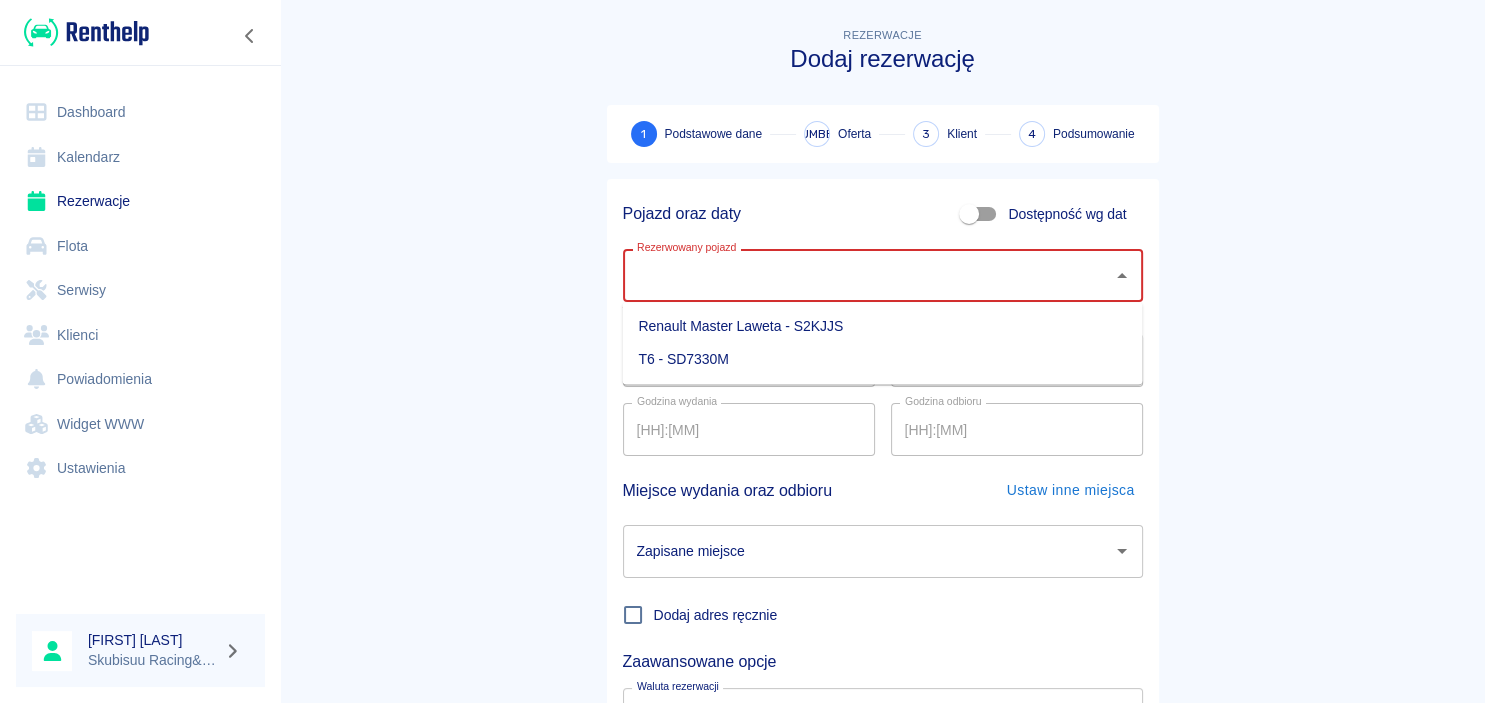 click on "Rezerwacje Dodaj rezerwację 1 Podstawowe dane 2 Oferta 3 Klient 4 Podsumowanie Pojazd oraz daty Dostępność wg dat Rezerwowany pojazd Rezerwowany pojazd Data wydania [DD].[MM].[YYYY] Data wydania Data odbioru [DD].[MM].[YYYY] Data odbioru Godzina wydania [HH]:[MM] Godzina wydania Godzina odbioru [HH]:[MM] Godzina odbioru Miejsce wydania oraz odbioru Ustaw inne miejsca Zapisane miejsce Zapisane miejsce Dodaj adres ręcznie Zaawansowane opcje Waluta rezerwacji zł PLN Waluta rezerwacji Następny krok" at bounding box center [882, 425] 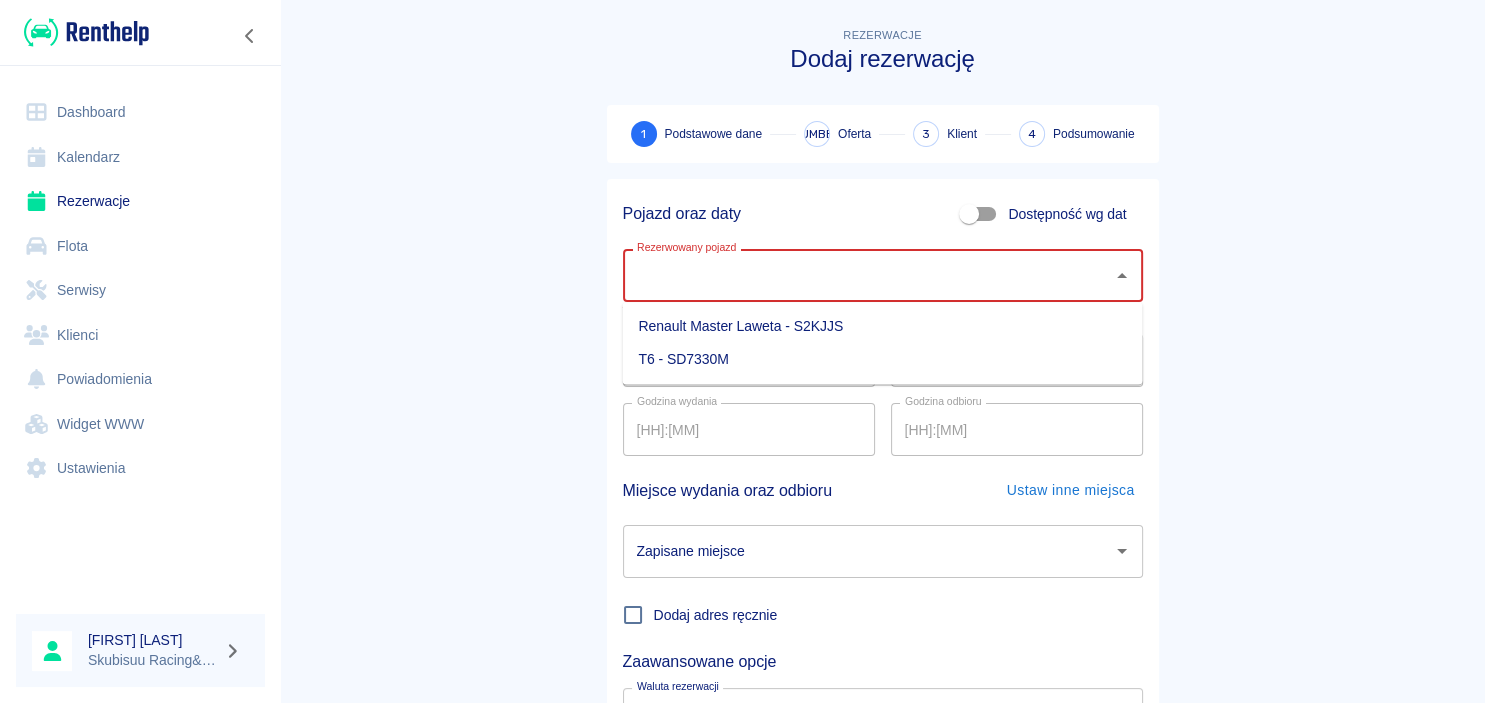 click on "Rezerwowany pojazd" at bounding box center [868, 275] 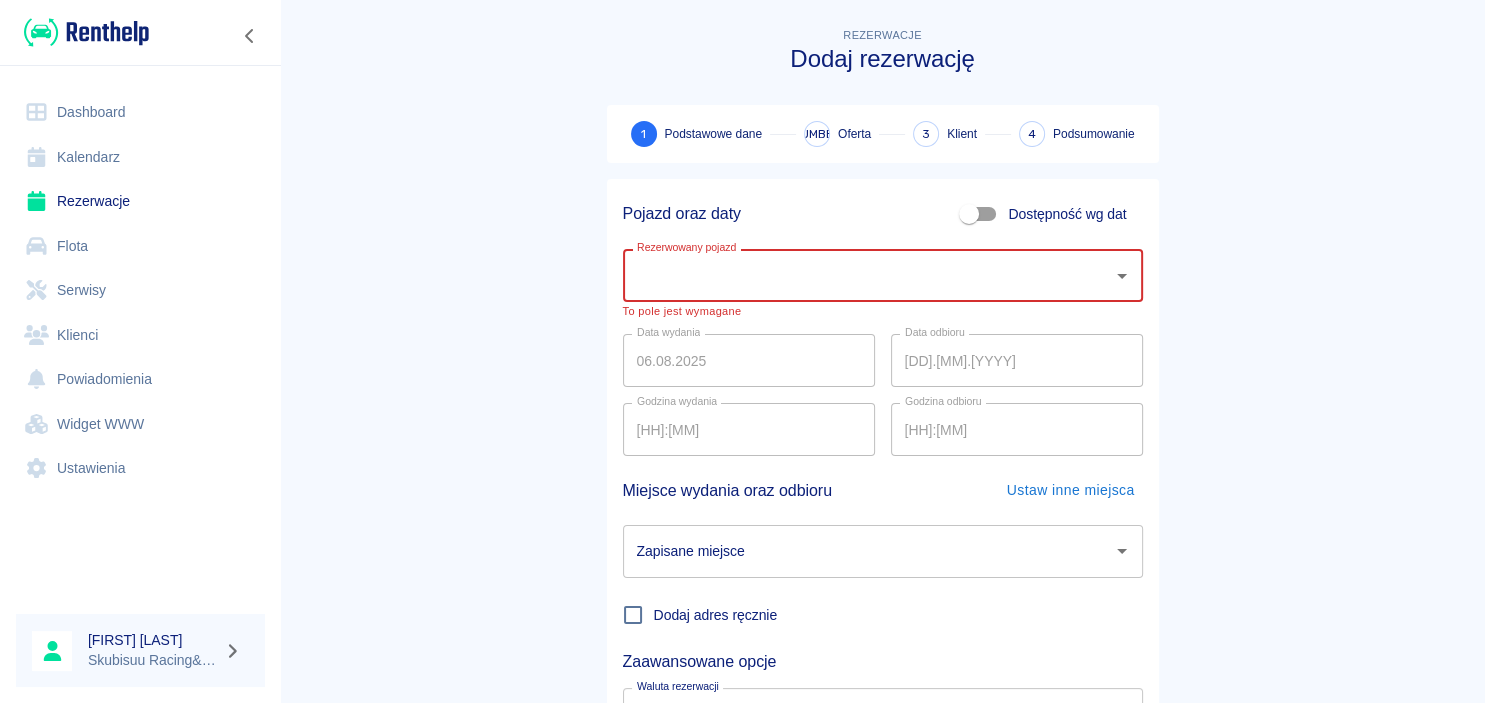 click on "Rezerwowany pojazd" at bounding box center (883, 275) 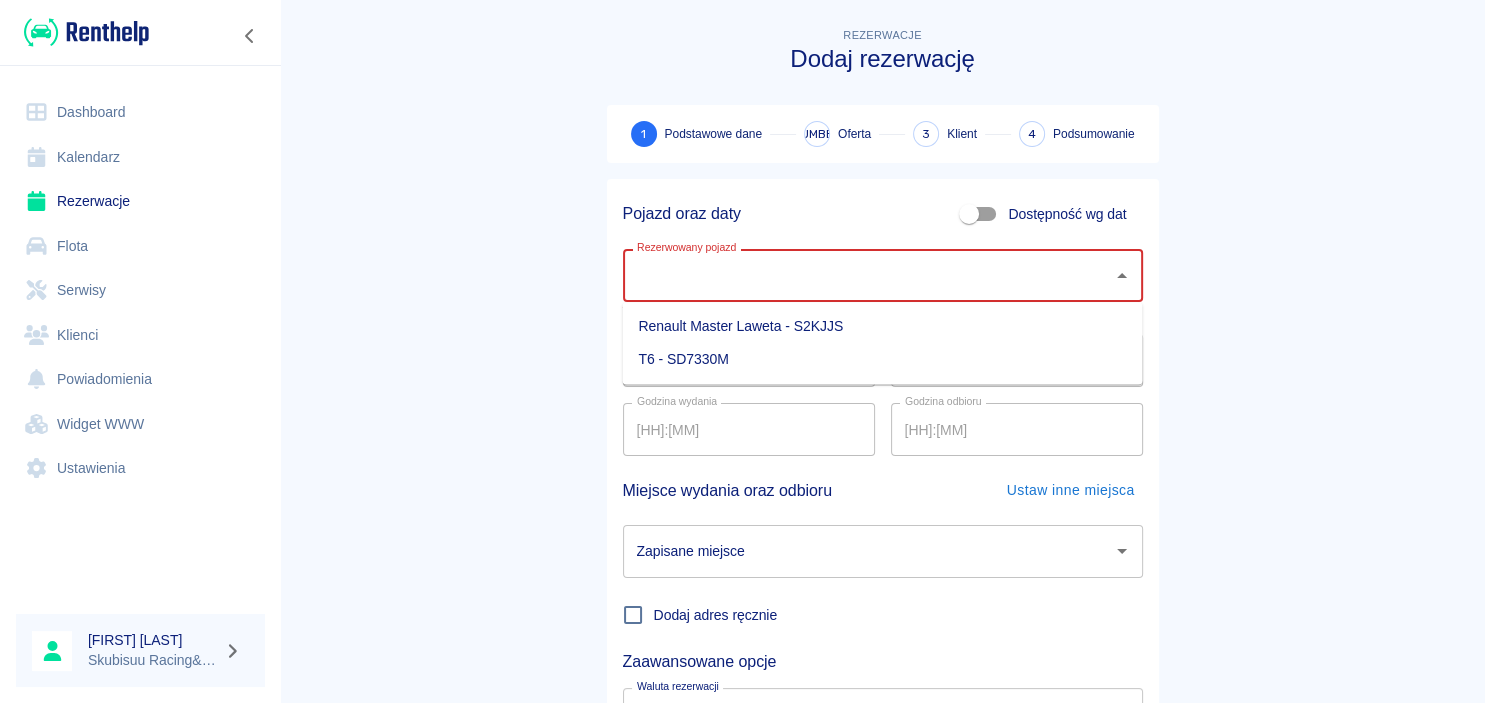 click on "Rezerwacje Dodaj rezerwację 1 Podstawowe dane 2 Oferta 3 Klient 4 Podsumowanie Pojazd oraz daty Dostępność wg dat Rezerwowany pojazd Rezerwowany pojazd Data wydania [DD].[MM].[YYYY] Data wydania Data odbioru [DD].[MM].[YYYY] Data odbioru Godzina wydania [HH]:[MM] Godzina wydania Godzina odbioru [HH]:[MM] Godzina odbioru Miejsce wydania oraz odbioru Ustaw inne miejsca Zapisane miejsce Zapisane miejsce Dodaj adres ręcznie Zaawansowane opcje Waluta rezerwacji zł PLN Waluta rezerwacji Następny krok" at bounding box center (882, 425) 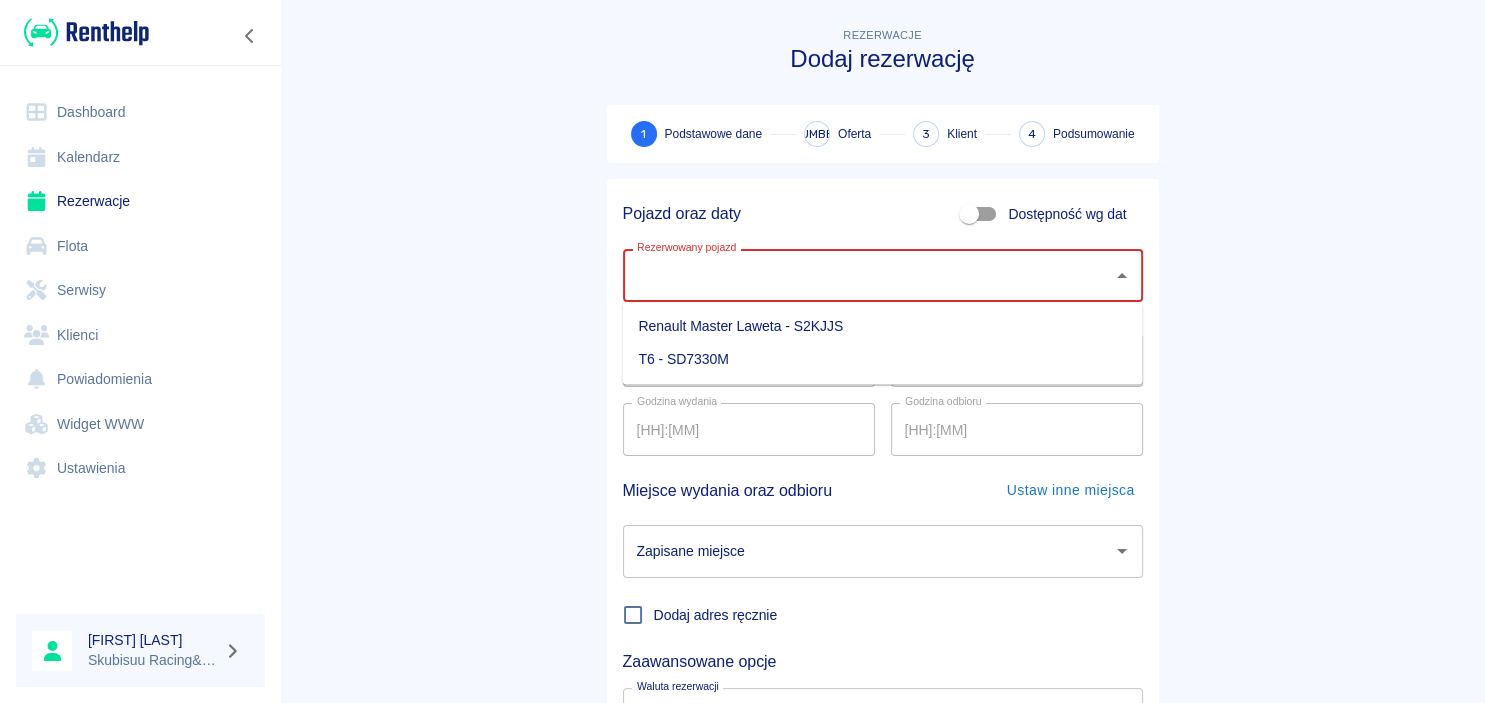 click on "Rezerwowany pojazd" at bounding box center (868, 275) 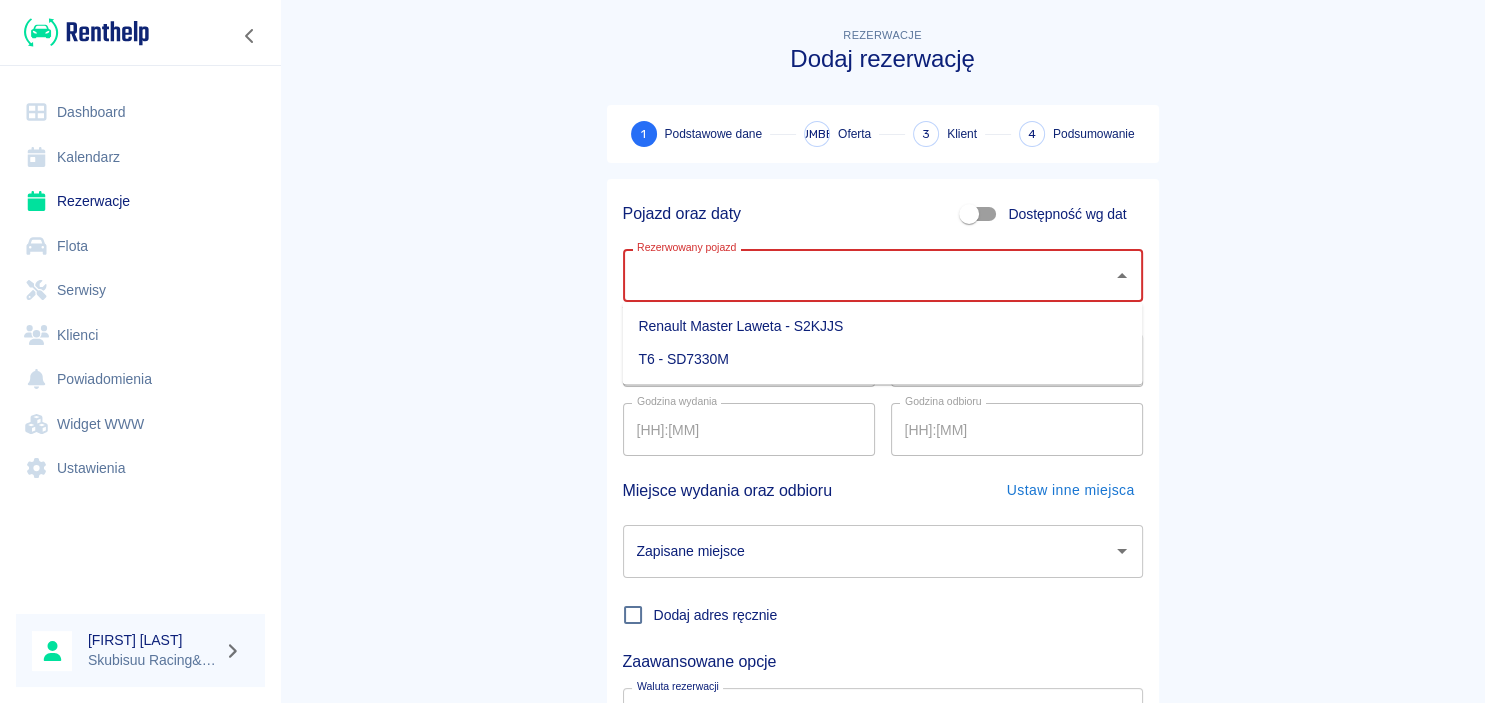 click on "Rezerwacje Dodaj rezerwację 1 Podstawowe dane 2 Oferta 3 Klient 4 Podsumowanie Pojazd oraz daty Dostępność wg dat Rezerwowany pojazd Rezerwowany pojazd Data wydania [DD].[MM].[YYYY] Data wydania Data odbioru [DD].[MM].[YYYY] Data odbioru Godzina wydania [HH]:[MM] Godzina wydania Godzina odbioru [HH]:[MM] Godzina odbioru Miejsce wydania oraz odbioru Ustaw inne miejsca Zapisane miejsce Zapisane miejsce Dodaj adres ręcznie Zaawansowane opcje Waluta rezerwacji zł PLN Waluta rezerwacji Następny krok" at bounding box center (882, 425) 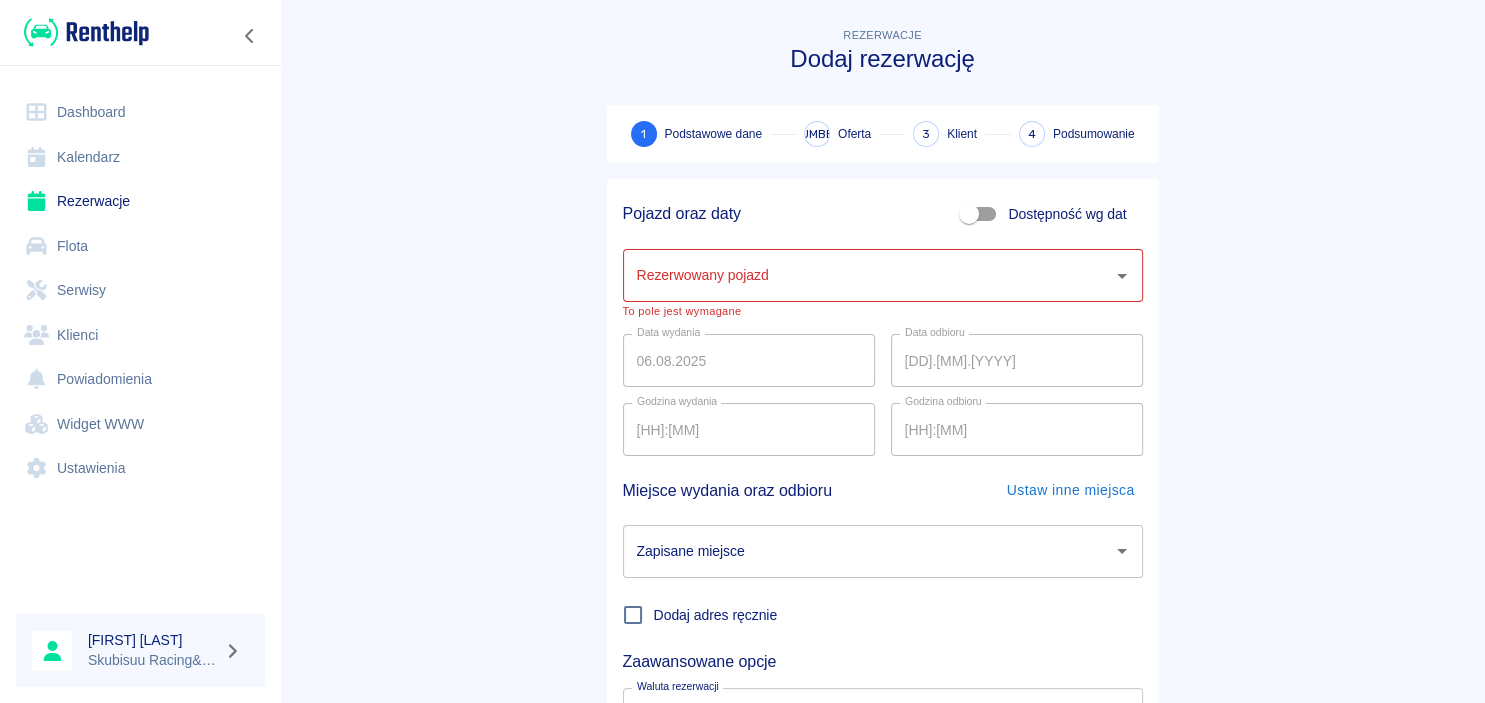 click on "Rezerwowany pojazd" at bounding box center [883, 275] 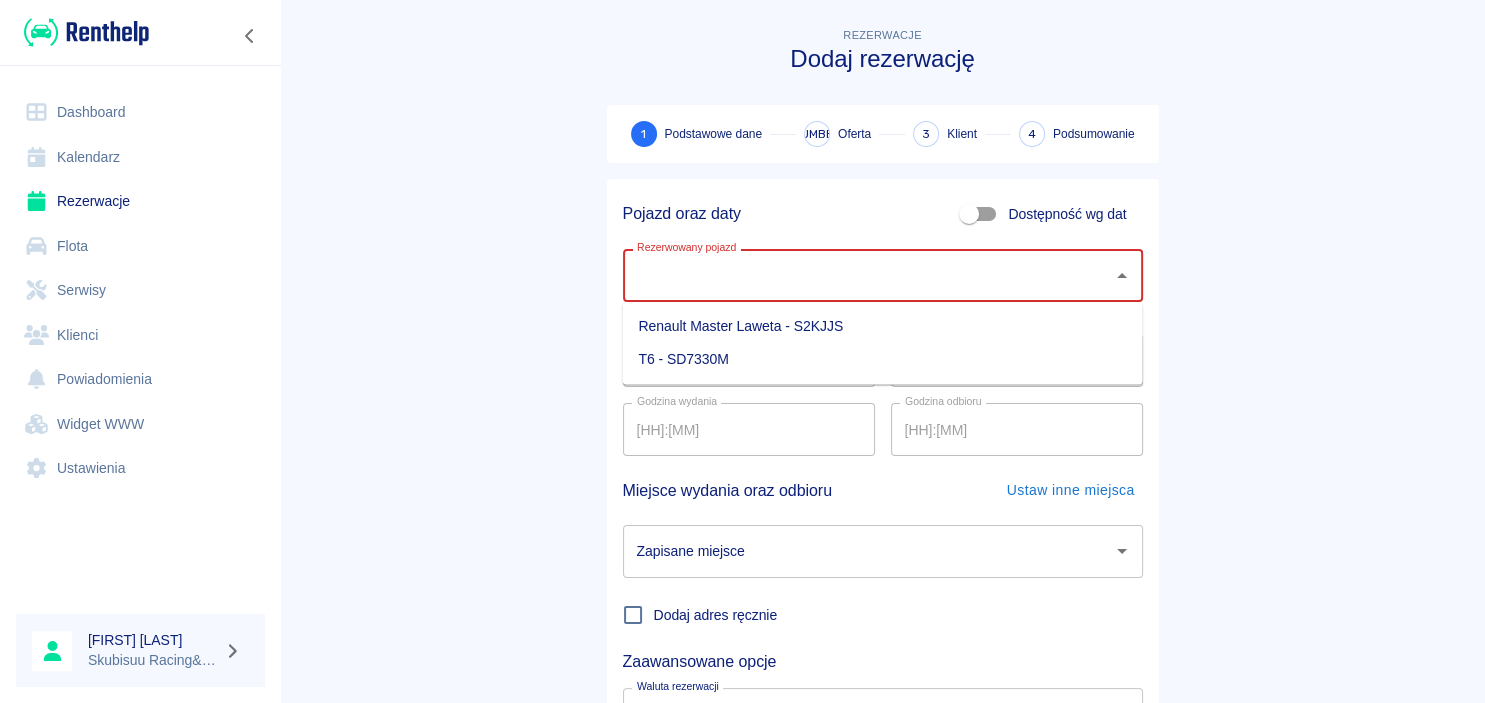click on "Rezerwacje Dodaj rezerwację 1 Podstawowe dane 2 Oferta 3 Klient 4 Podsumowanie Pojazd oraz daty Dostępność wg dat Rezerwowany pojazd Rezerwowany pojazd Data wydania [DD].[MM].[YYYY] Data wydania Data odbioru [DD].[MM].[YYYY] Data odbioru Godzina wydania [HH]:[MM] Godzina wydania Godzina odbioru [HH]:[MM] Godzina odbioru Miejsce wydania oraz odbioru Ustaw inne miejsca Zapisane miejsce Zapisane miejsce Dodaj adres ręcznie Zaawansowane opcje Waluta rezerwacji zł PLN Waluta rezerwacji Następny krok" at bounding box center [882, 425] 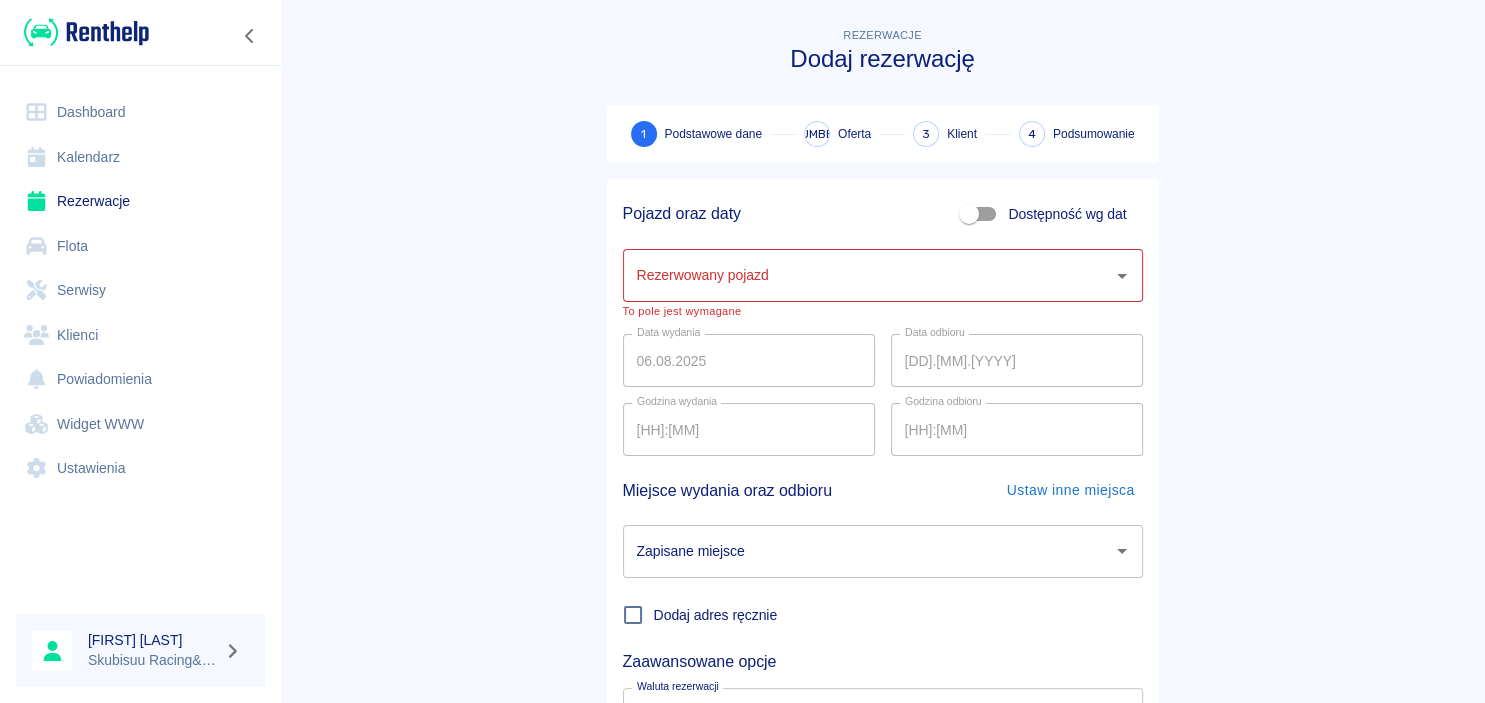 click on "Rezerwowany pojazd" at bounding box center (868, 275) 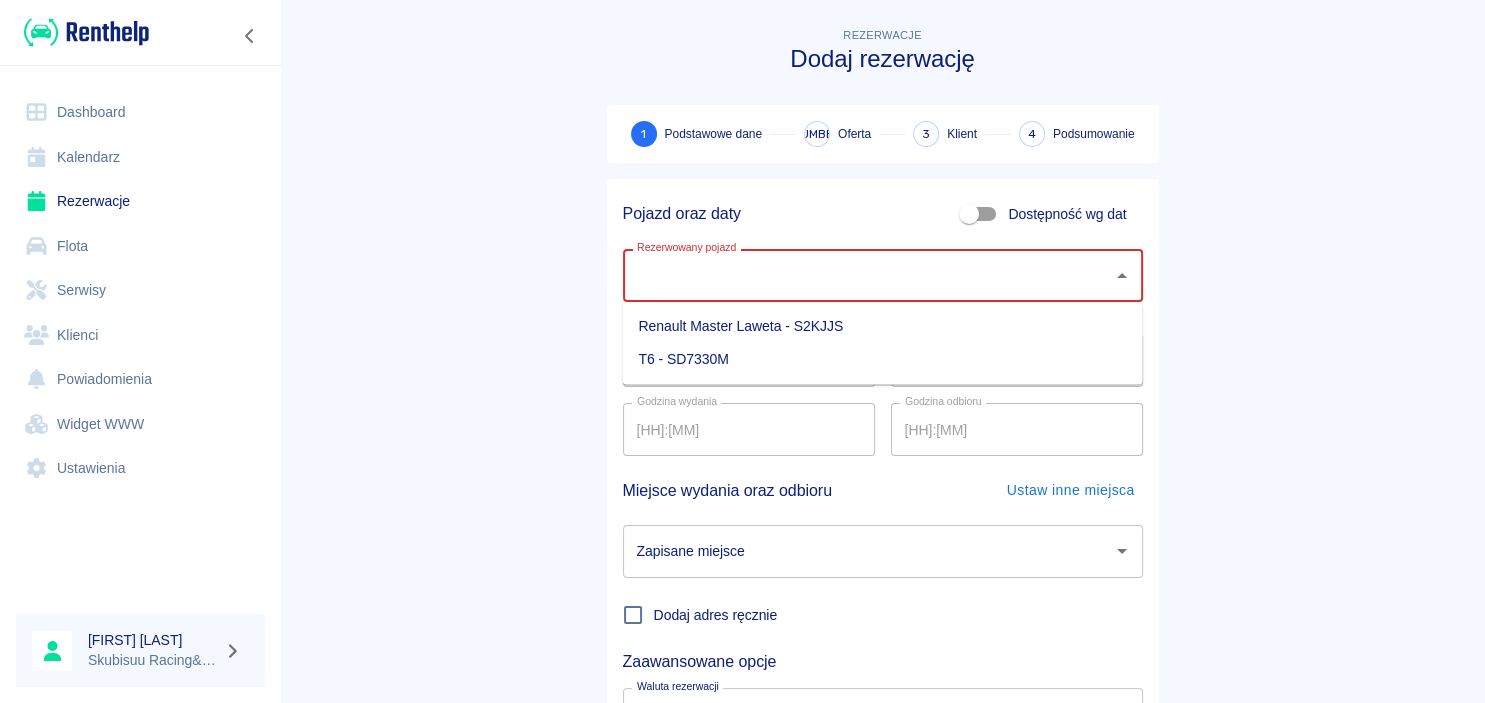 click on "Rezerwacje Dodaj rezerwację 1 Podstawowe dane 2 Oferta 3 Klient 4 Podsumowanie Pojazd oraz daty Dostępność wg dat Rezerwowany pojazd Rezerwowany pojazd Data wydania [DD].[MM].[YYYY] Data wydania Data odbioru [DD].[MM].[YYYY] Data odbioru Godzina wydania [HH]:[MM] Godzina wydania Godzina odbioru [HH]:[MM] Godzina odbioru Miejsce wydania oraz odbioru Ustaw inne miejsca Zapisane miejsce Zapisane miejsce Dodaj adres ręcznie Zaawansowane opcje Waluta rezerwacji zł PLN Waluta rezerwacji Następny krok" at bounding box center [882, 425] 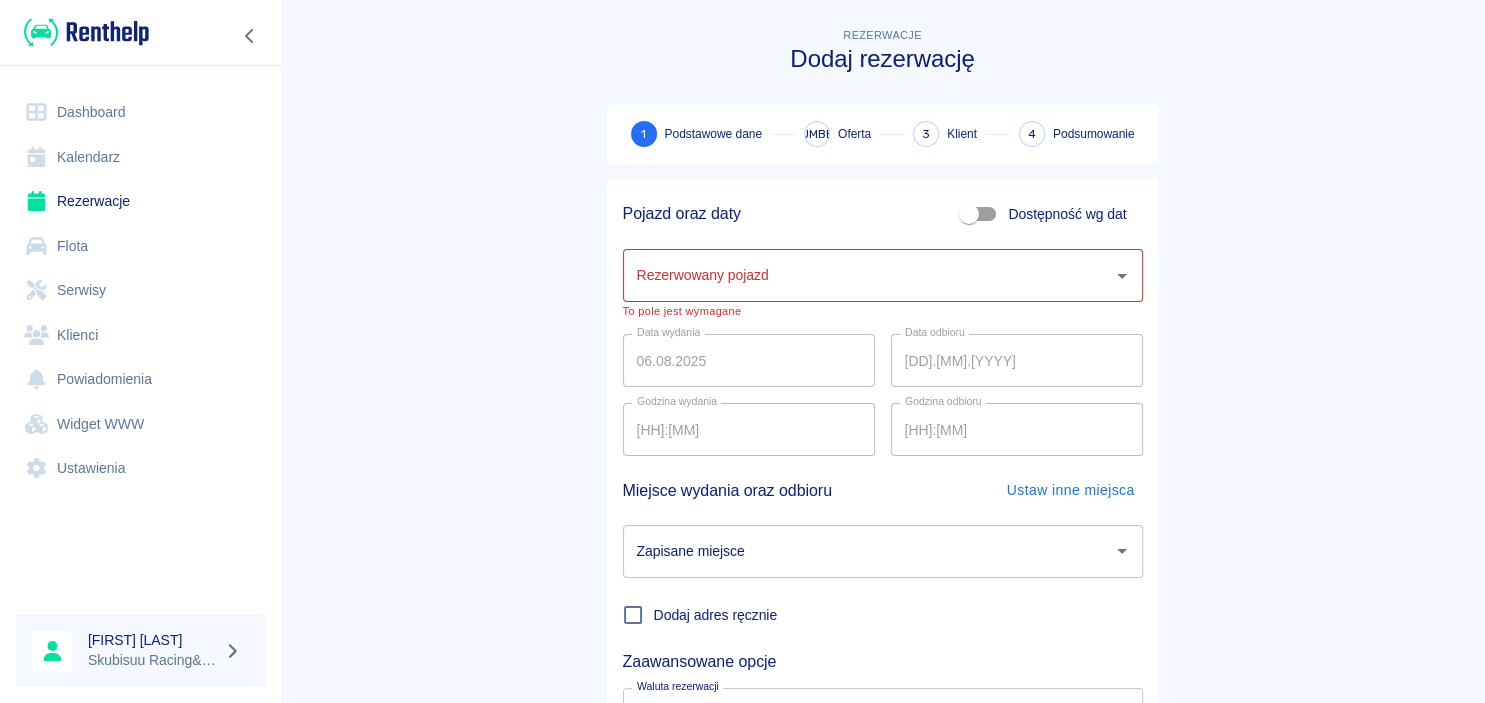 click on "Rezerwowany pojazd" at bounding box center (868, 275) 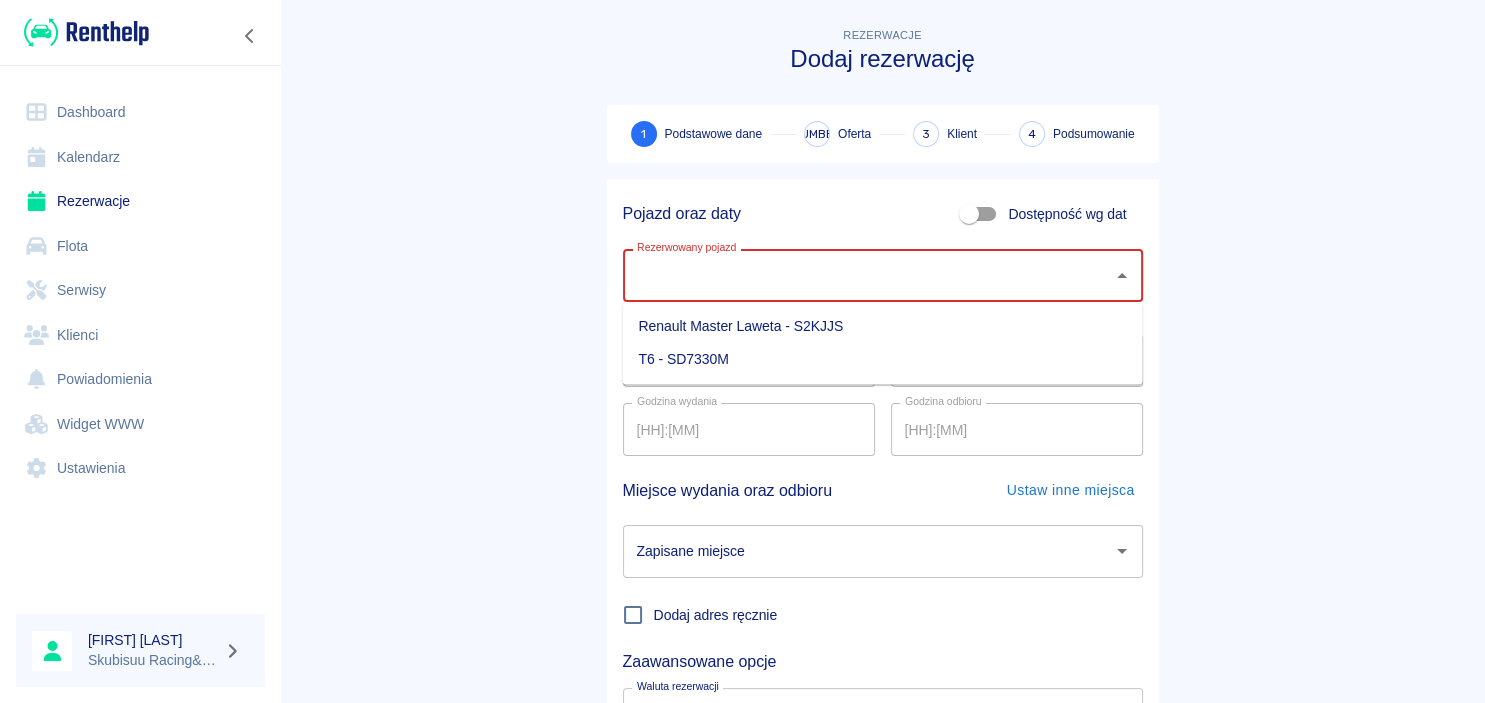 click on "Rezerwacje Dodaj rezerwację 1 Podstawowe dane 2 Oferta 3 Klient 4 Podsumowanie Pojazd oraz daty Dostępność wg dat Rezerwowany pojazd Rezerwowany pojazd Data wydania [DD].[MM].[YYYY] Data wydania Data odbioru [DD].[MM].[YYYY] Data odbioru Godzina wydania [HH]:[MM] Godzina wydania Godzina odbioru [HH]:[MM] Godzina odbioru Miejsce wydania oraz odbioru Ustaw inne miejsca Zapisane miejsce Zapisane miejsce Dodaj adres ręcznie Zaawansowane opcje Waluta rezerwacji zł PLN Waluta rezerwacji Następny krok" at bounding box center (882, 425) 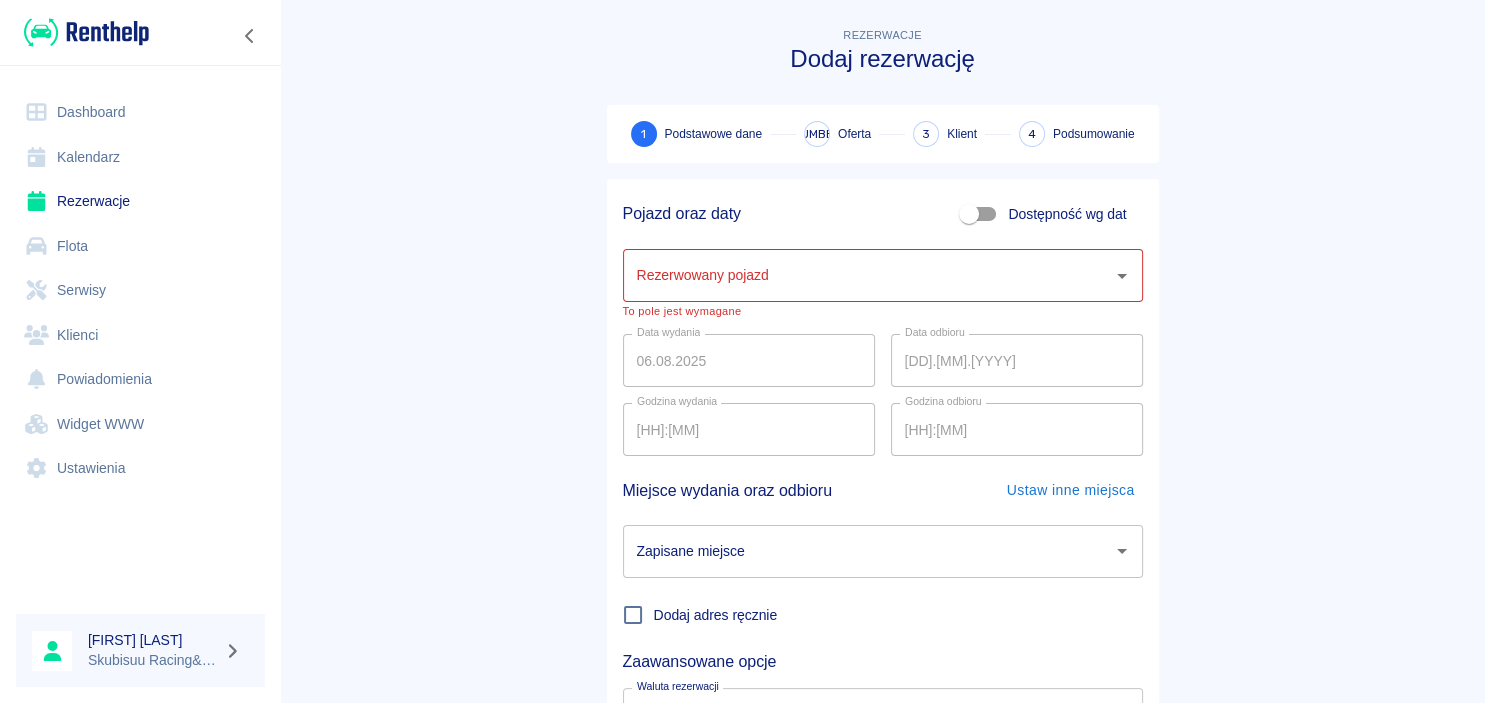 click on "Rezerwowany pojazd" at bounding box center (868, 275) 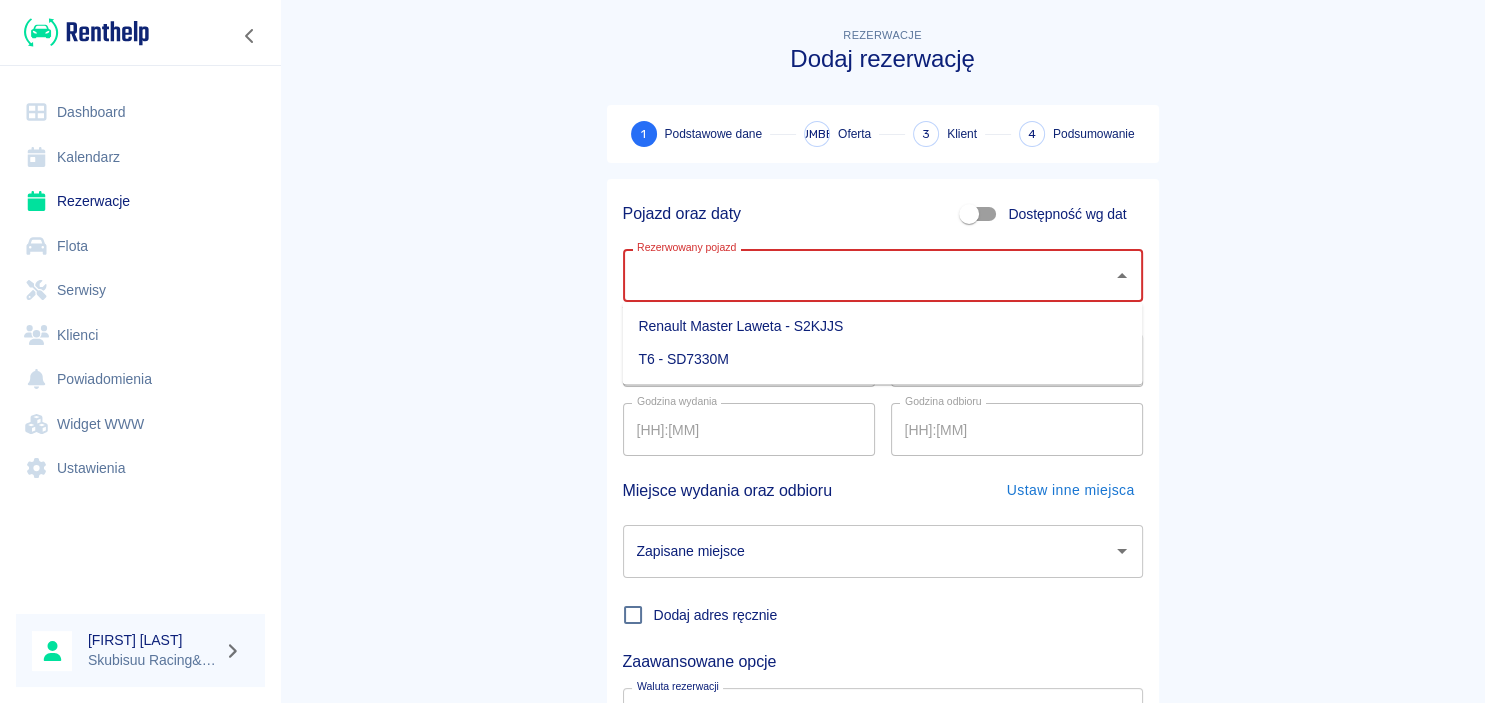 click on "Rezerwacje Dodaj rezerwację 1 Podstawowe dane 2 Oferta 3 Klient 4 Podsumowanie Pojazd oraz daty Dostępność wg dat Rezerwowany pojazd Rezerwowany pojazd Data wydania [DD].[MM].[YYYY] Data wydania Data odbioru [DD].[MM].[YYYY] Data odbioru Godzina wydania [HH]:[MM] Godzina wydania Godzina odbioru [HH]:[MM] Godzina odbioru Miejsce wydania oraz odbioru Ustaw inne miejsca Zapisane miejsce Zapisane miejsce Dodaj adres ręcznie Zaawansowane opcje Waluta rezerwacji zł PLN Waluta rezerwacji Następny krok" at bounding box center [882, 425] 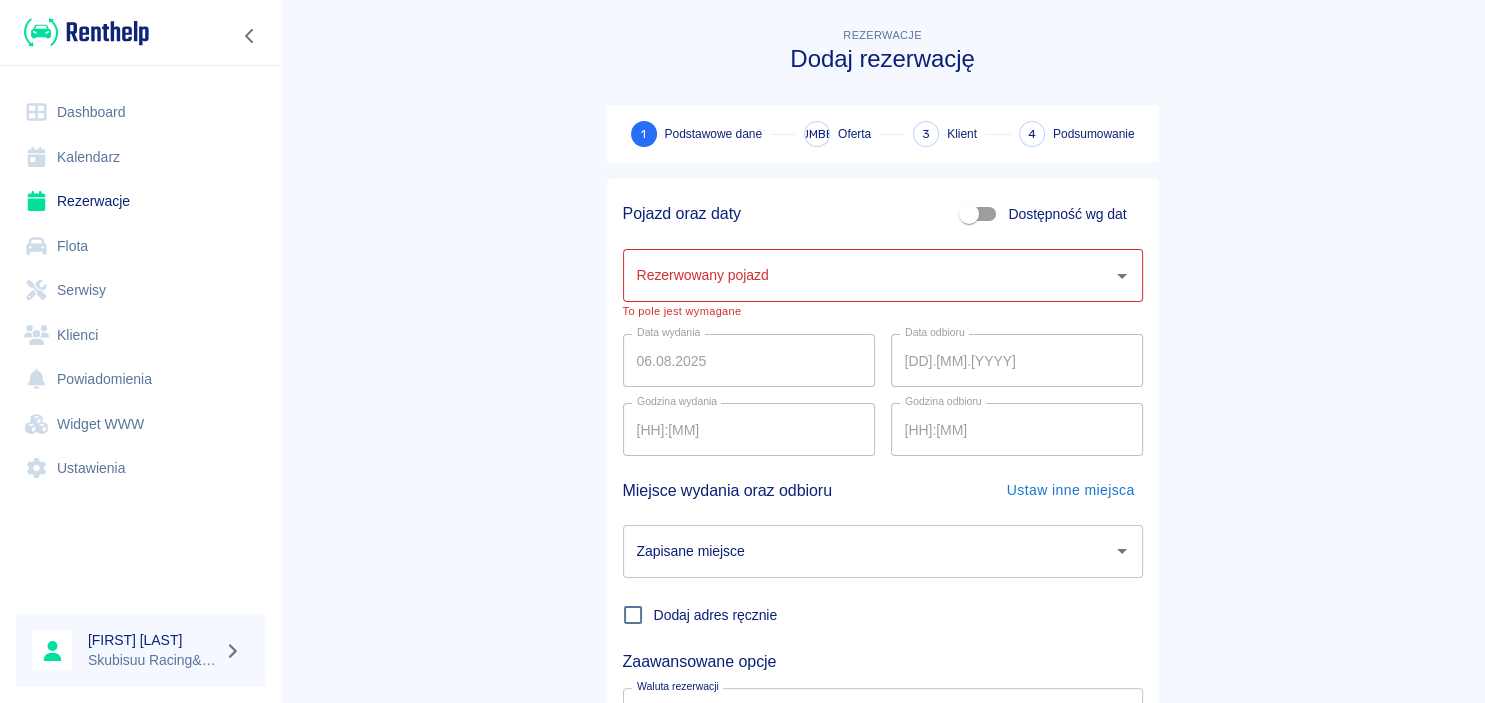 scroll, scrollTop: 1, scrollLeft: 0, axis: vertical 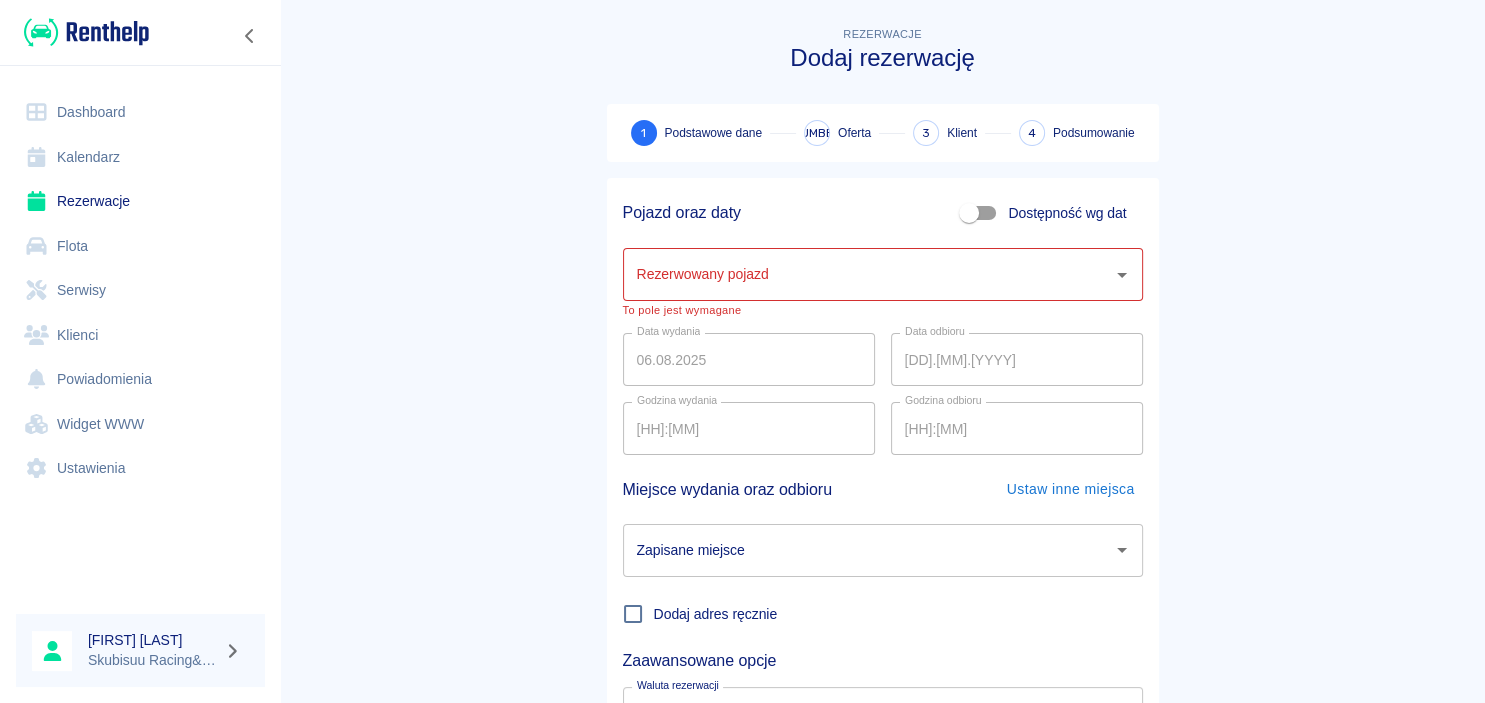 click on "Rezerwowany pojazd" at bounding box center [868, 274] 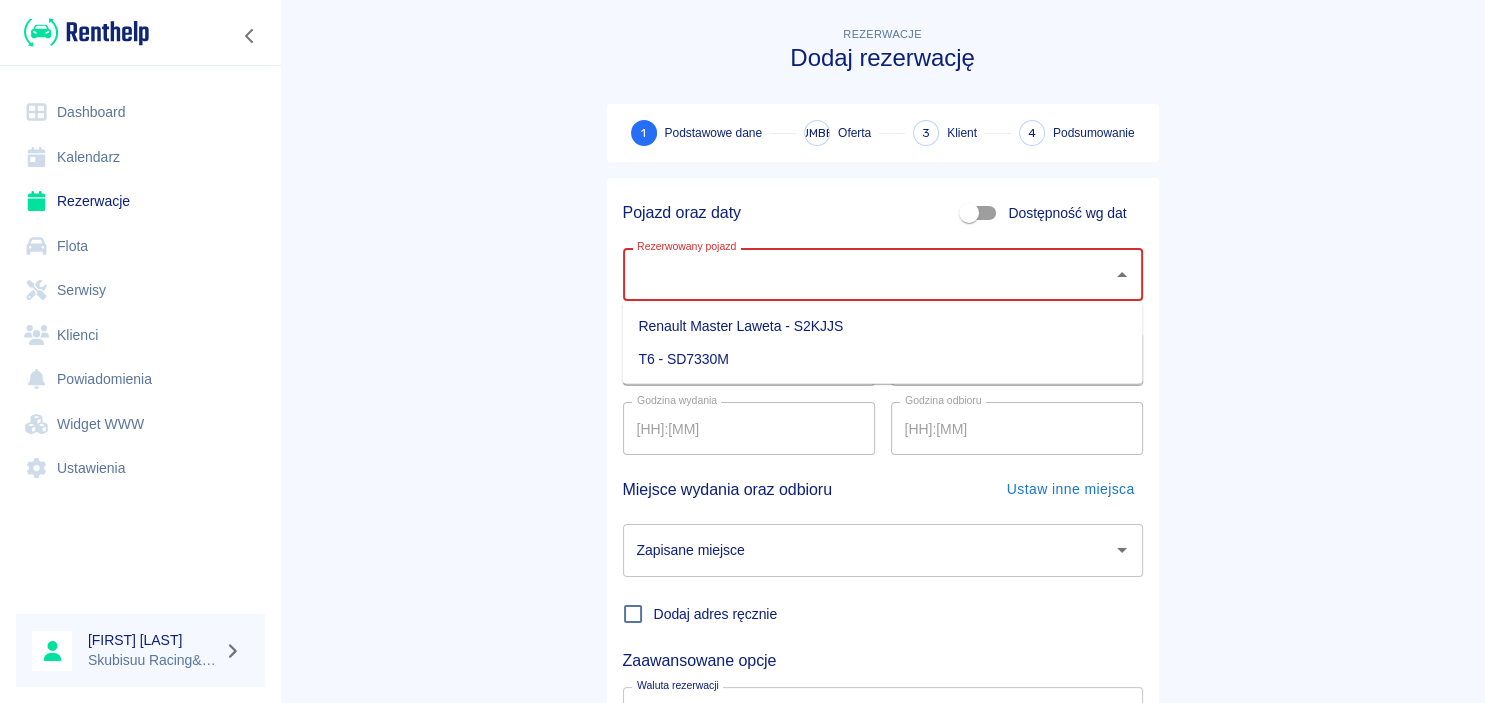 click on "Rezerwowany pojazd" at bounding box center [868, 274] 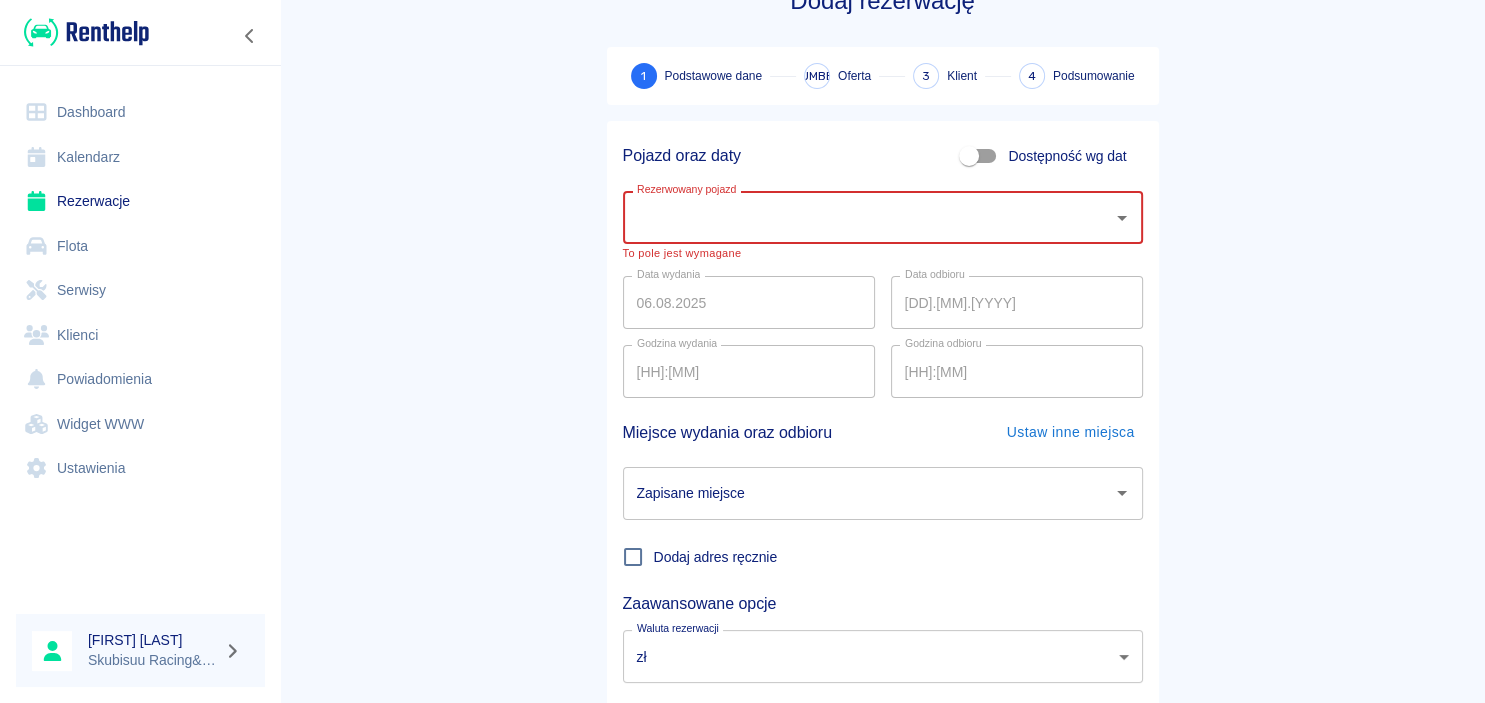 scroll, scrollTop: 181, scrollLeft: 0, axis: vertical 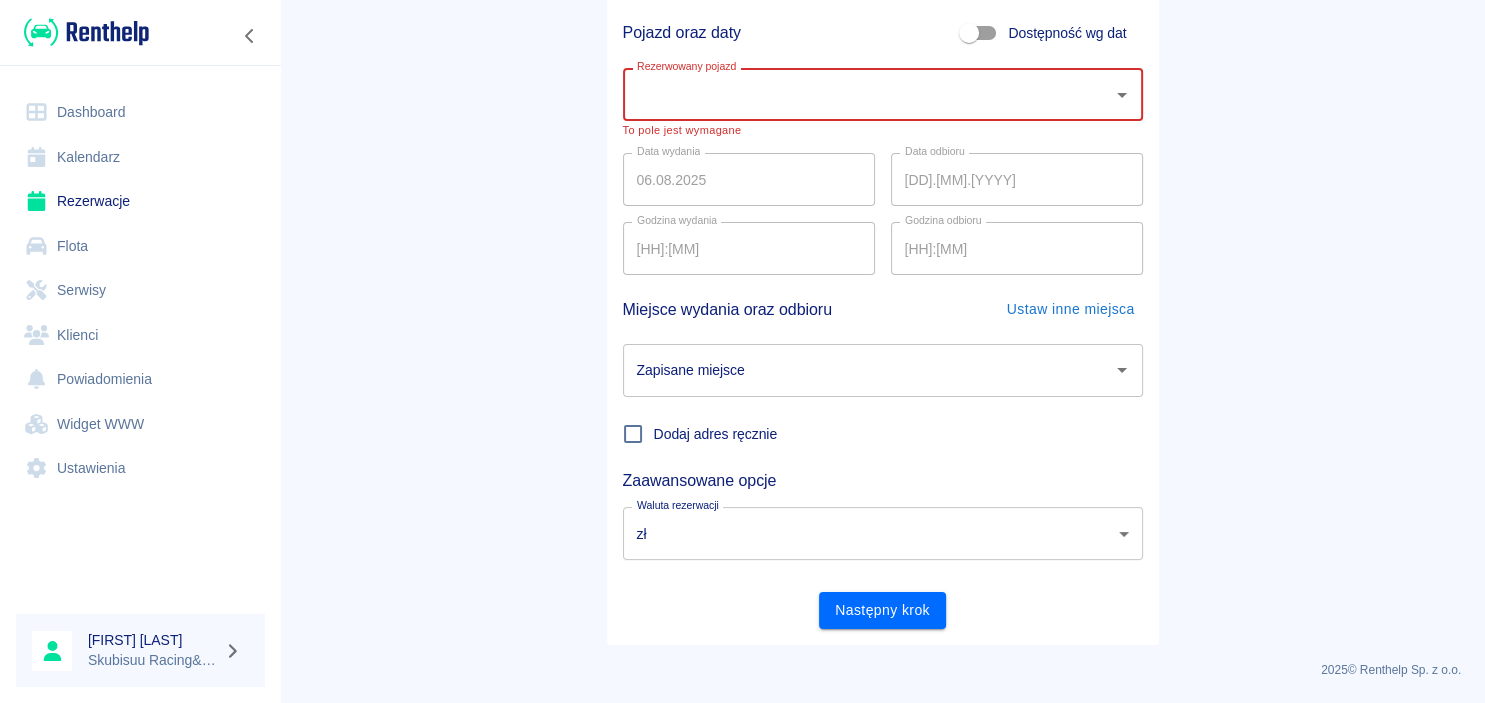 click at bounding box center [86, 32] 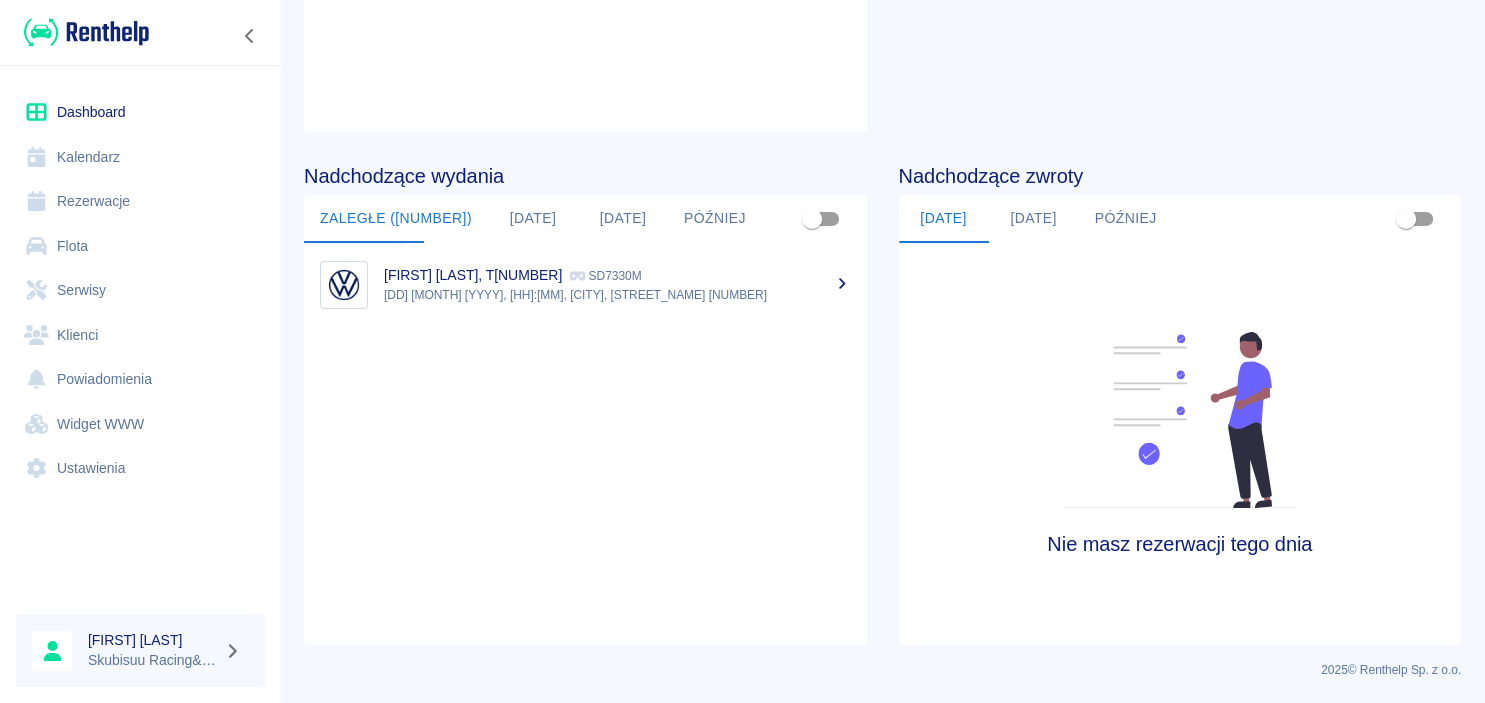 scroll, scrollTop: 0, scrollLeft: 0, axis: both 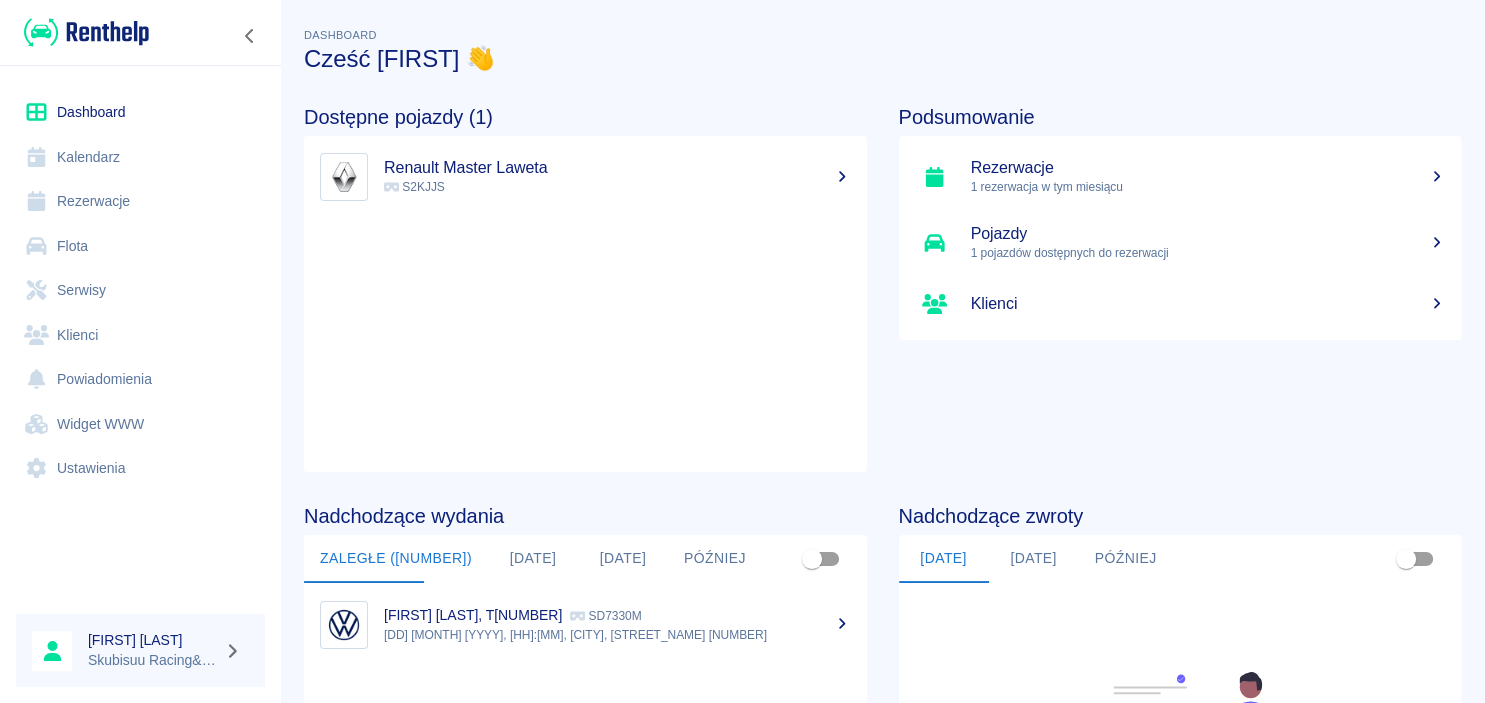 click on "Flota" at bounding box center (140, 246) 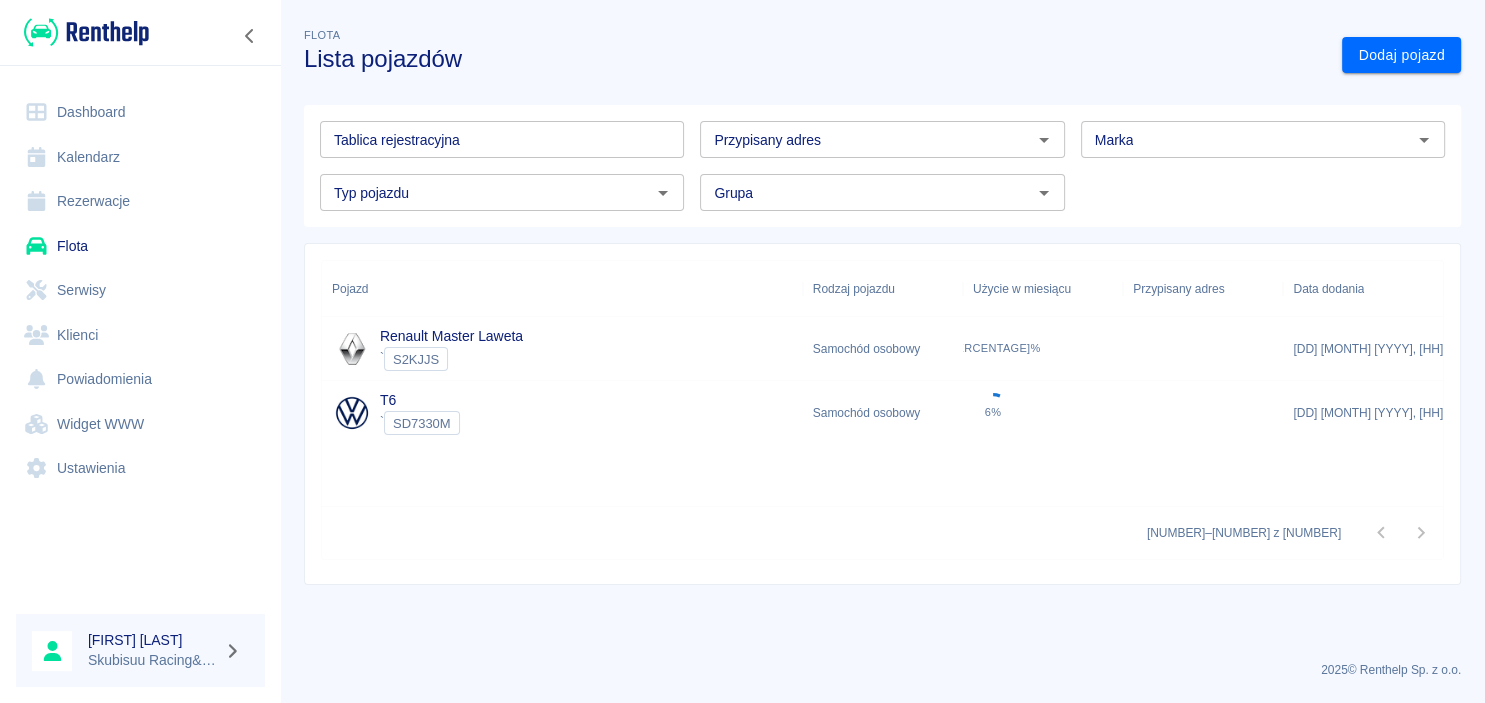click on "[DD] [MONTH] [YYYY], [HH]:[MM]" at bounding box center (1363, 413) 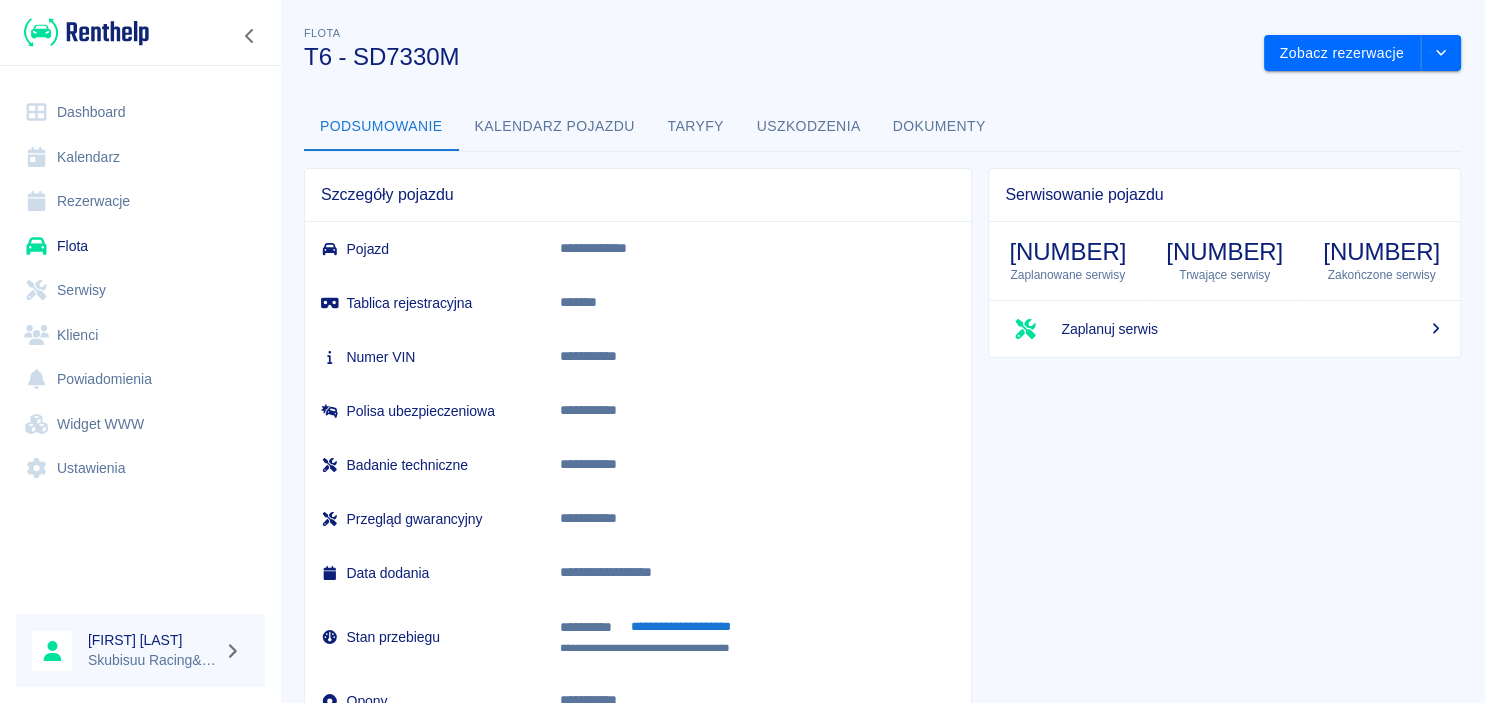 scroll, scrollTop: 0, scrollLeft: 0, axis: both 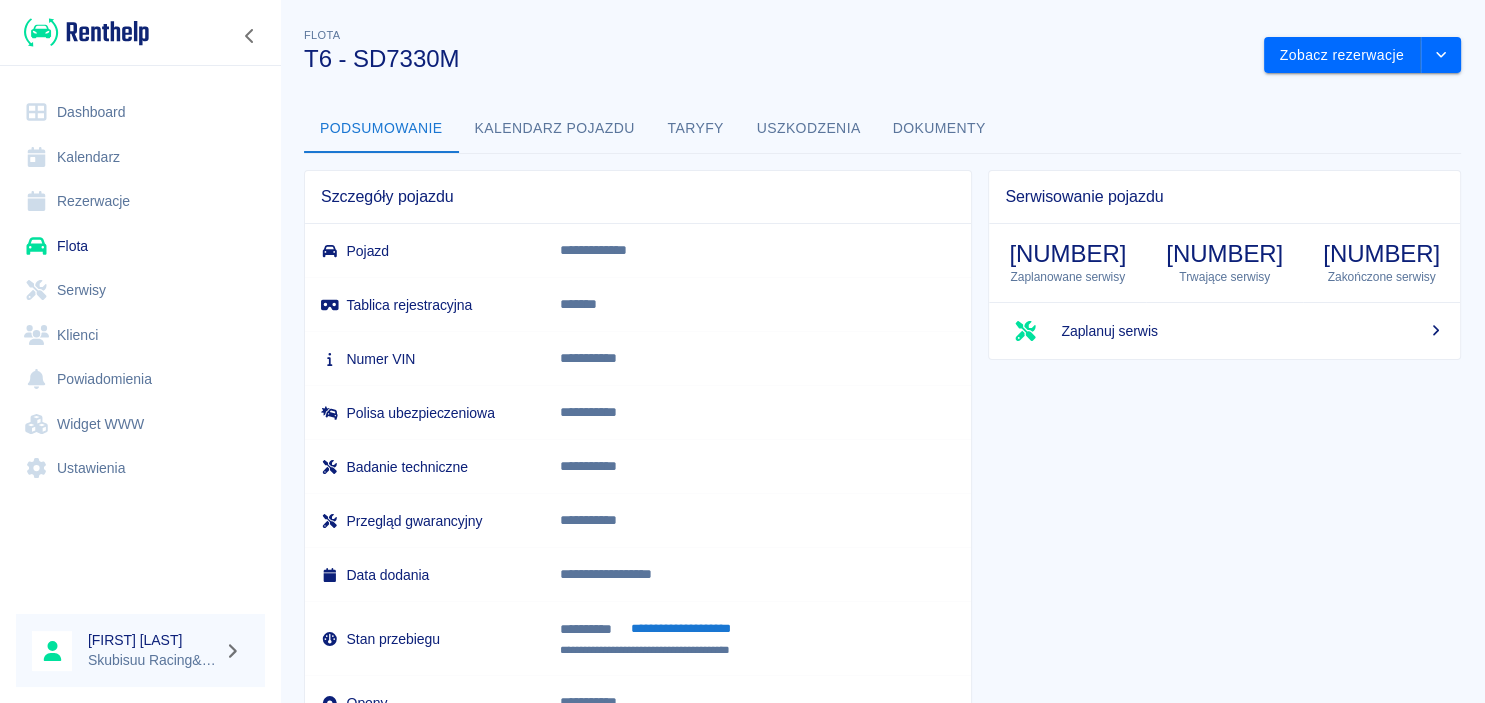 click on "Dashboard" at bounding box center (140, 112) 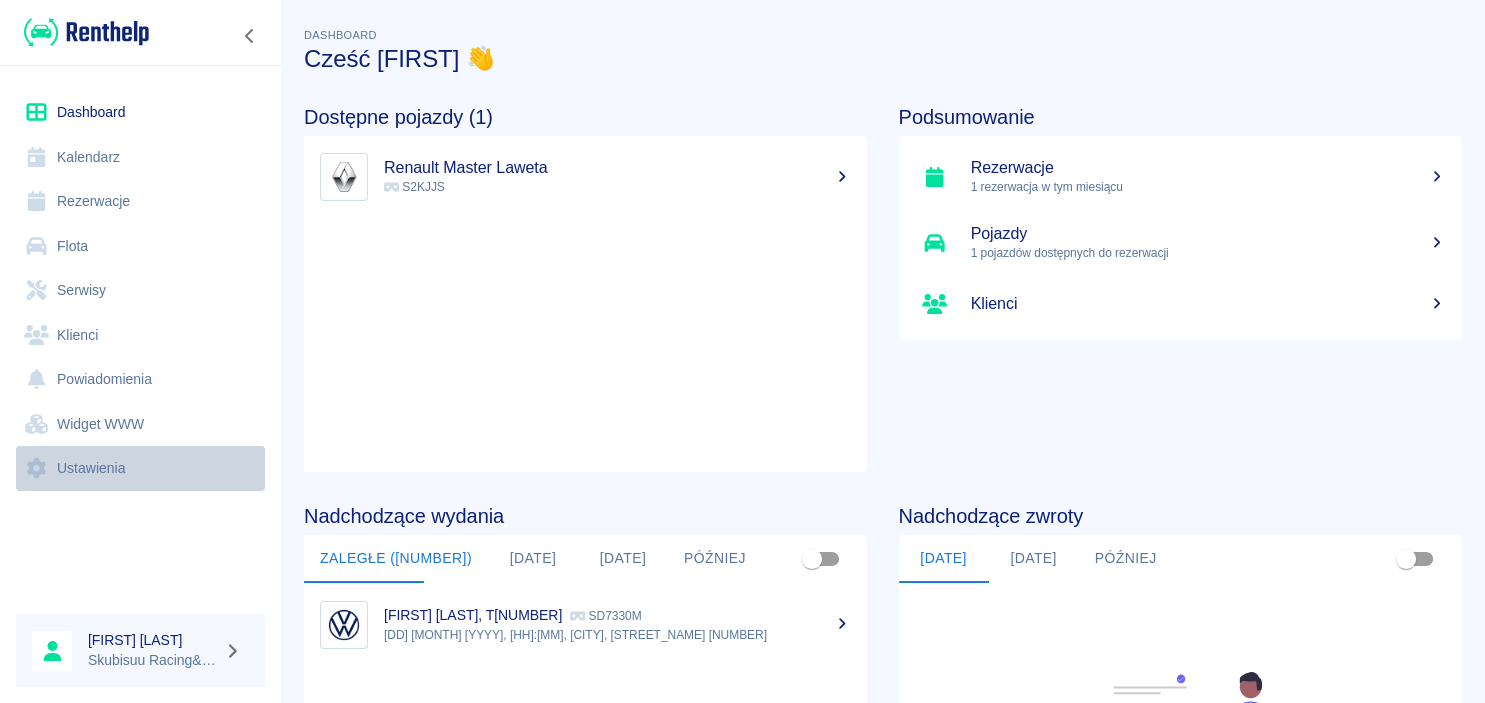 click on "Ustawienia" at bounding box center (140, 468) 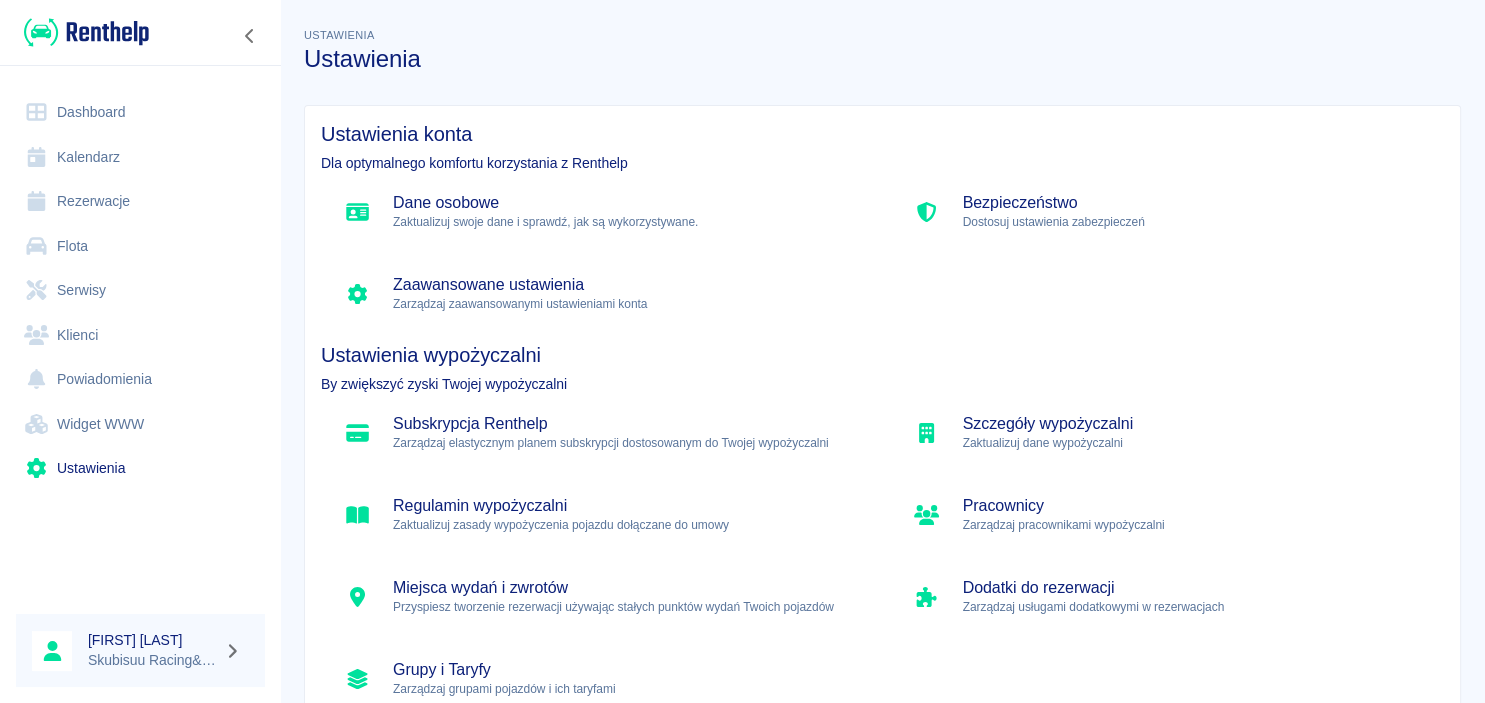 click on "Ustawienia" at bounding box center [140, 468] 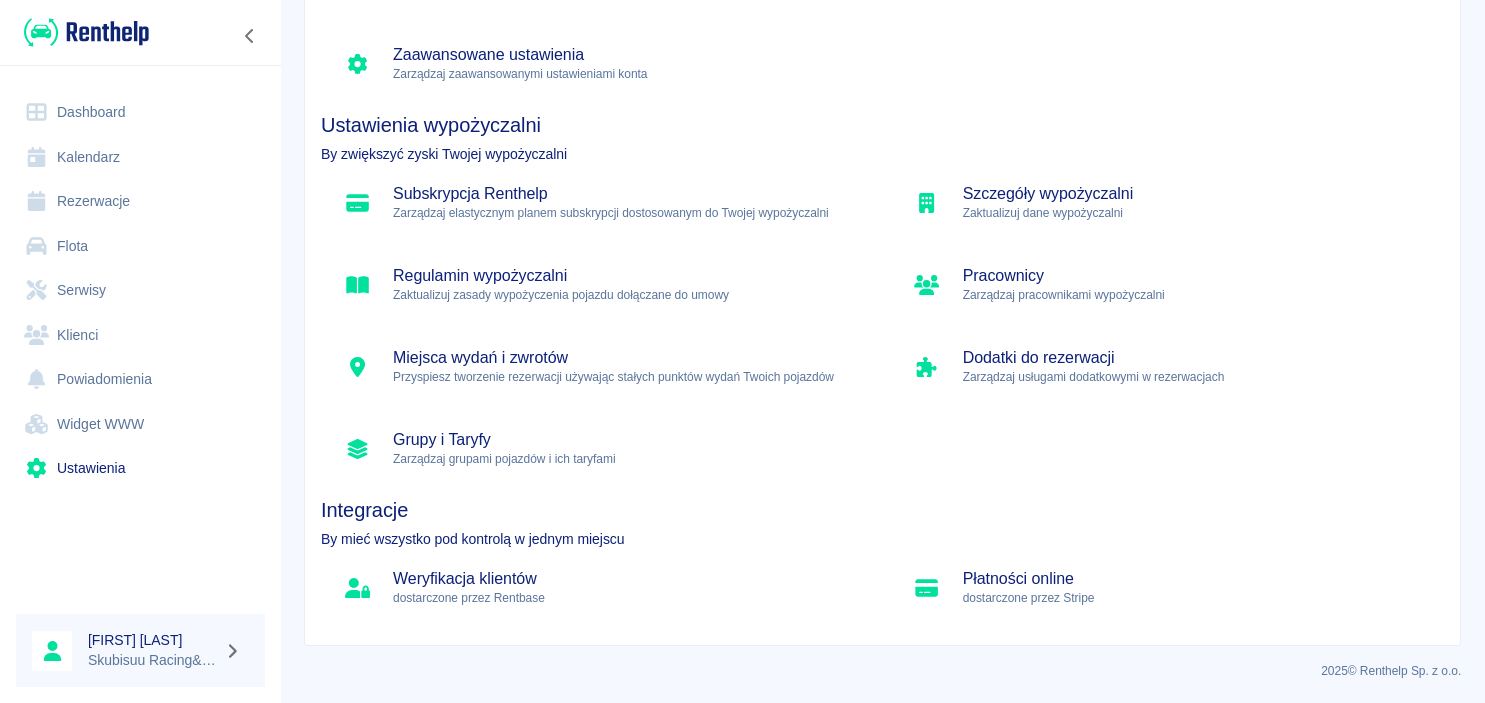 scroll, scrollTop: 0, scrollLeft: 0, axis: both 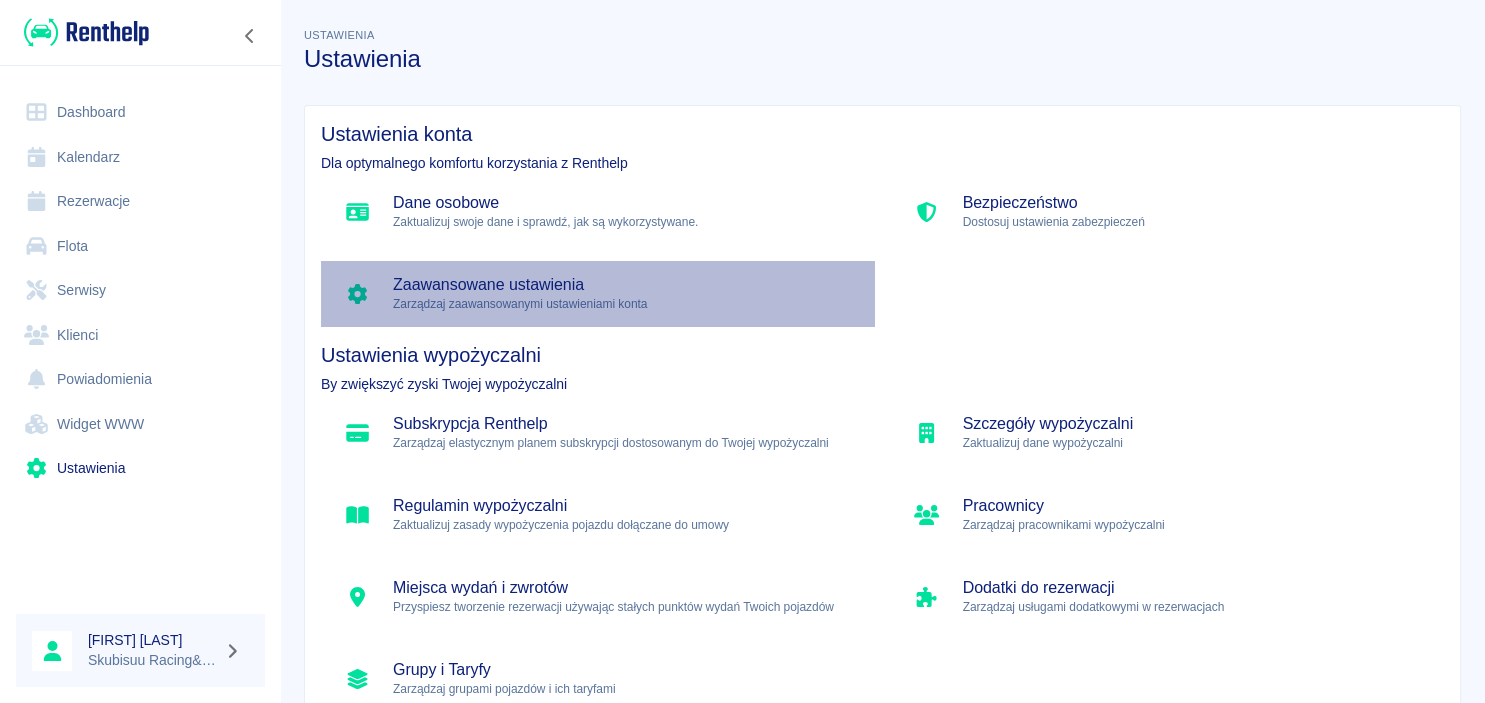 click on "Zarządzaj zaawansowanymi ustawieniami konta" at bounding box center [626, 304] 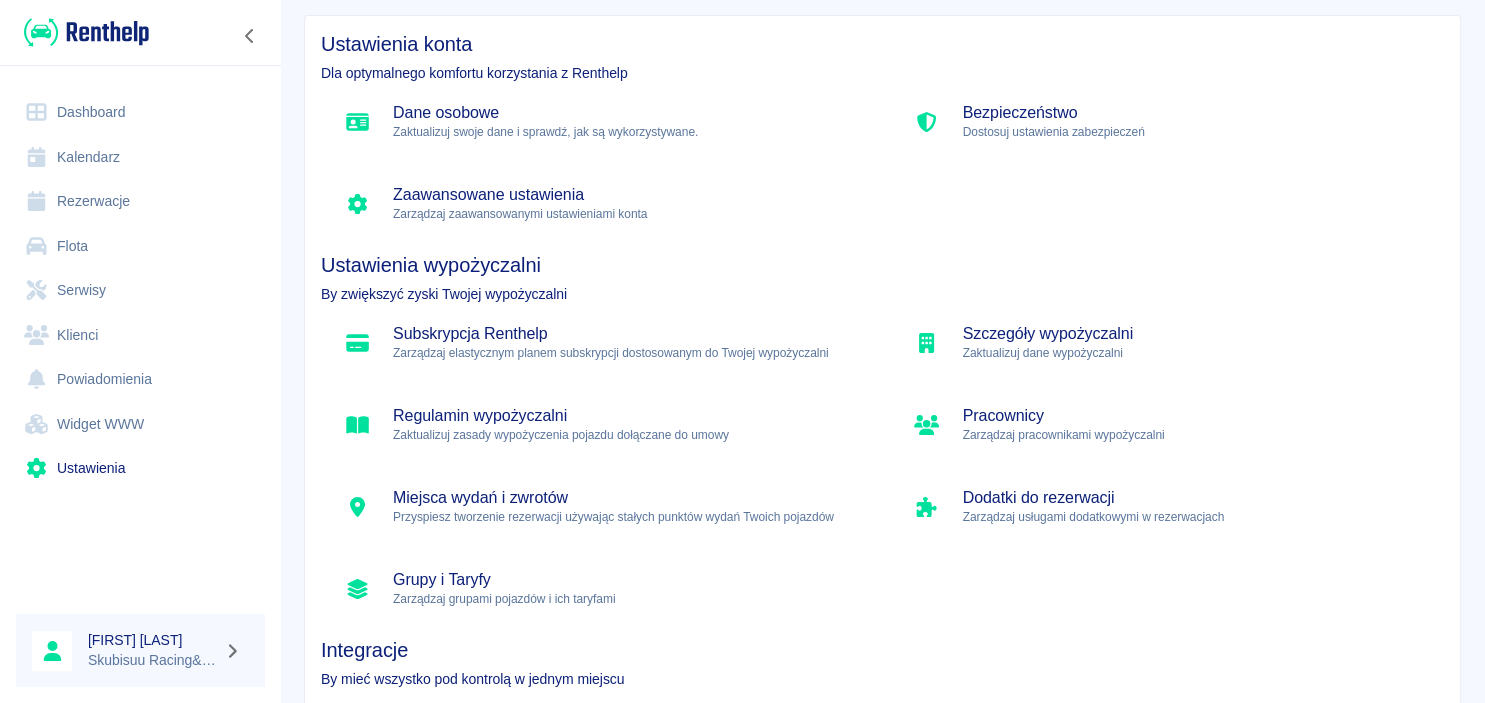scroll, scrollTop: 0, scrollLeft: 0, axis: both 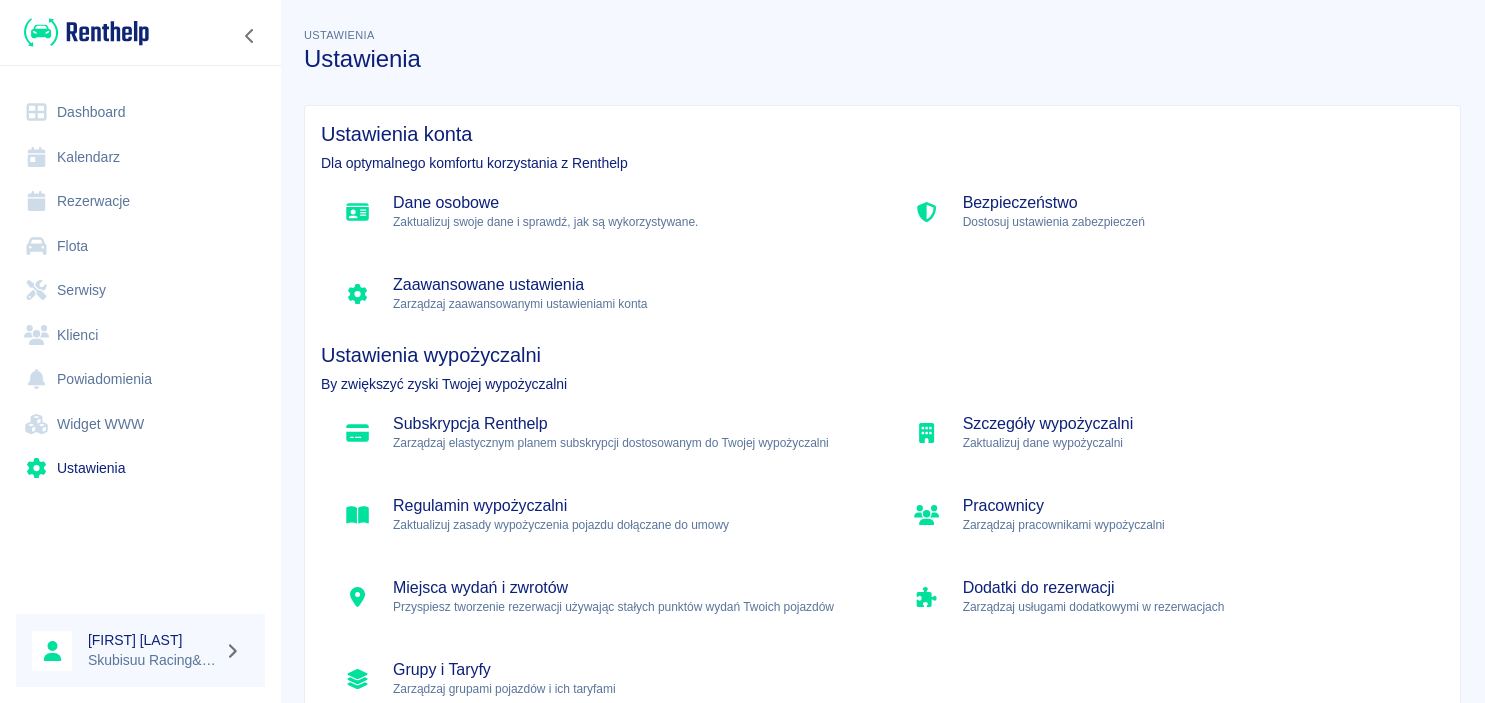 click on "Dane osobowe Zaktualizuj swoje dane i sprawdź, jak są wykorzystywane." at bounding box center (598, 212) 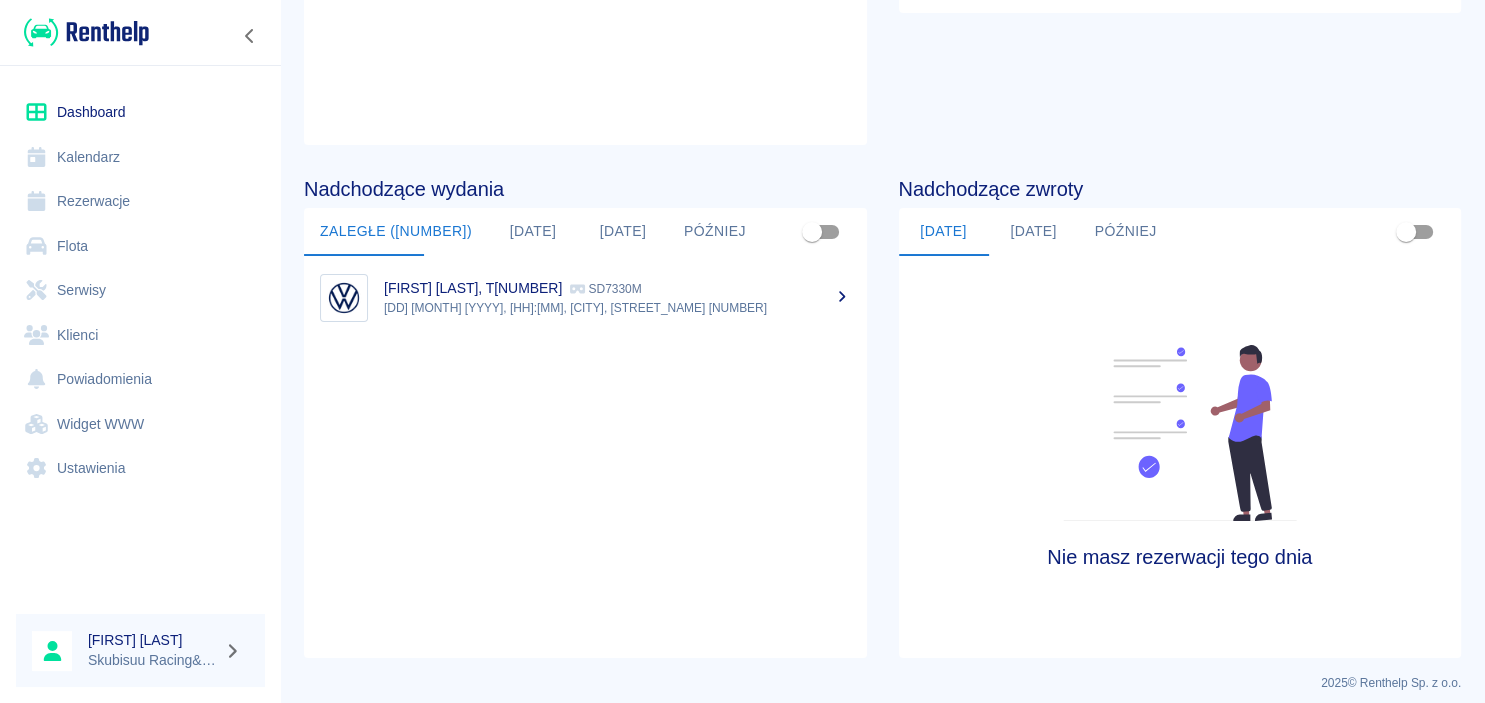 scroll, scrollTop: 340, scrollLeft: 0, axis: vertical 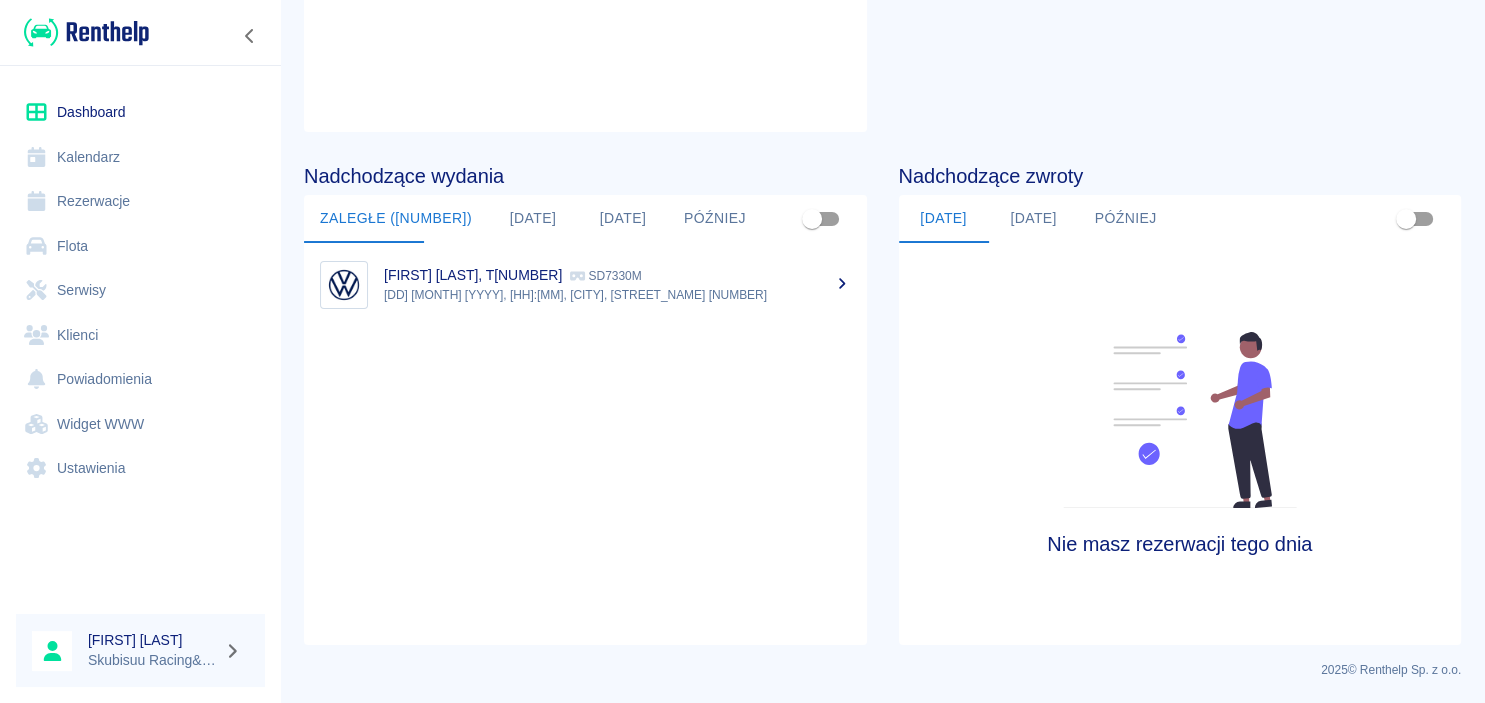 click on "[FIRST] [LAST], T[NUMBER]" at bounding box center (473, 275) 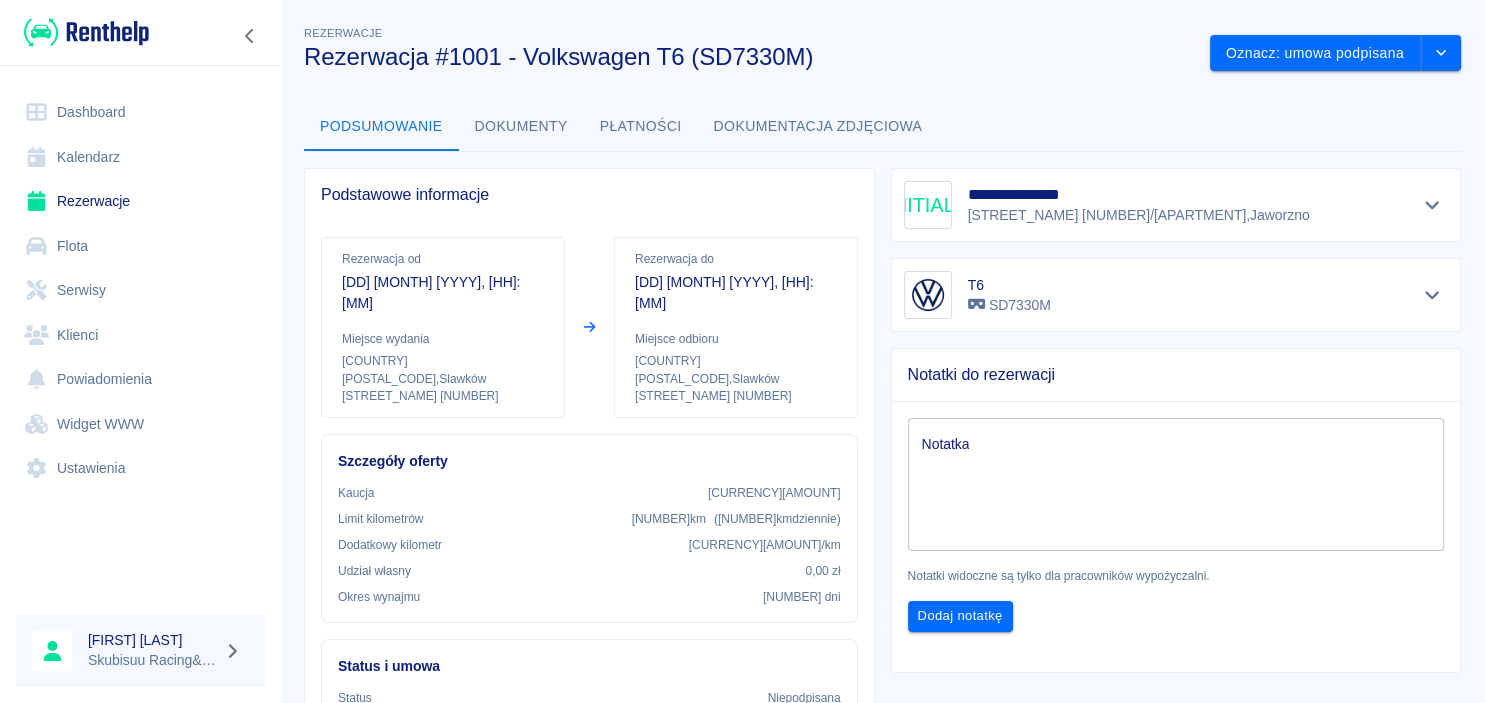 scroll, scrollTop: 0, scrollLeft: 0, axis: both 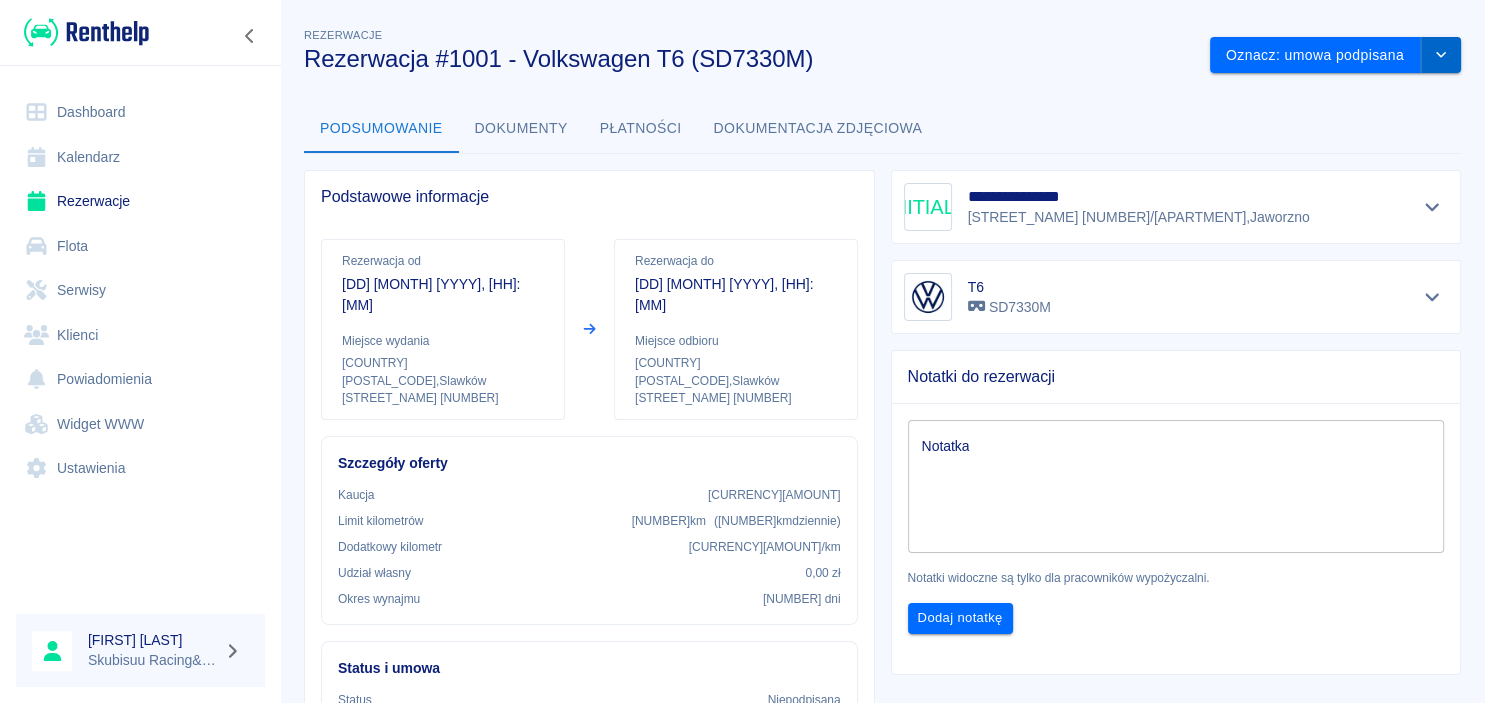 click 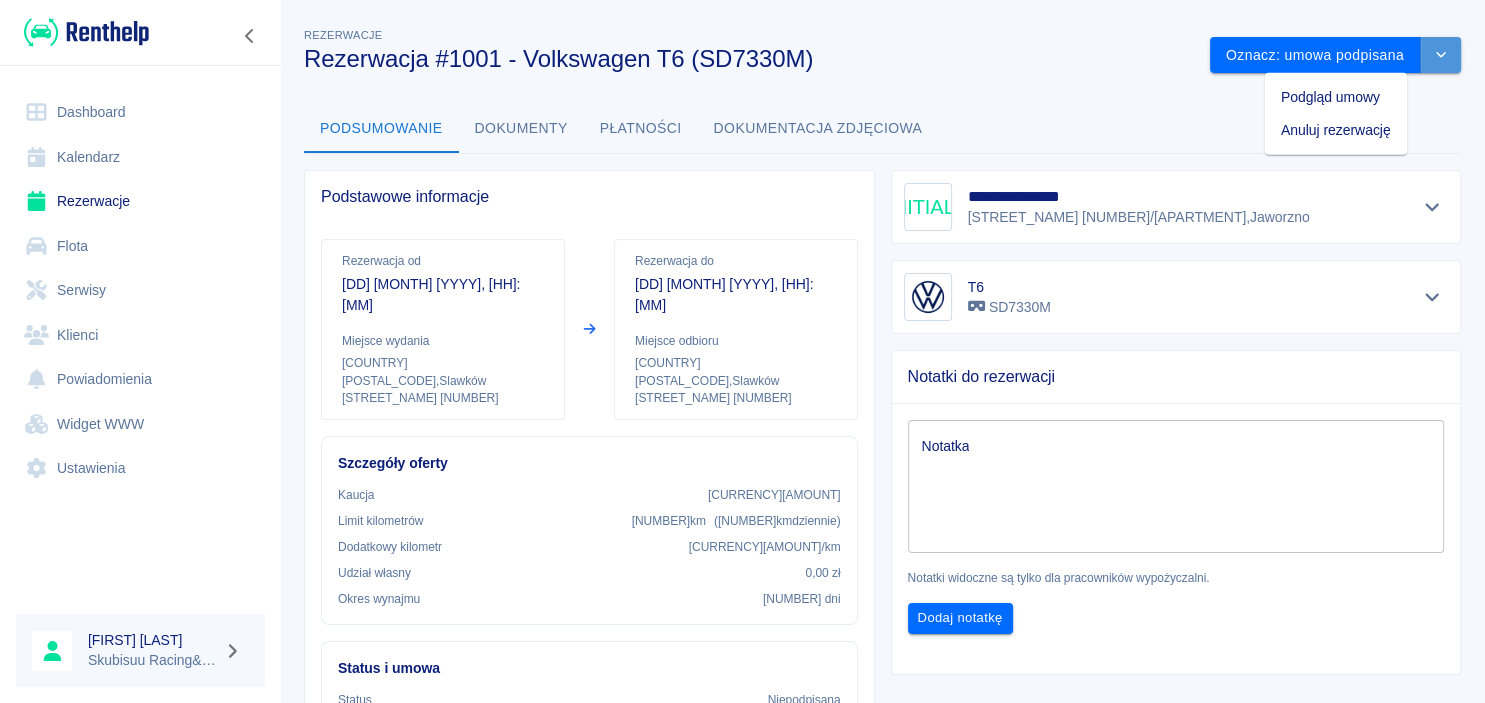 click 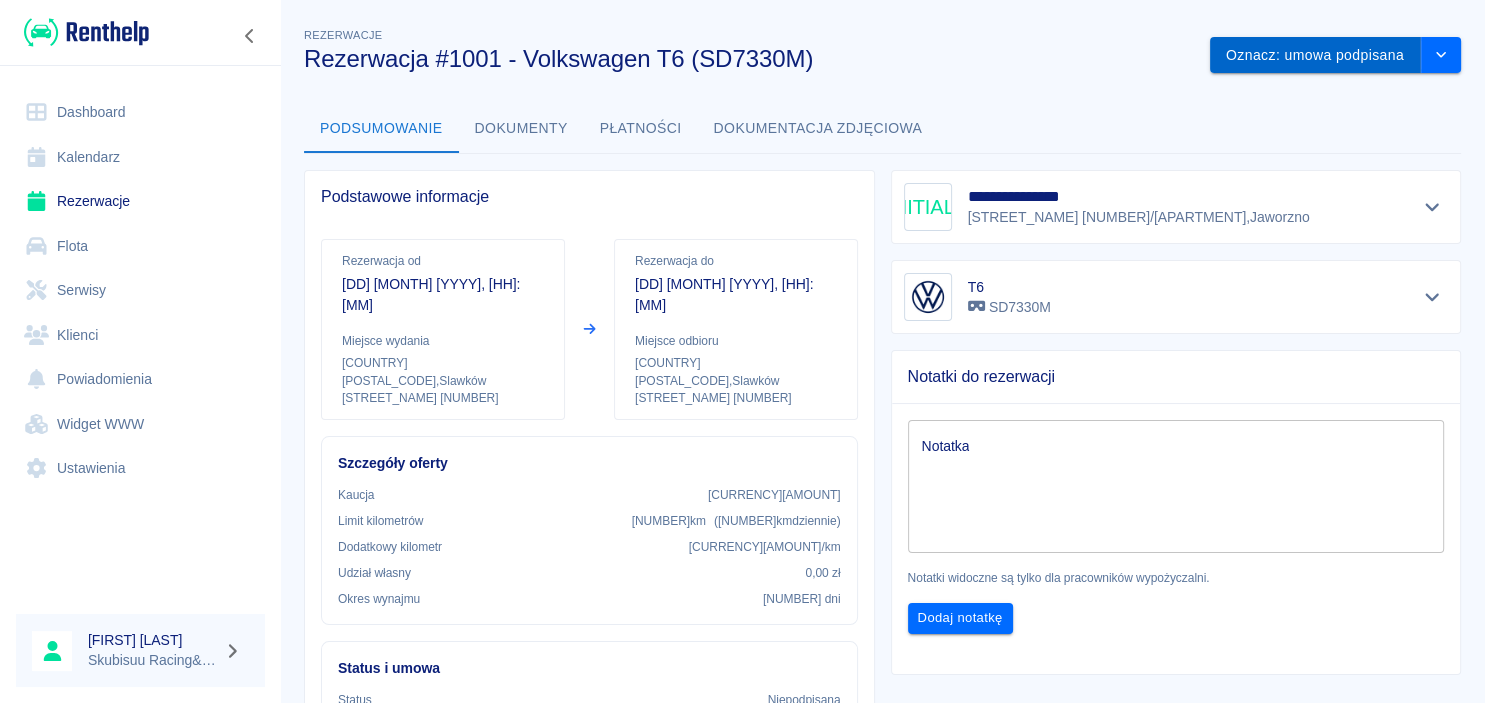 click on "Oznacz: umowa podpisana" at bounding box center [1315, 55] 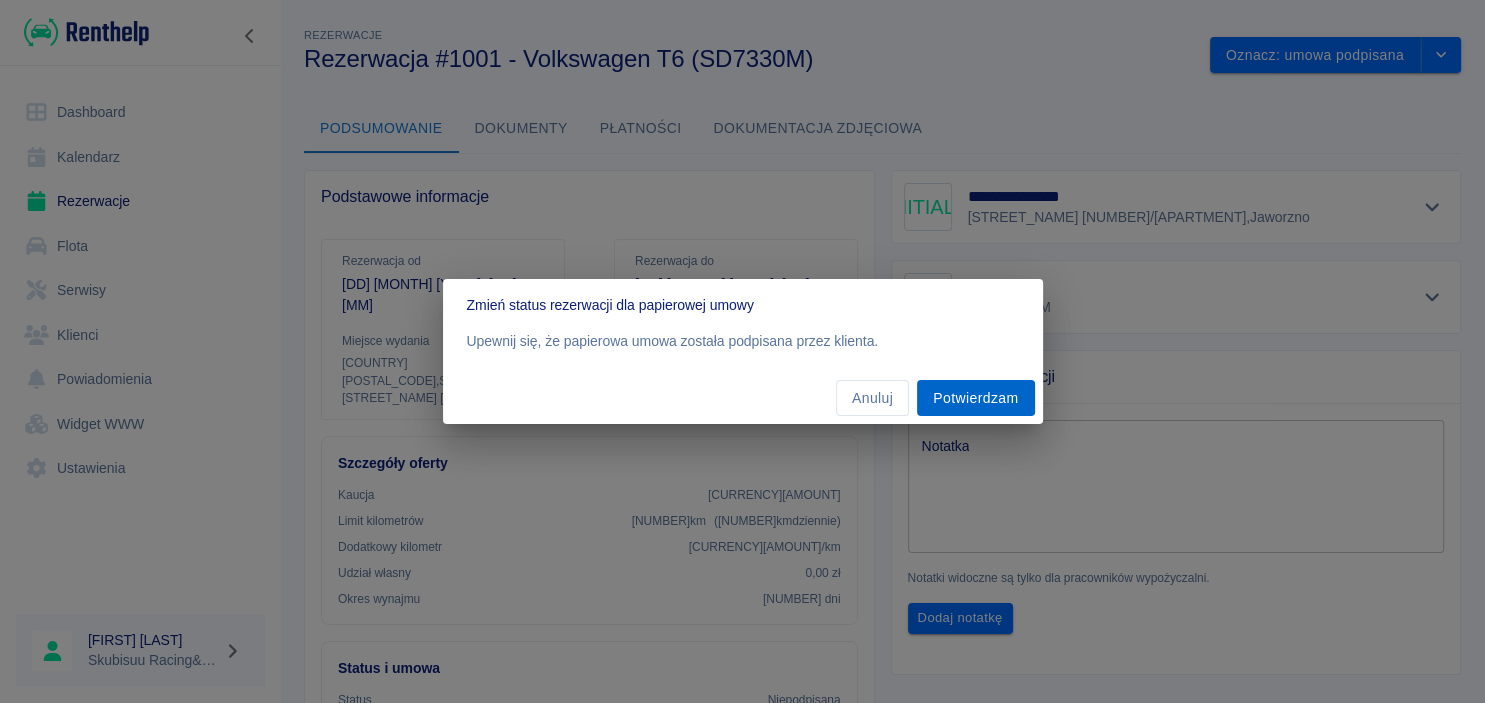 click on "Potwierdzam" at bounding box center [975, 398] 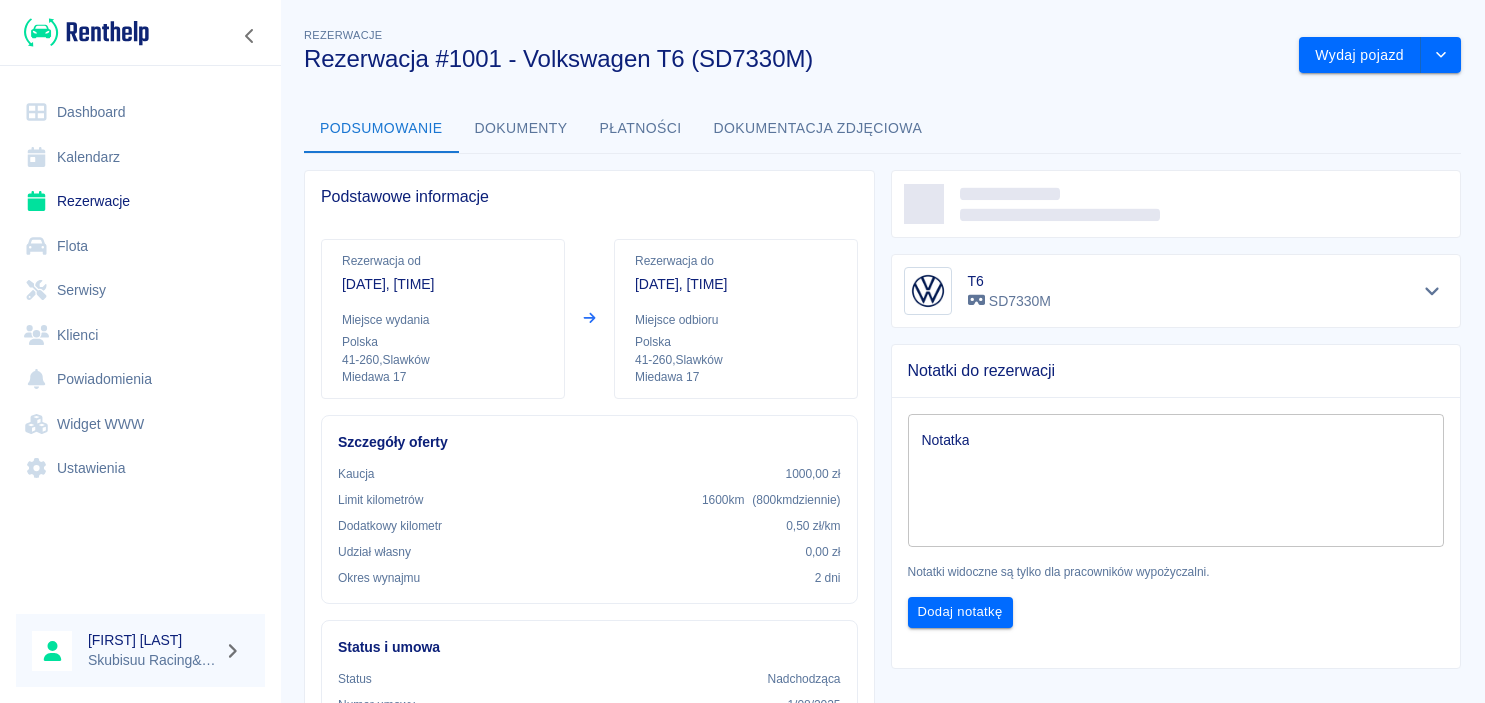 scroll, scrollTop: 0, scrollLeft: 0, axis: both 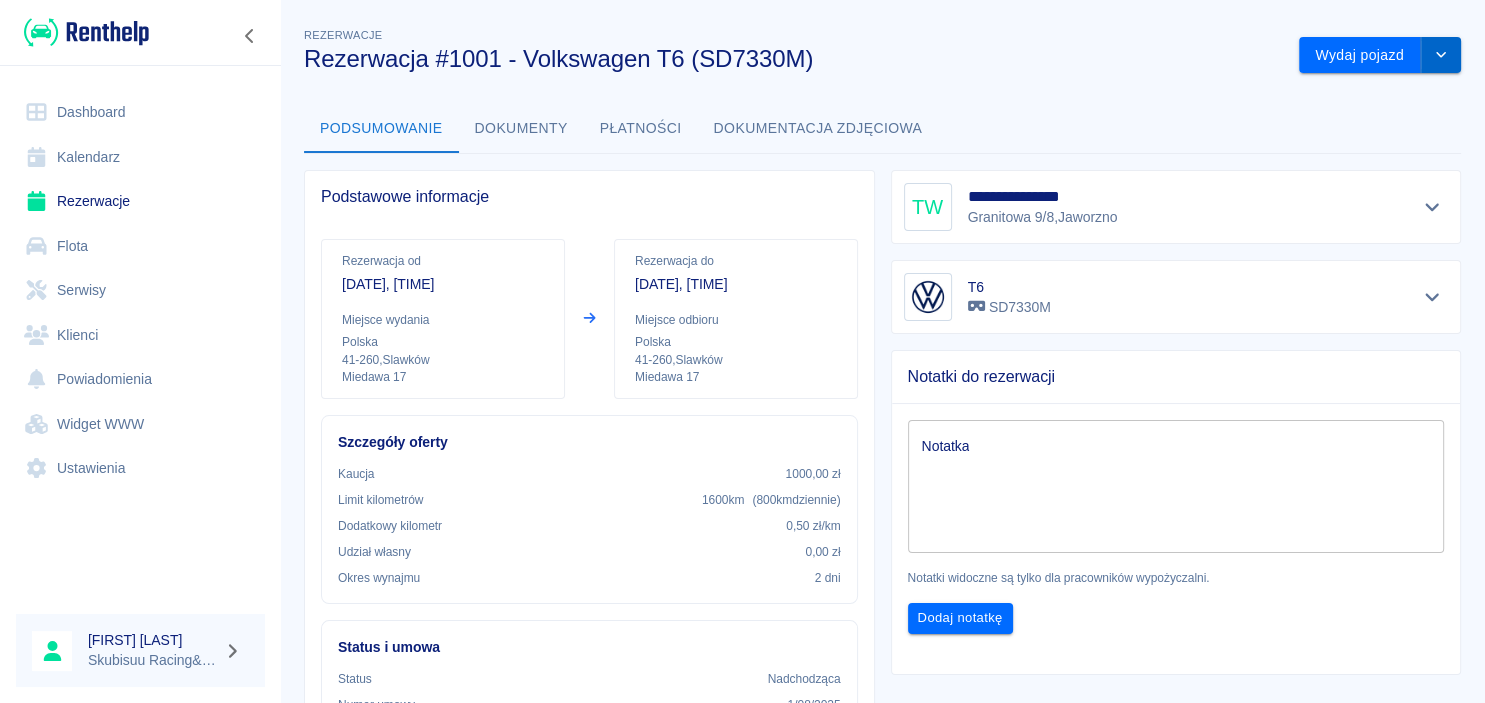 click at bounding box center [1441, 55] 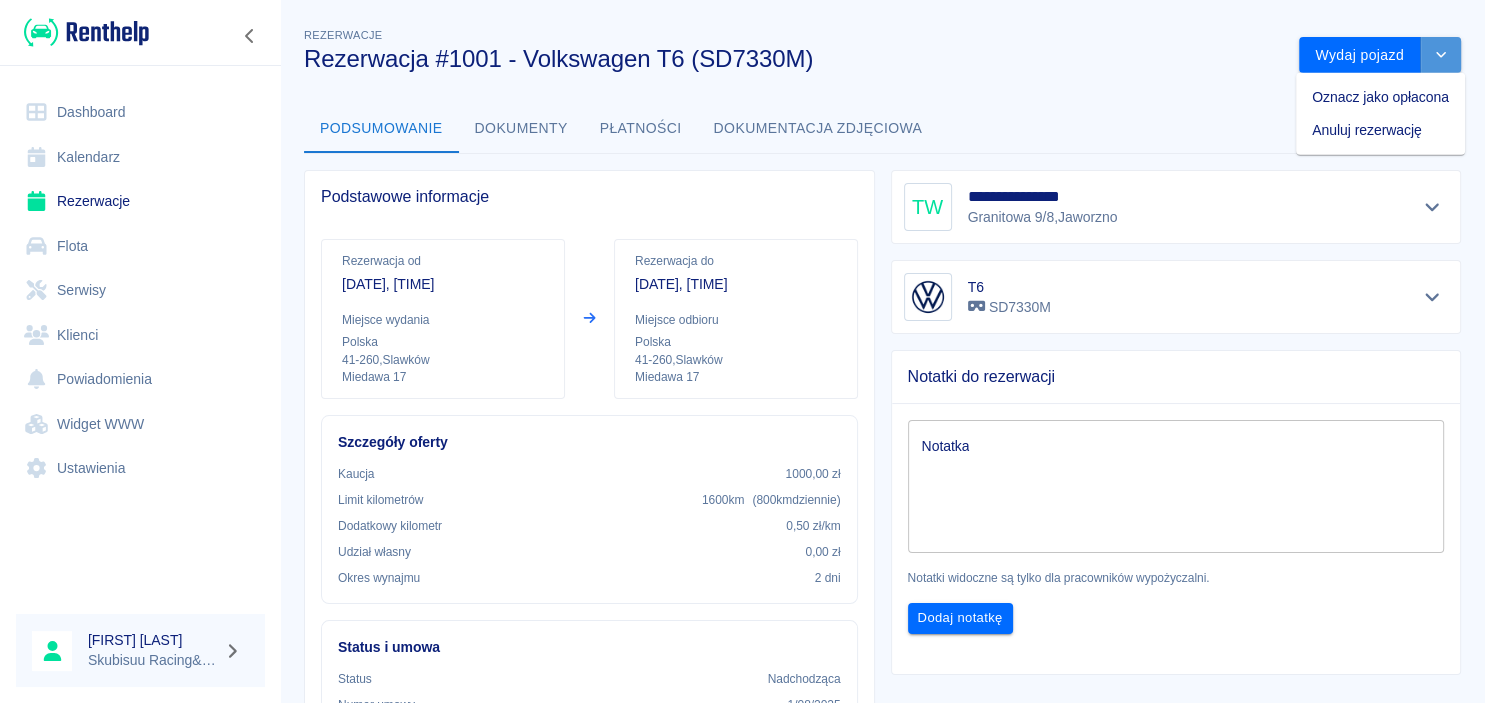 click at bounding box center (1441, 55) 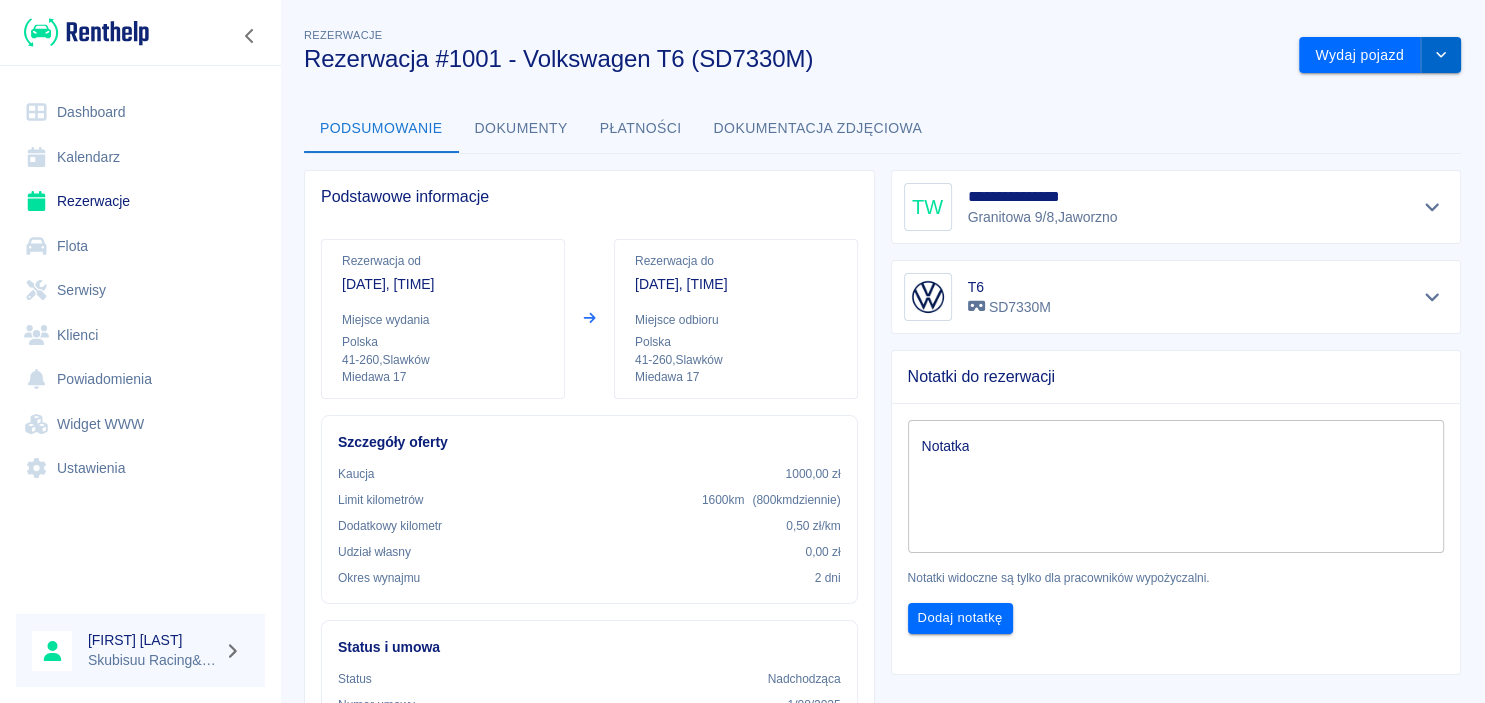 click 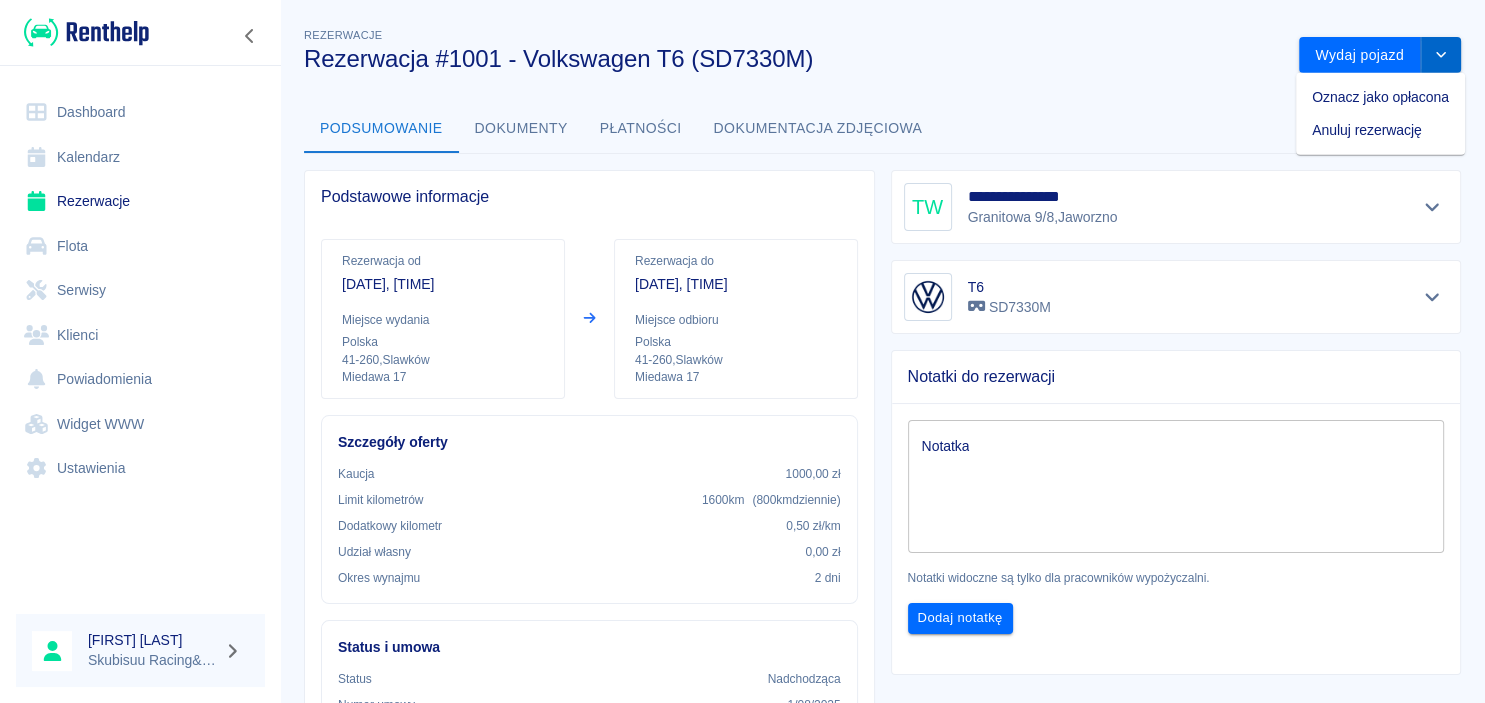 click 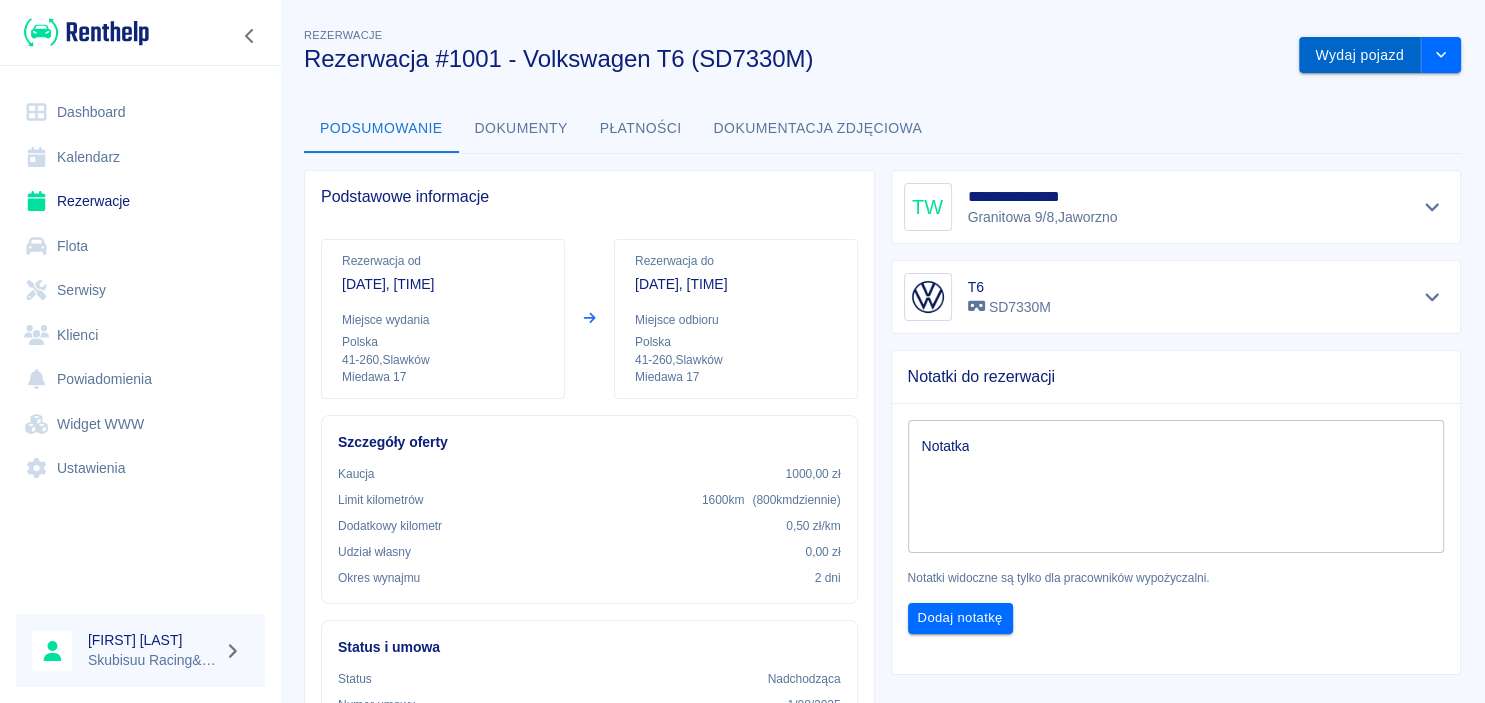 click on "Wydaj pojazd" at bounding box center [1360, 55] 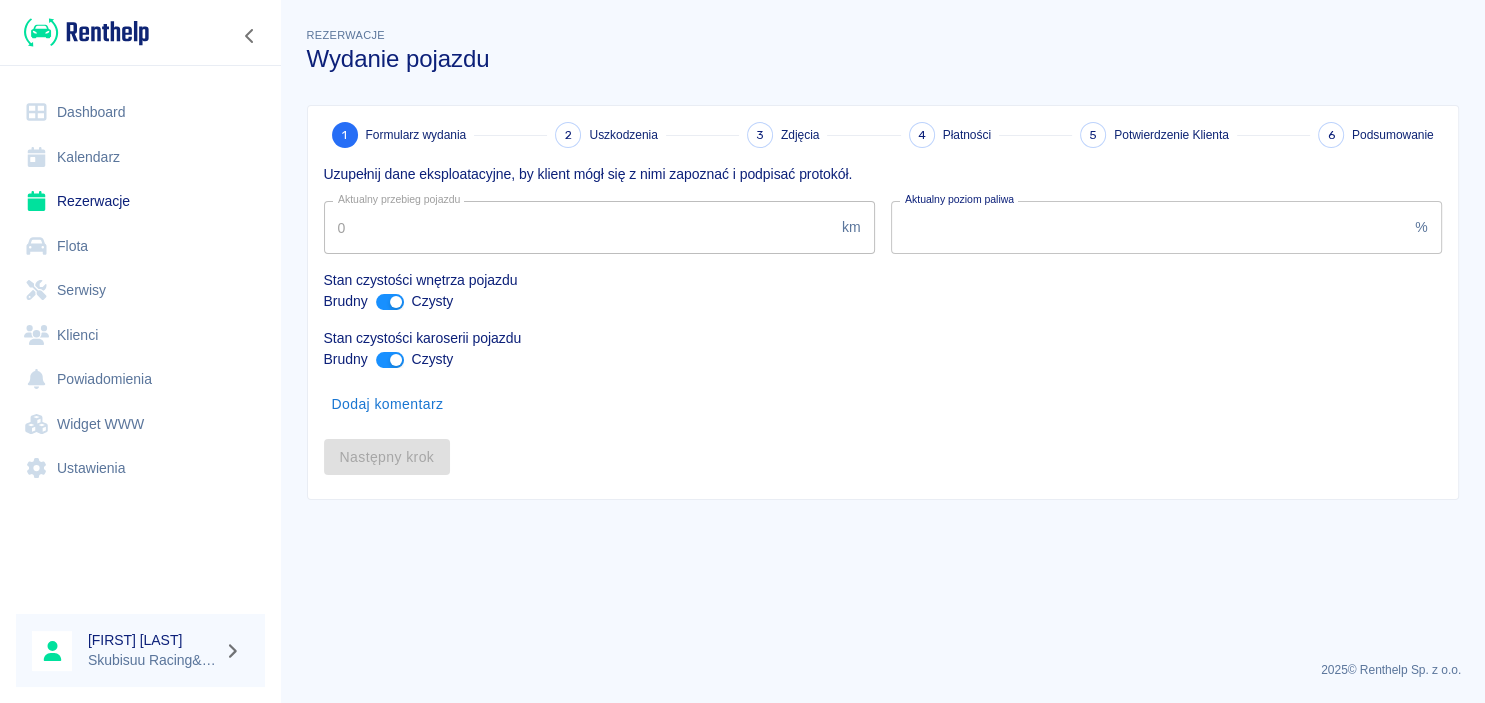 type on "265192" 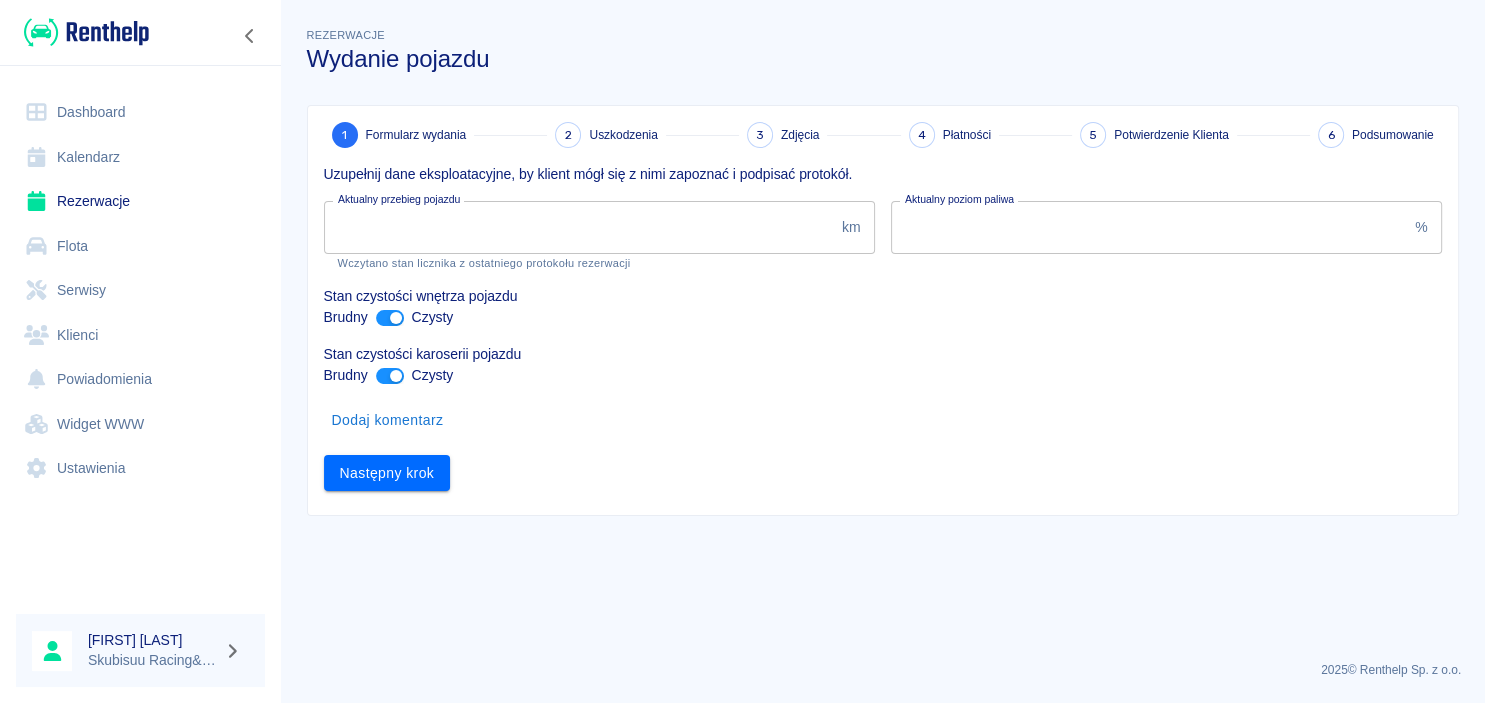 click at bounding box center (396, 318) 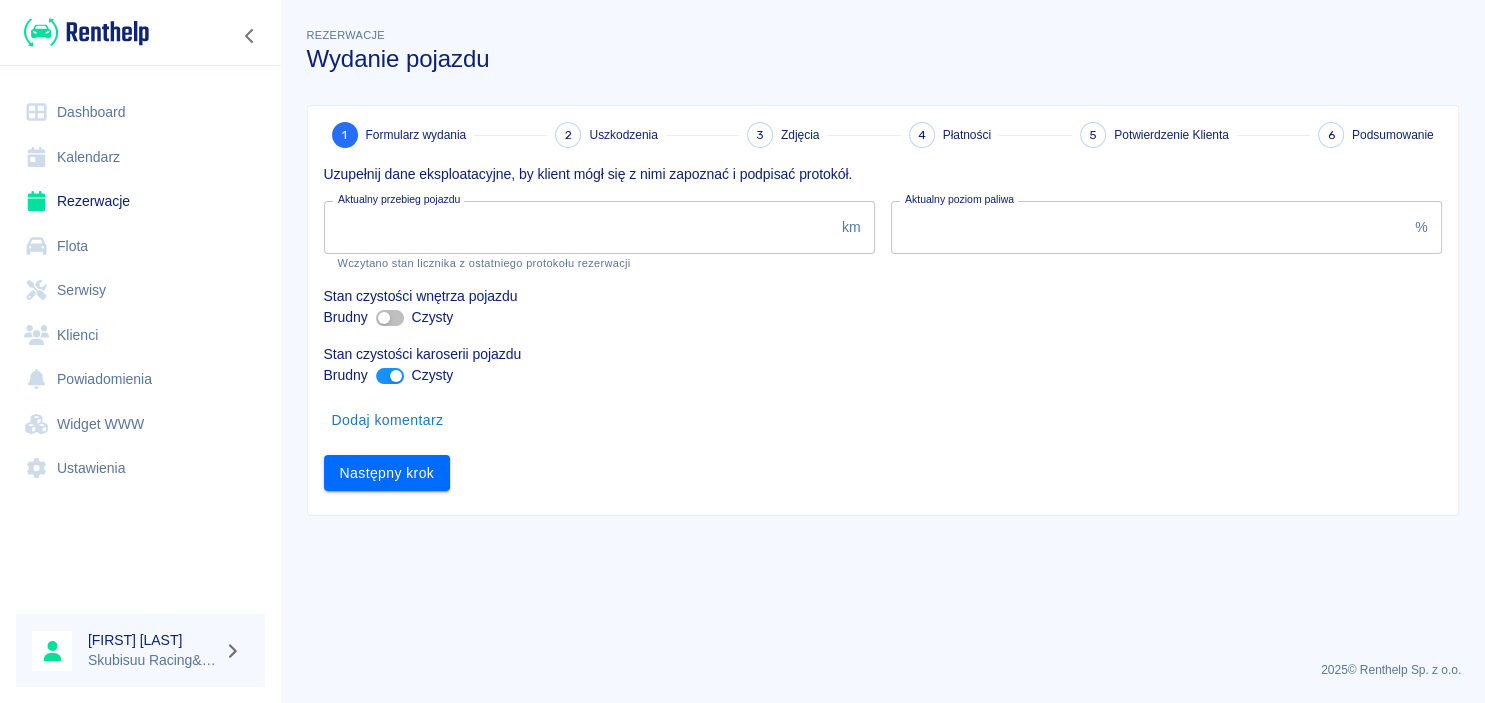 click at bounding box center [384, 318] 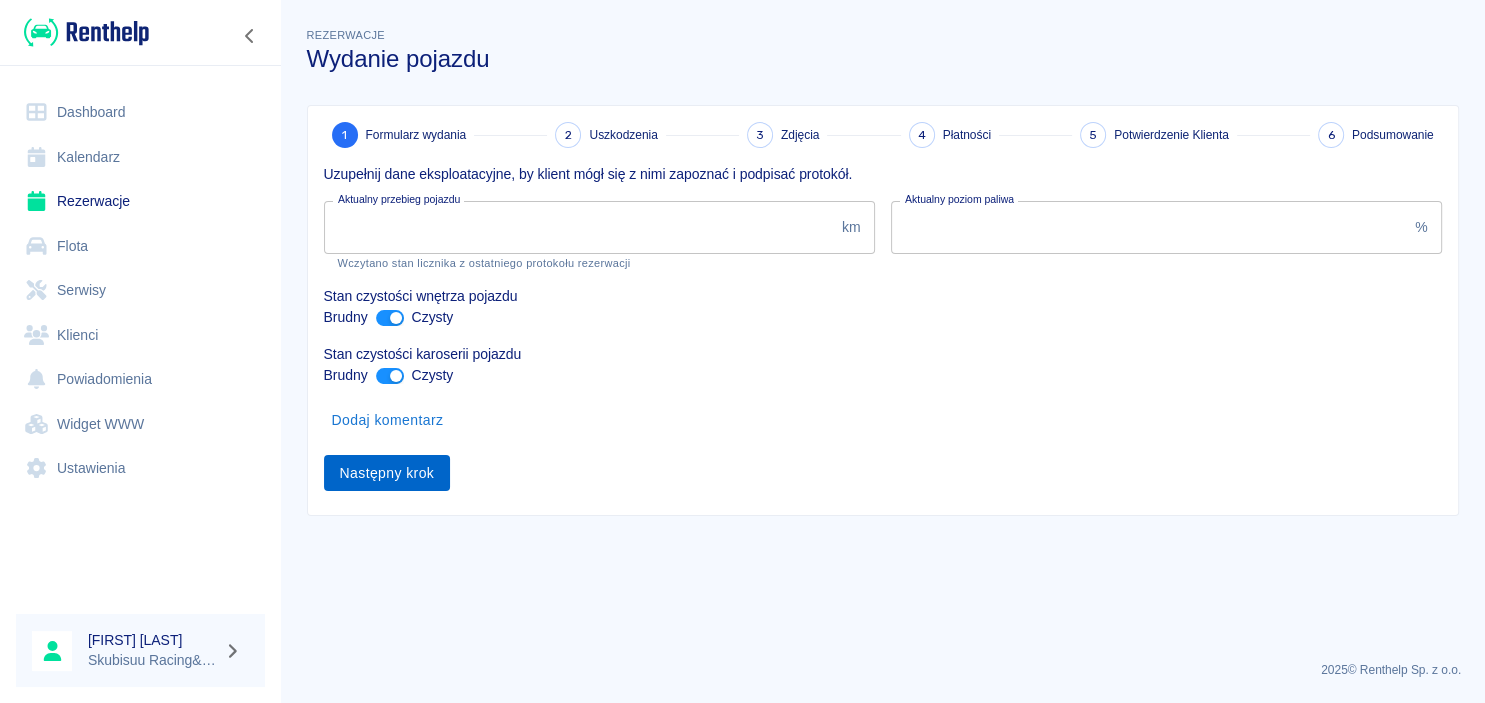 click on "Następny krok" at bounding box center (387, 473) 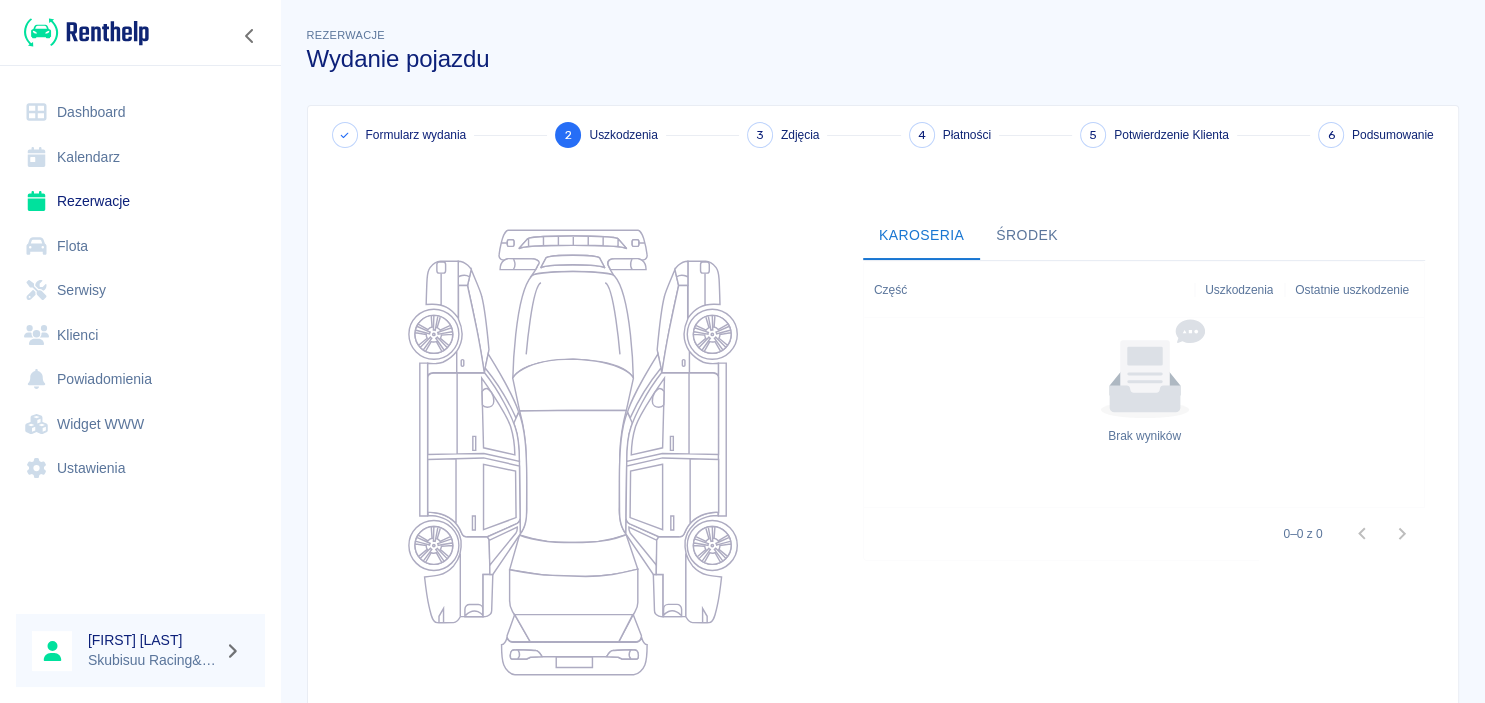 scroll, scrollTop: 197, scrollLeft: 0, axis: vertical 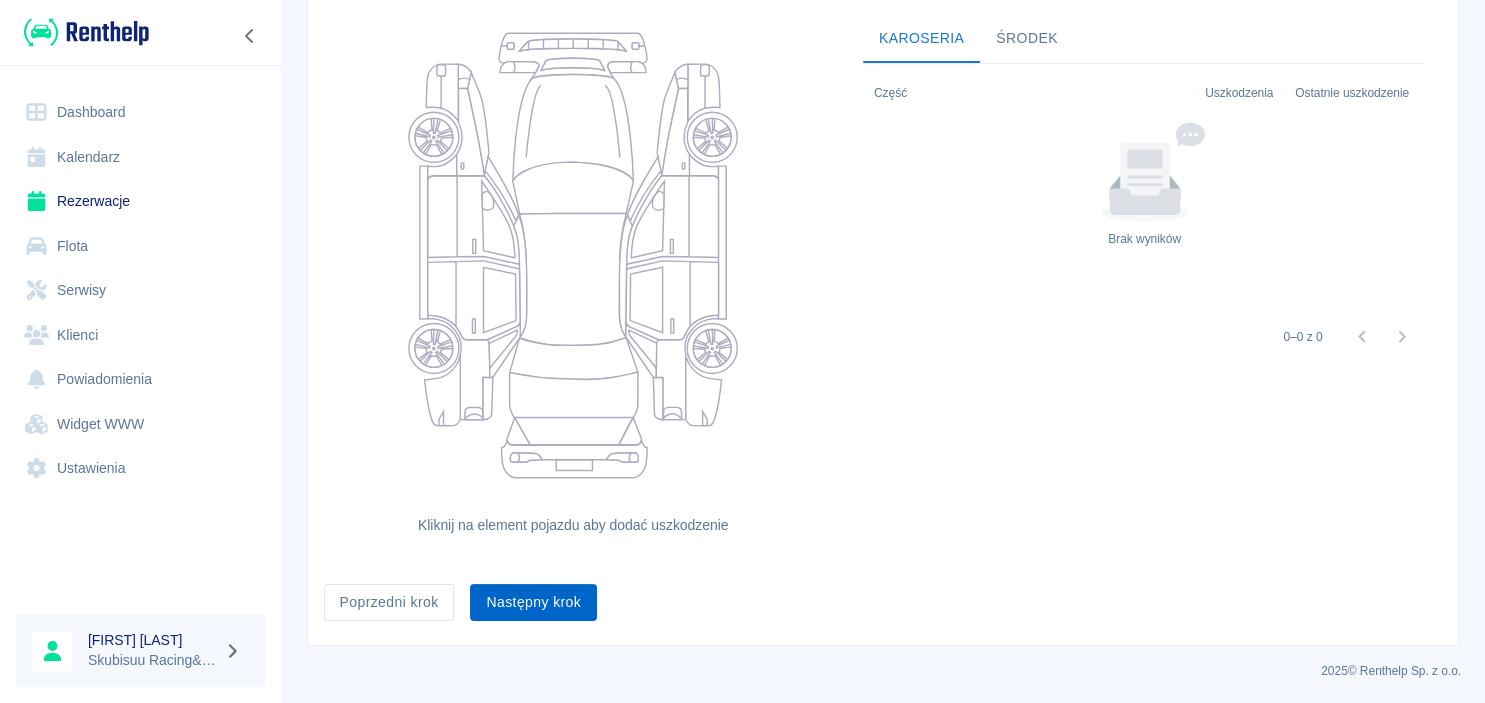 click on "Następny krok" at bounding box center [533, 602] 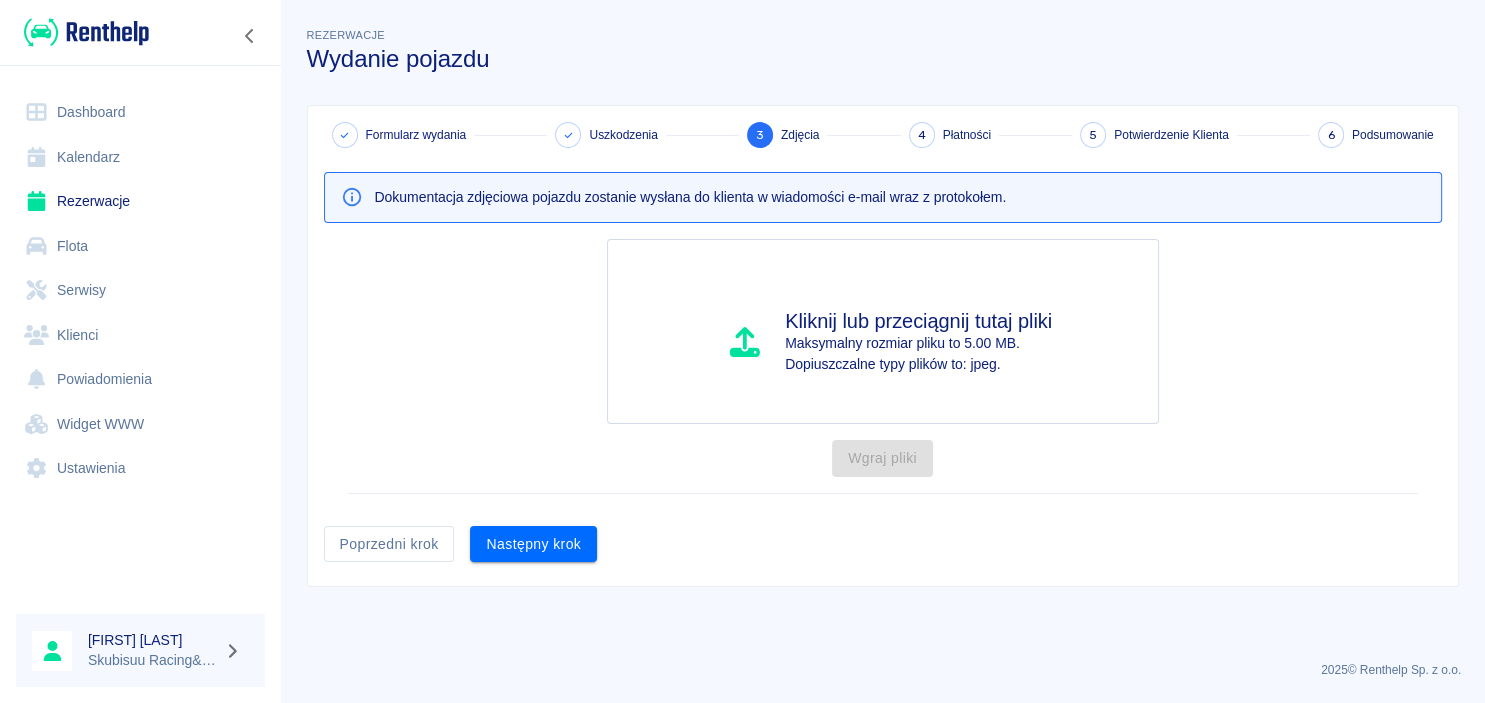 scroll, scrollTop: 0, scrollLeft: 0, axis: both 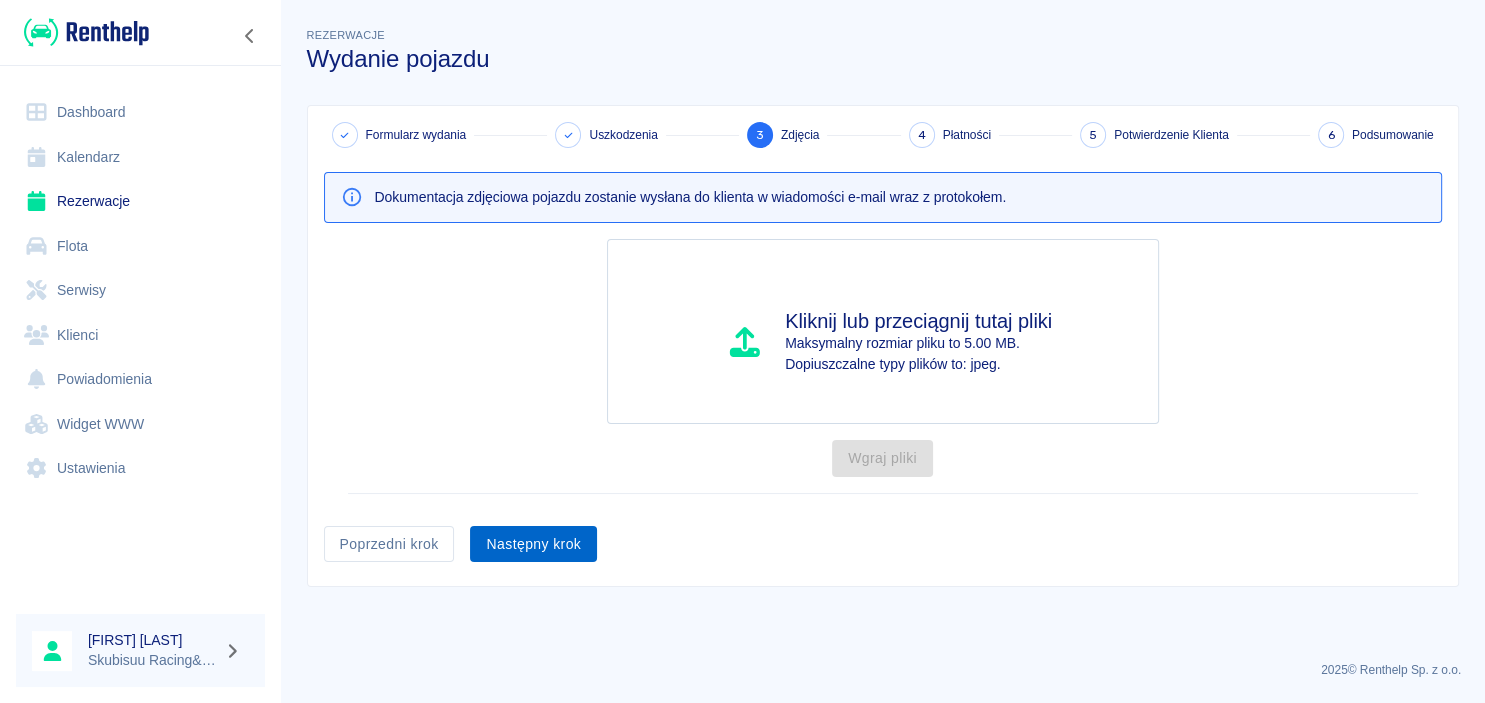 click on "Następny krok" at bounding box center (533, 544) 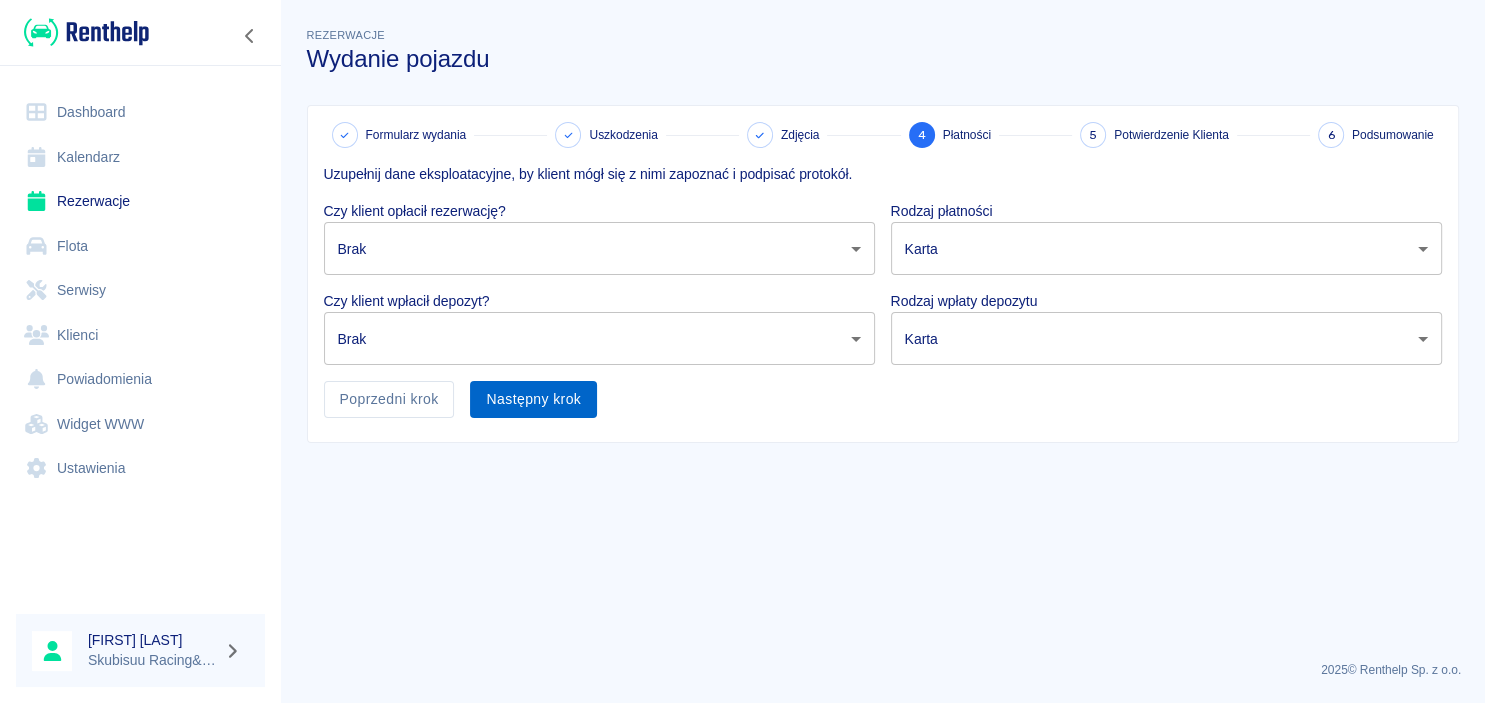 click on "Następny krok" at bounding box center (533, 399) 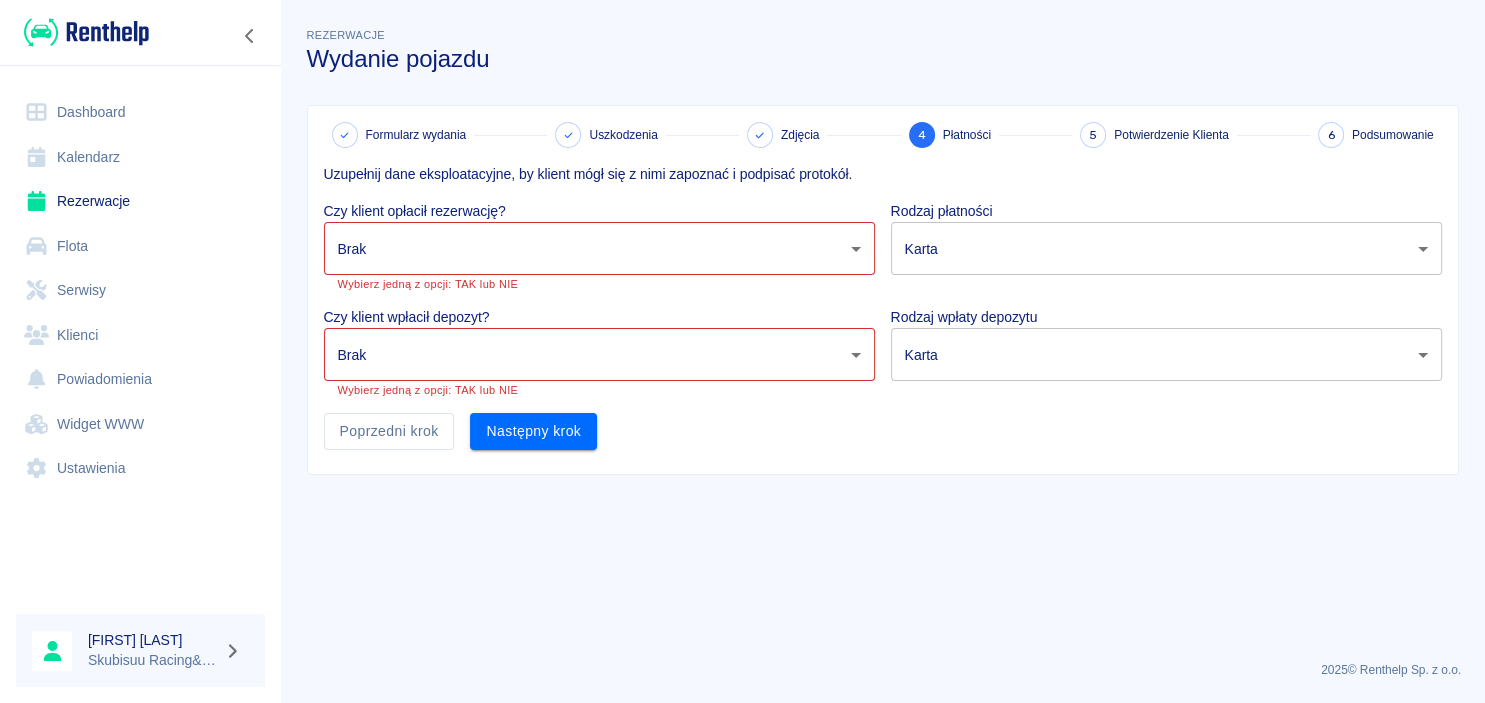 click on "Używamy plików Cookies, by zapewnić Ci najlepsze możliwe doświadczenie. Aby dowiedzieć się więcej, zapoznaj się z naszą Polityką Prywatności.  Polityka Prywatności Rozumiem Dashboard Kalendarz Rezerwacje Flota Serwisy Klienci Powiadomienia Widget WWW Ustawienia Jakub Skubis Skubisuu Racing&Rent Rezerwacje Wydanie pojazdu Formularz wydania Uszkodzenia Zdjęcia 4 Płatności 5 Potwierdzenie Klienta 6 Podsumowanie Uzupełnij dane eksploatacyjne, by klient mógł się z nimi zapoznać i podpisać protokół. Czy klient opłacił rezerwację? Brak none ​ Wybierz jedną z opcji: TAK lub NIE Rodzaj płatności Karta card ​ Czy klient wpłacił depozyt? Brak none ​ Wybierz jedną z opcji: TAK lub NIE Rodzaj wpłaty depozytu Karta terminal_card_authorization ​ Poprzedni krok Następny krok 2025  © Renthelp Sp. z o.o. Wydanie pojazdu | Renthelp" at bounding box center [742, 351] 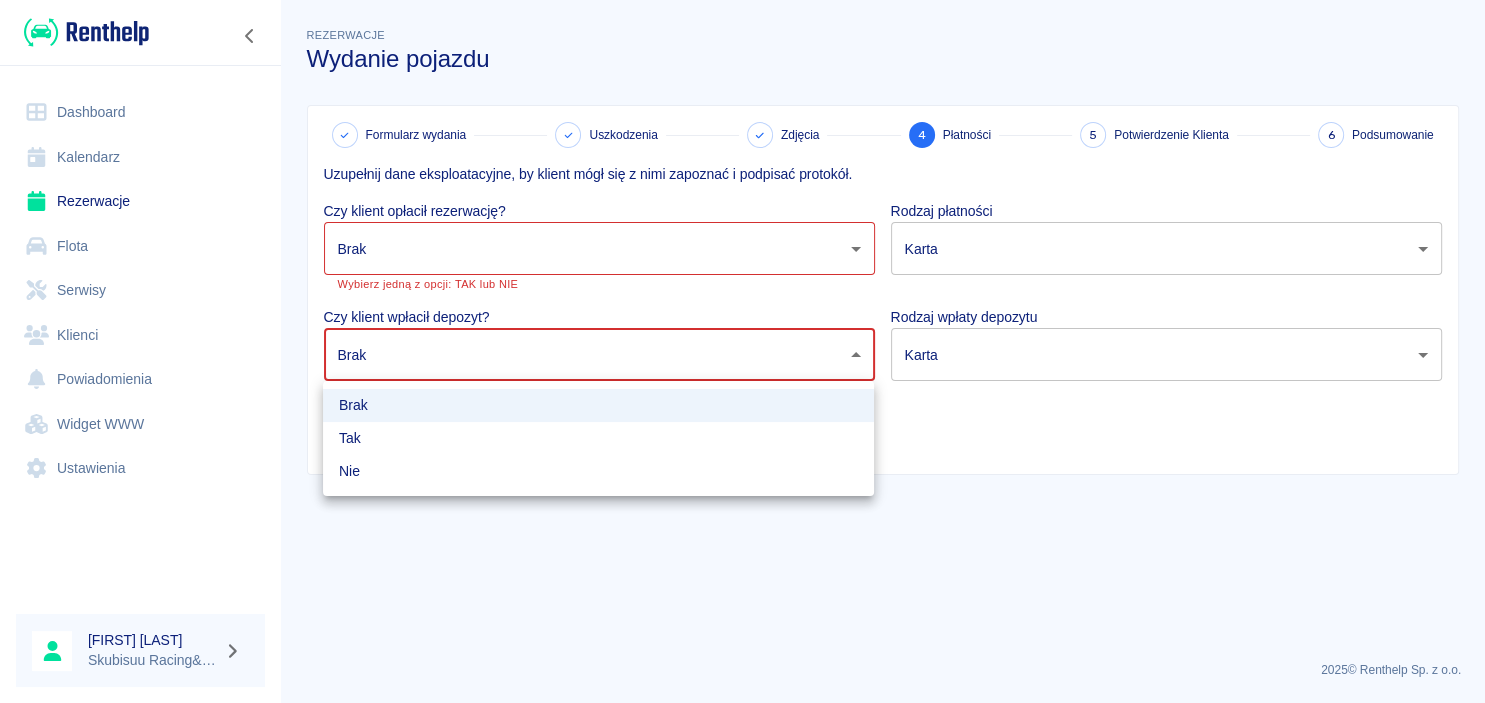 click on "Tak" at bounding box center (598, 438) 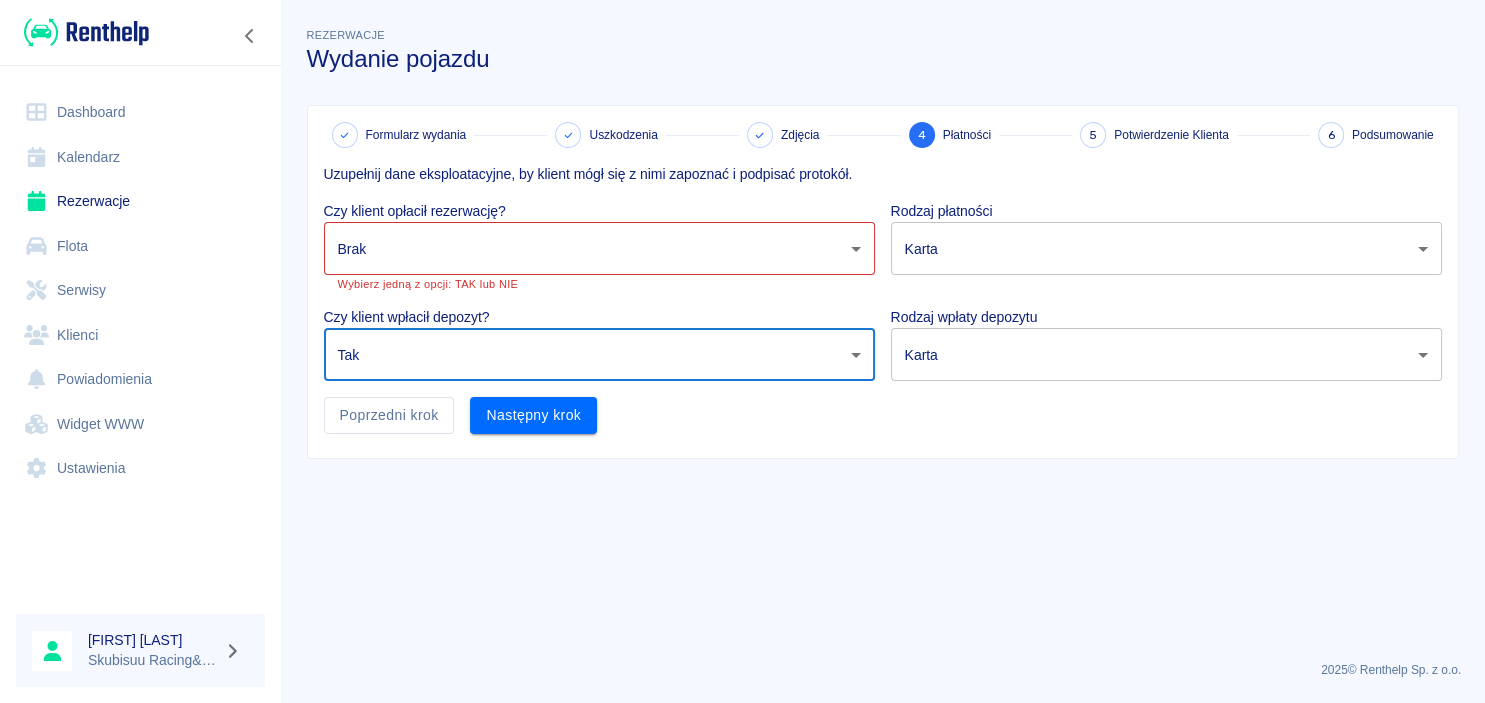 click on "Używamy plików Cookies, by zapewnić Ci najlepsze możliwe doświadczenie. Aby dowiedzieć się więcej, zapoznaj się z naszą Polityką Prywatności.  Polityka Prywatności Rozumiem Dashboard Kalendarz Rezerwacje Flota Serwisy Klienci Powiadomienia Widget WWW Ustawienia Jakub Skubis Skubisuu Racing&Rent Rezerwacje Wydanie pojazdu Formularz wydania Uszkodzenia Zdjęcia 4 Płatności 5 Potwierdzenie Klienta 6 Podsumowanie Uzupełnij dane eksploatacyjne, by klient mógł się z nimi zapoznać i podpisać protokół. Czy klient opłacił rezerwację? Brak none ​ Wybierz jedną z opcji: TAK lub NIE Rodzaj płatności Karta card ​ Czy klient wpłacił depozyt? Tak true ​ Rodzaj wpłaty depozytu Karta terminal_card_authorization ​ Poprzedni krok Następny krok 2025  © Renthelp Sp. z o.o. Wydanie pojazdu | Renthelp" at bounding box center [742, 351] 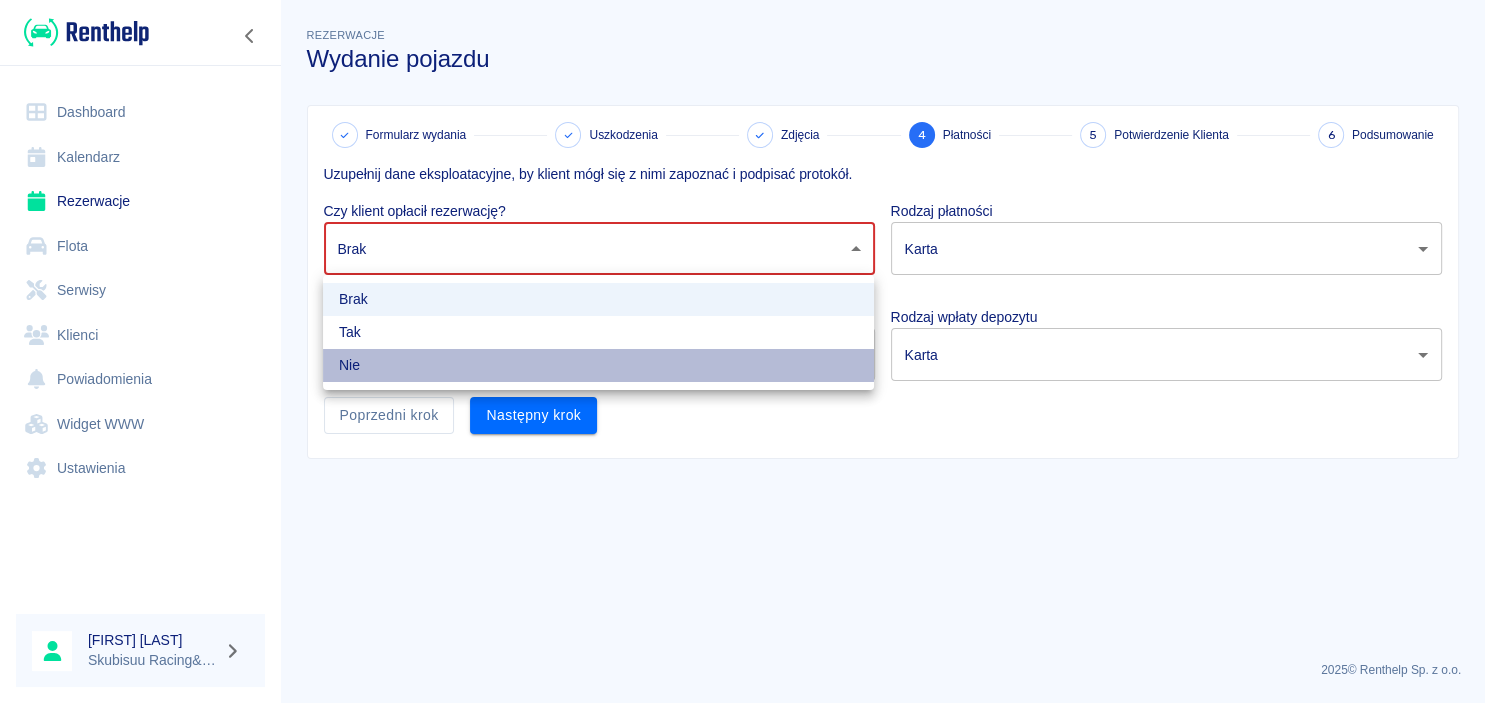 click on "Nie" at bounding box center [598, 365] 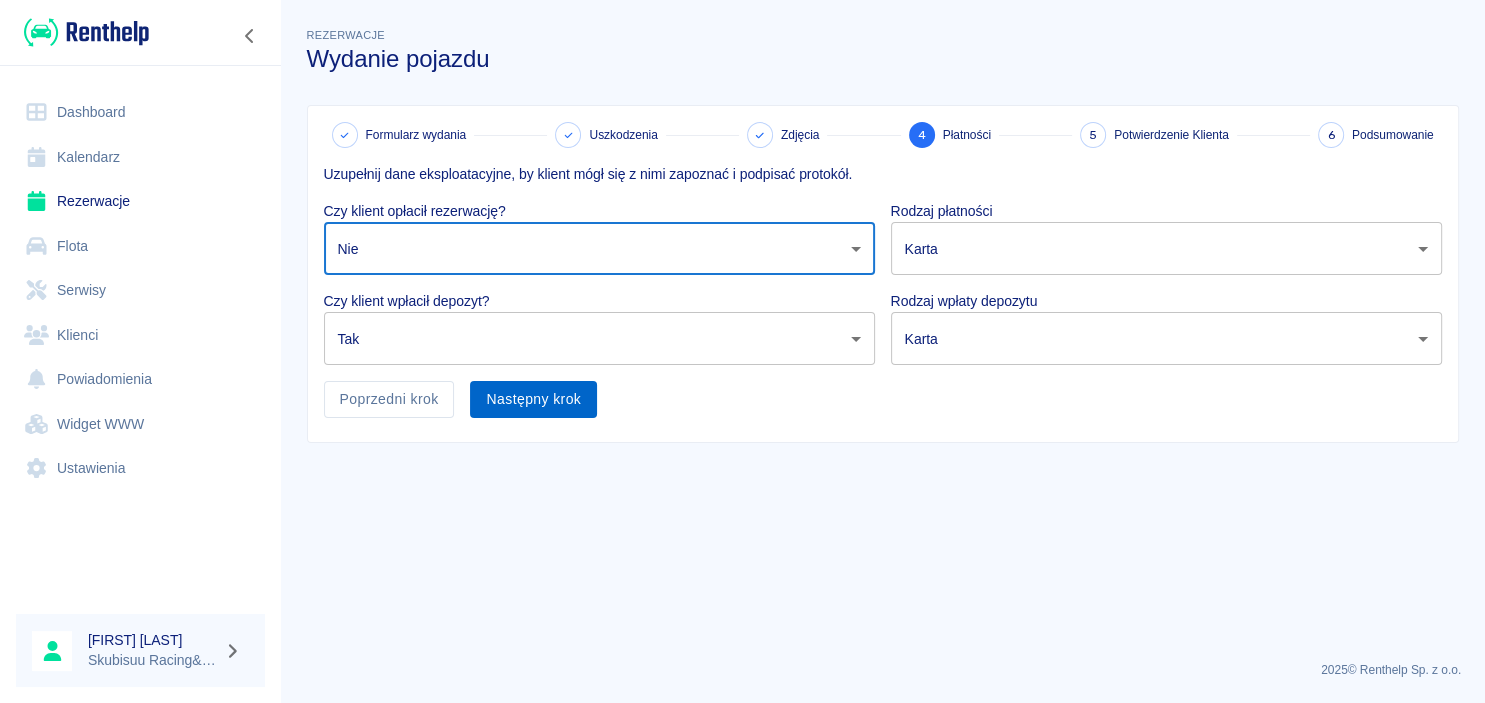 click on "Następny krok" at bounding box center [533, 399] 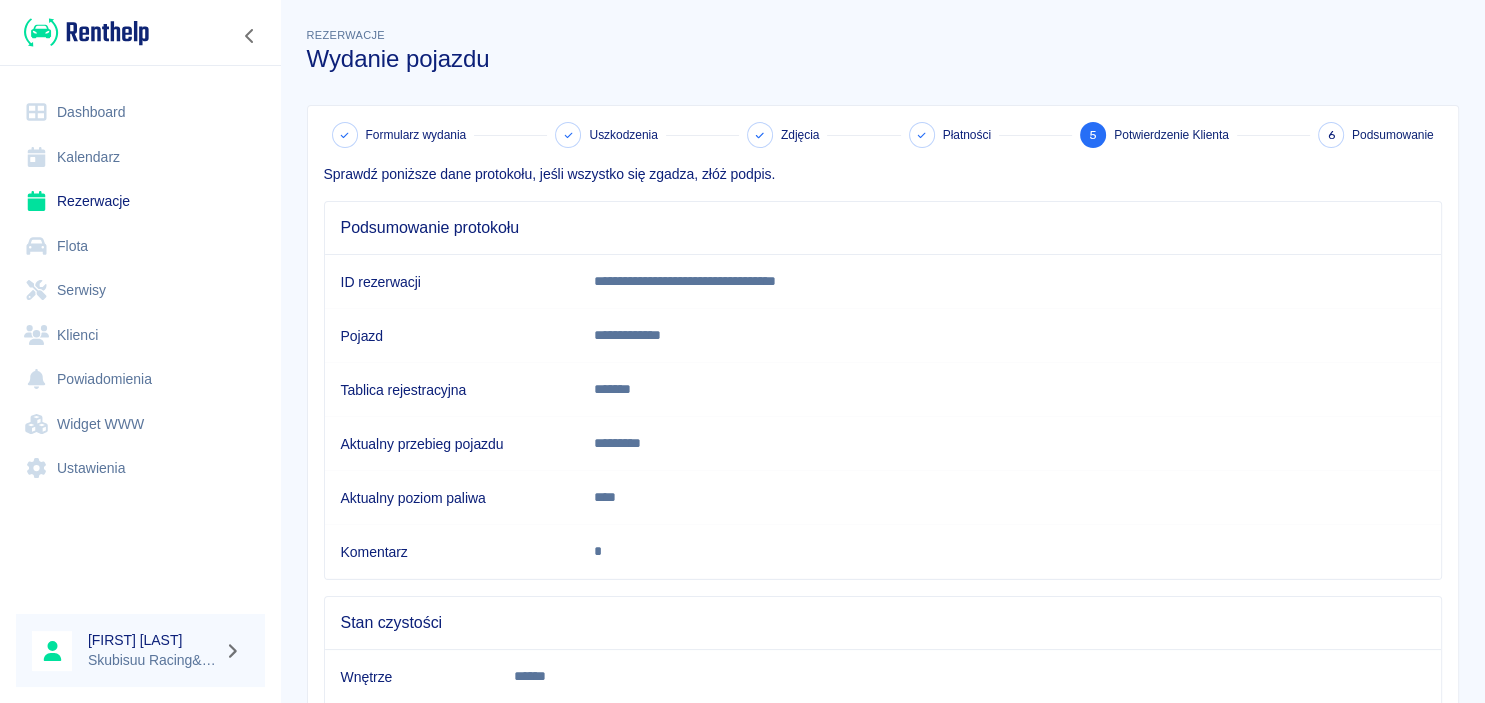 scroll, scrollTop: 188, scrollLeft: 0, axis: vertical 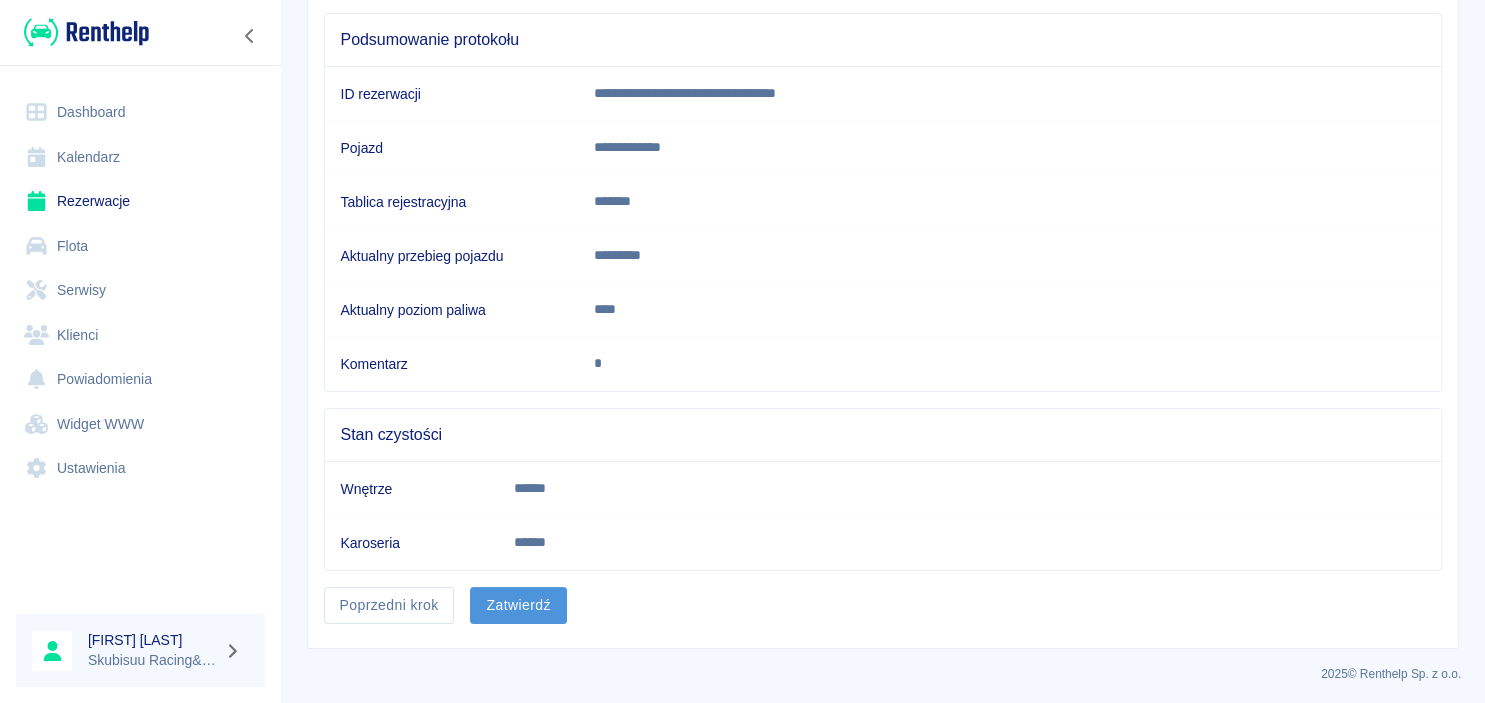 click on "Zatwierdź" at bounding box center [518, 605] 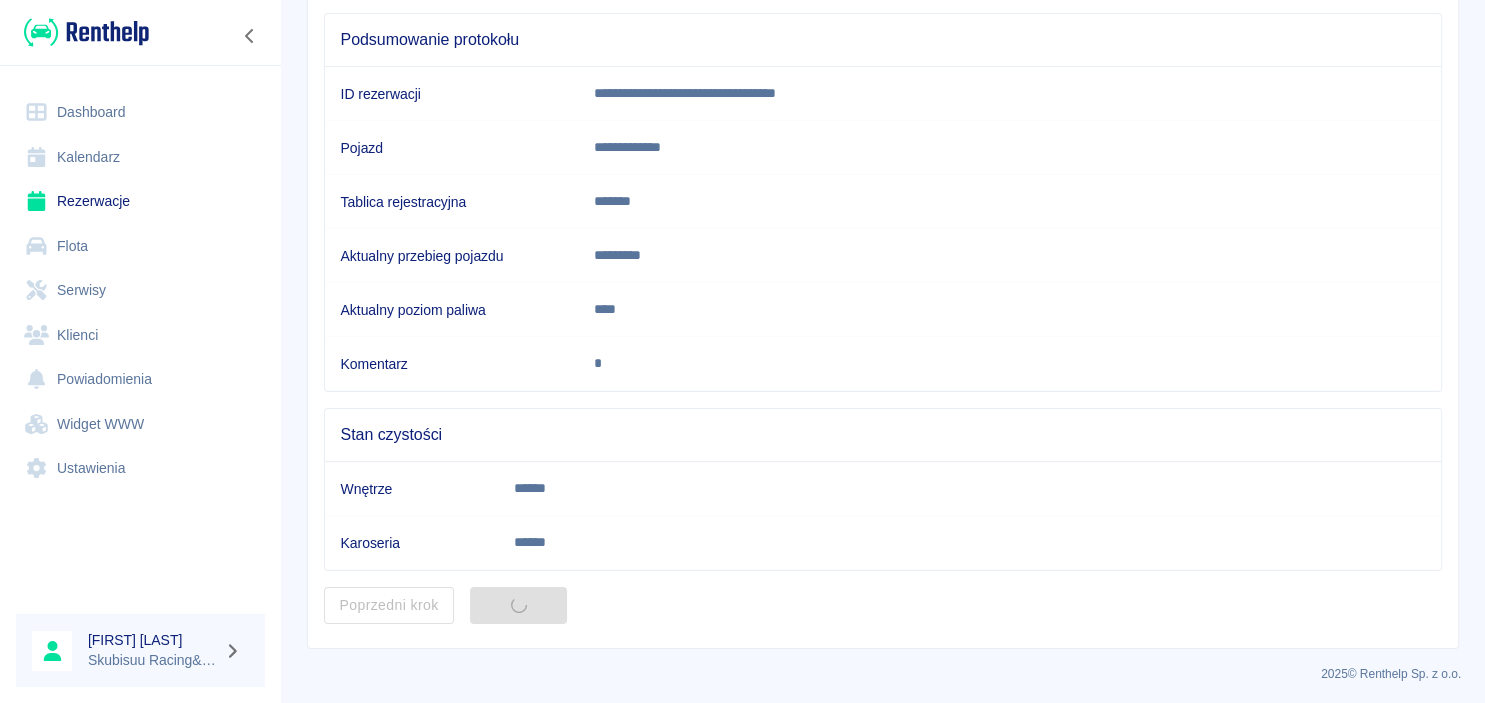 scroll, scrollTop: 0, scrollLeft: 0, axis: both 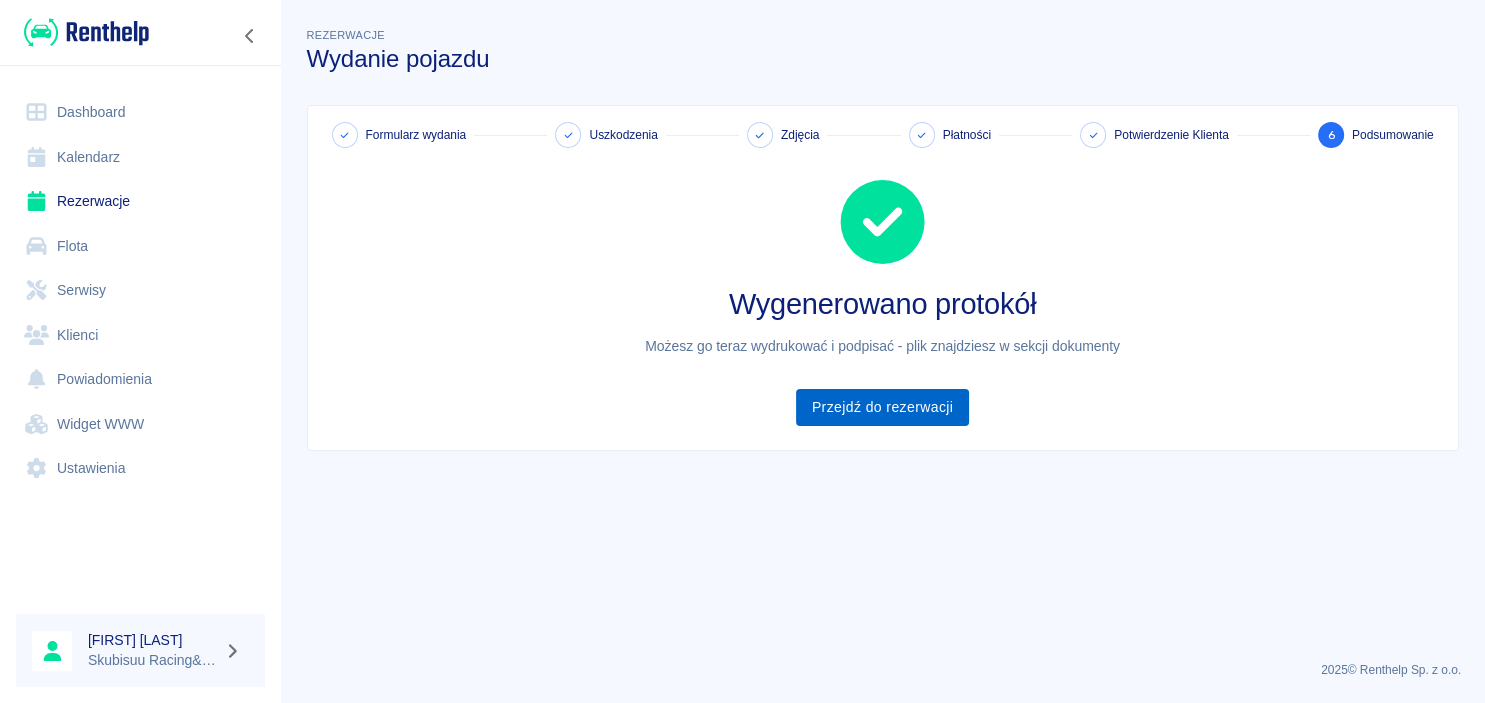 click on "Przejdź do rezerwacji" at bounding box center [882, 407] 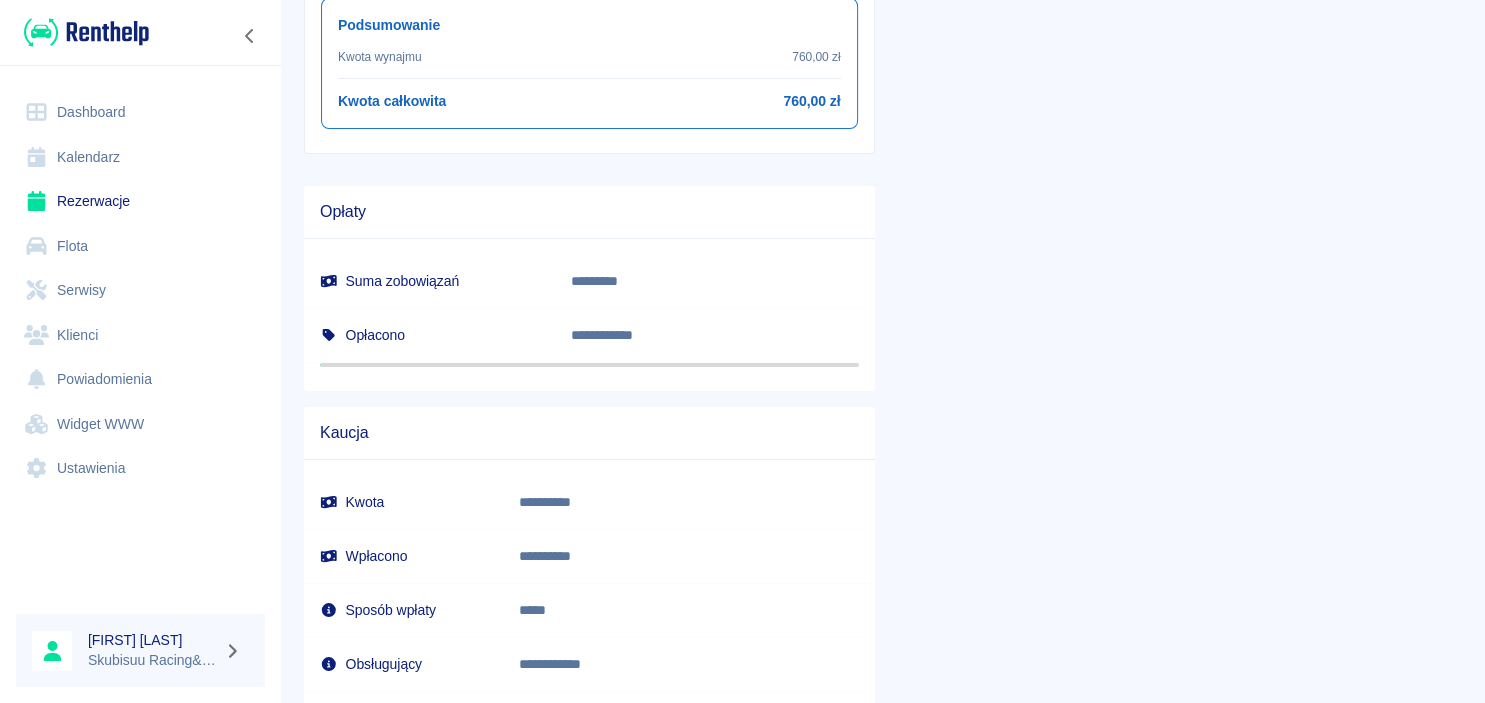 scroll, scrollTop: 985, scrollLeft: 0, axis: vertical 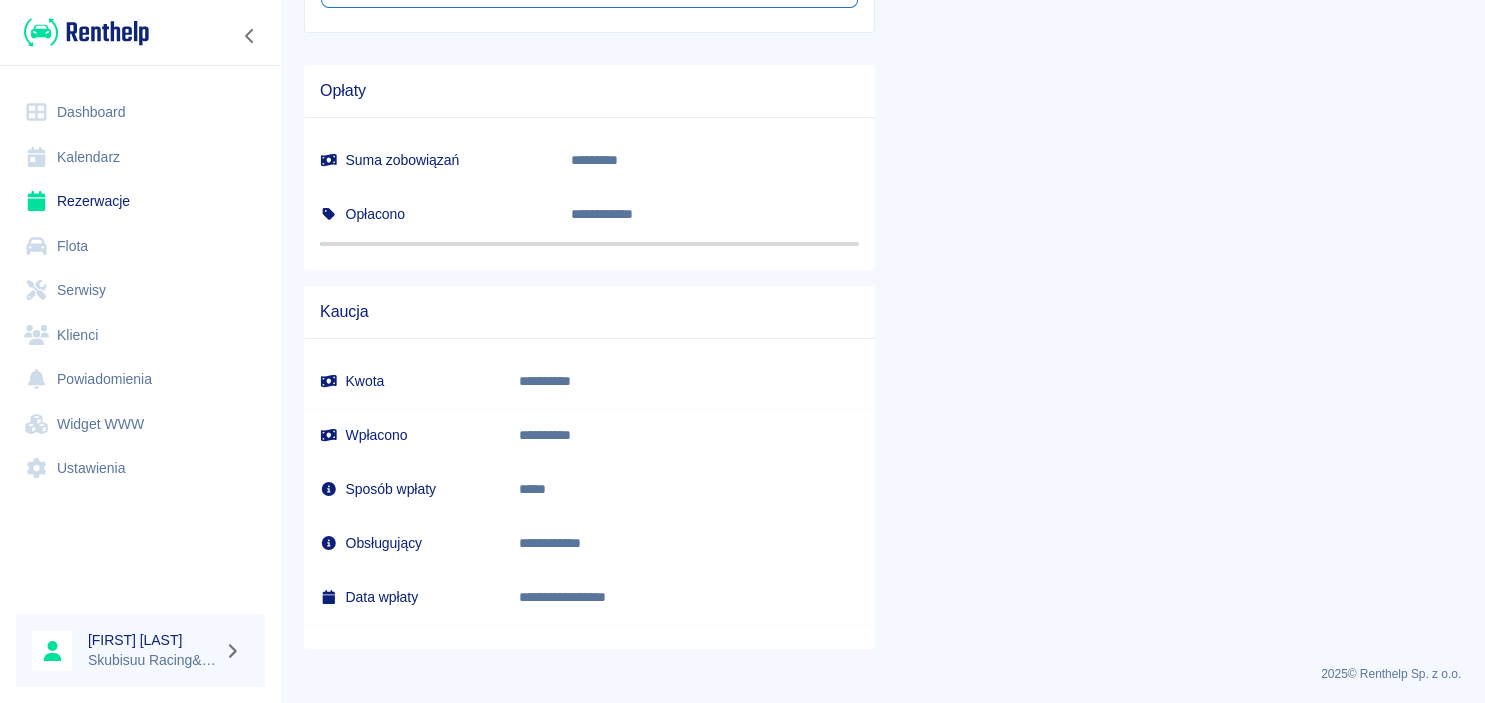 click on "*****" at bounding box center (641, 489) 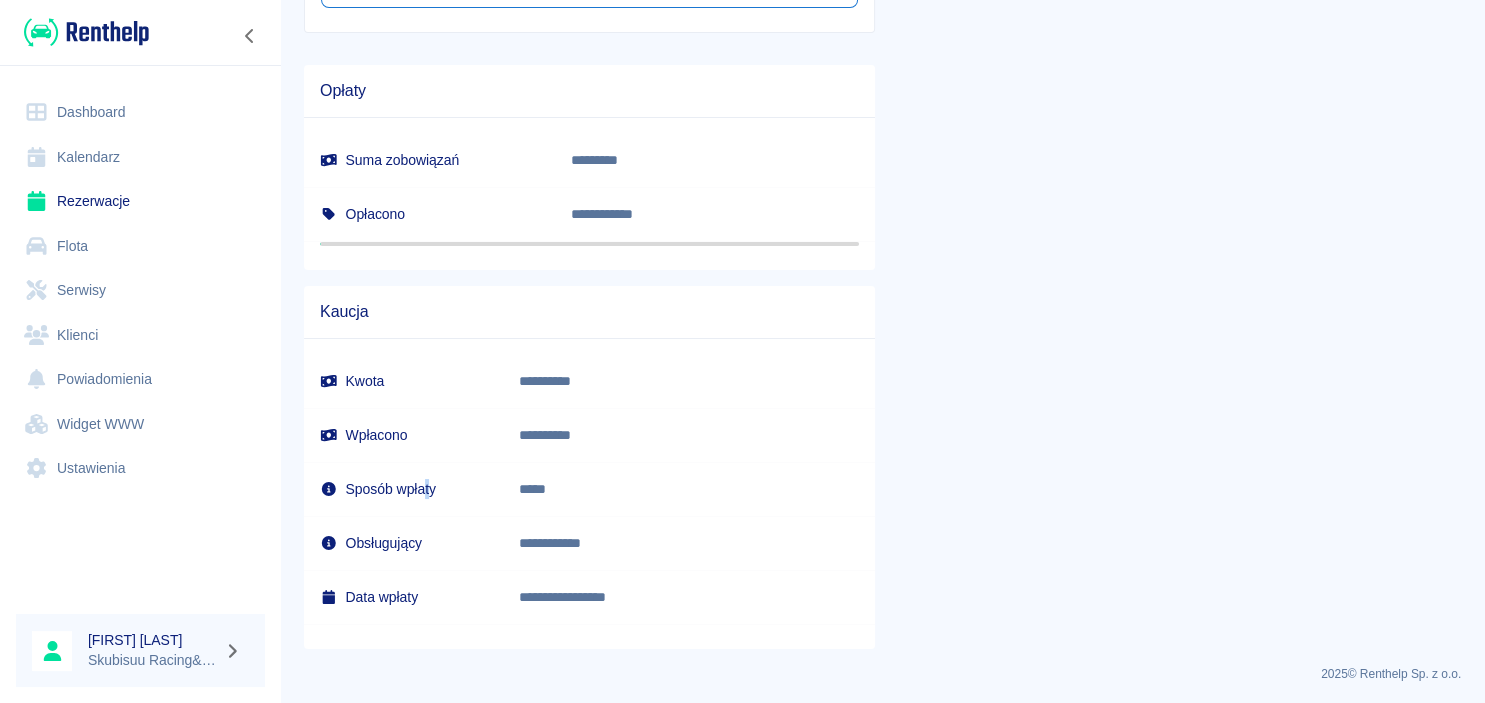 click on "Sposób wpłaty" at bounding box center [403, 489] 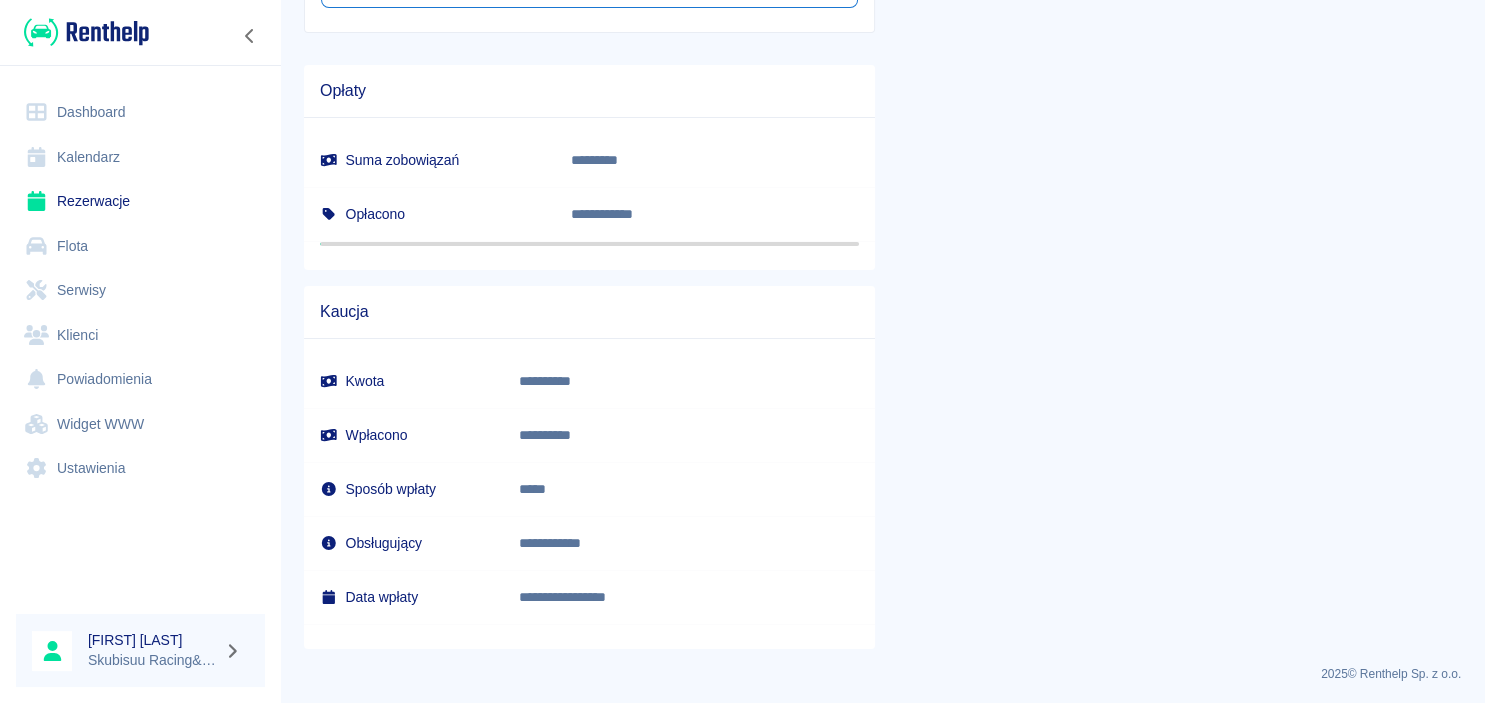 click on "Sposób wpłaty" at bounding box center (403, 489) 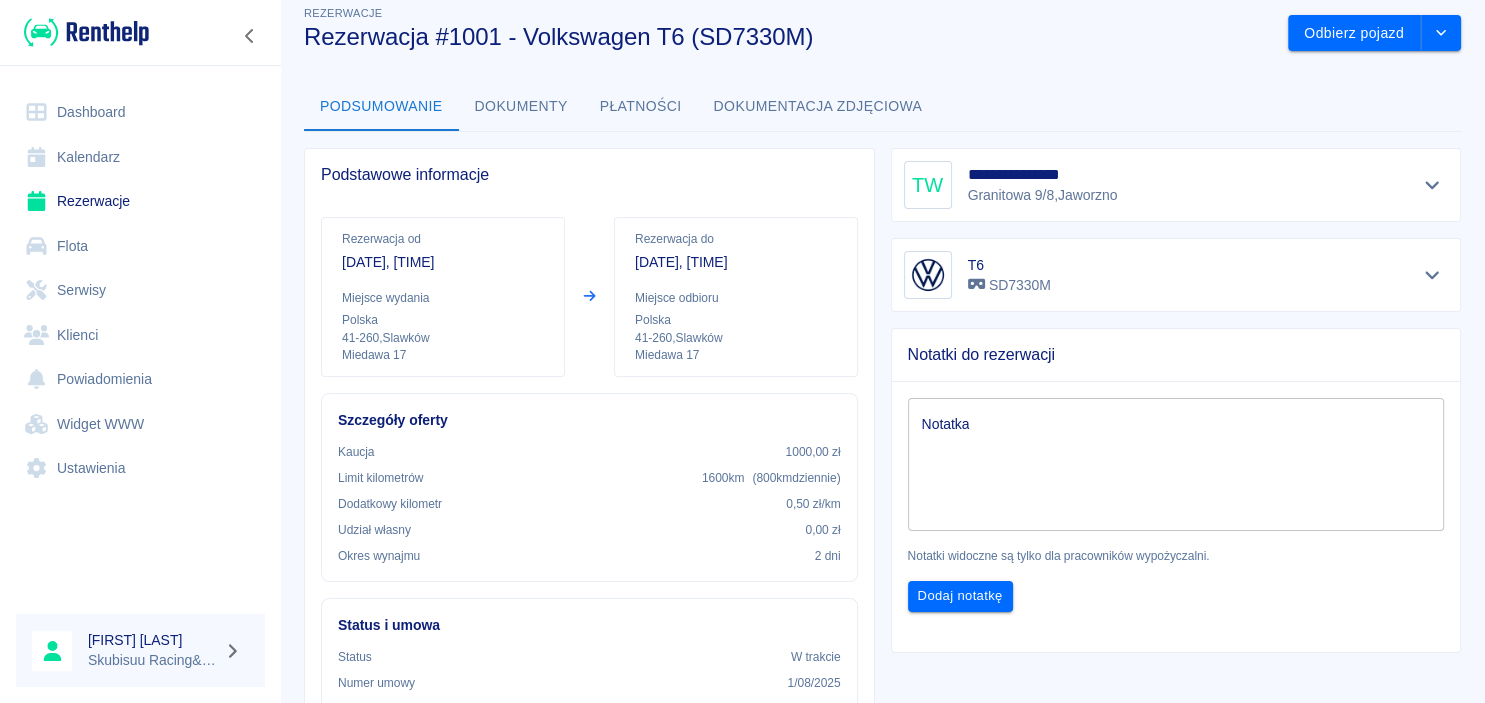 scroll, scrollTop: 0, scrollLeft: 0, axis: both 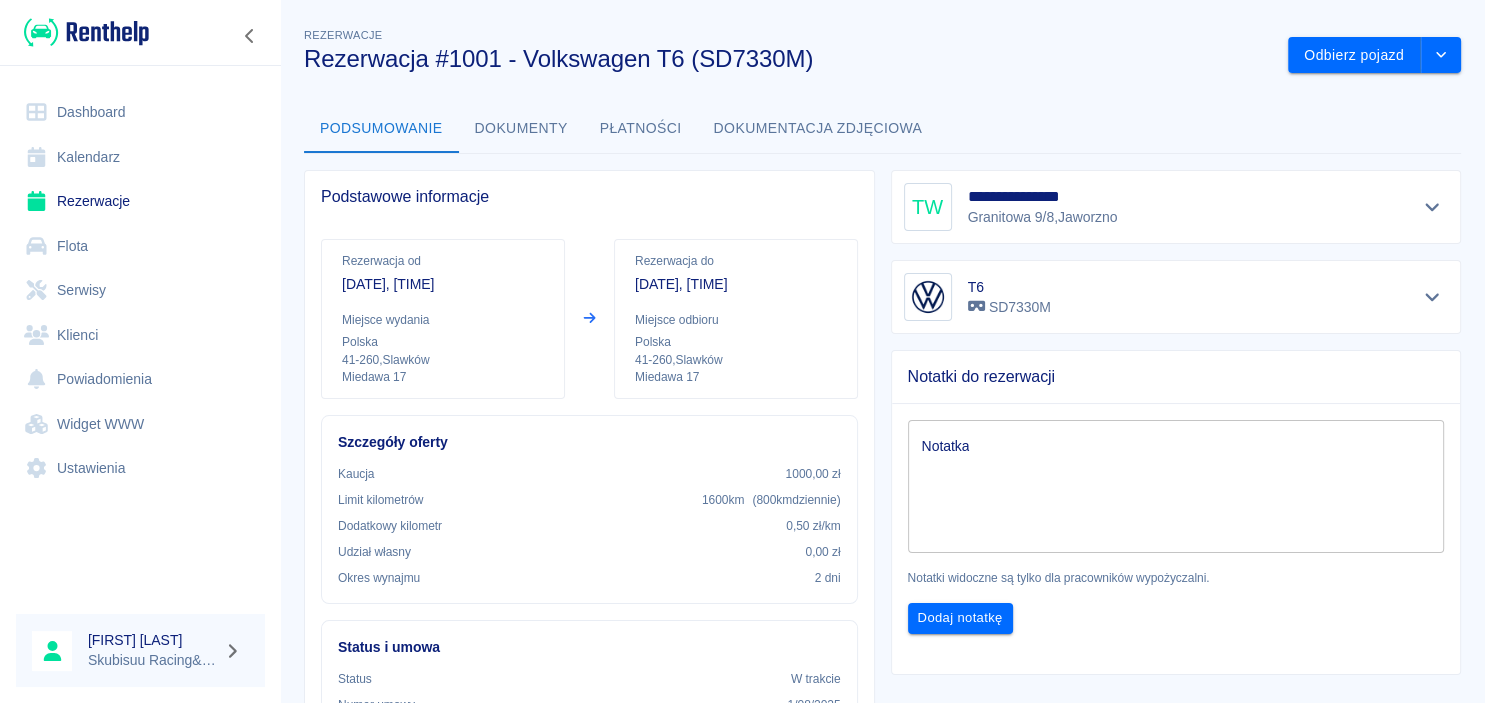 click 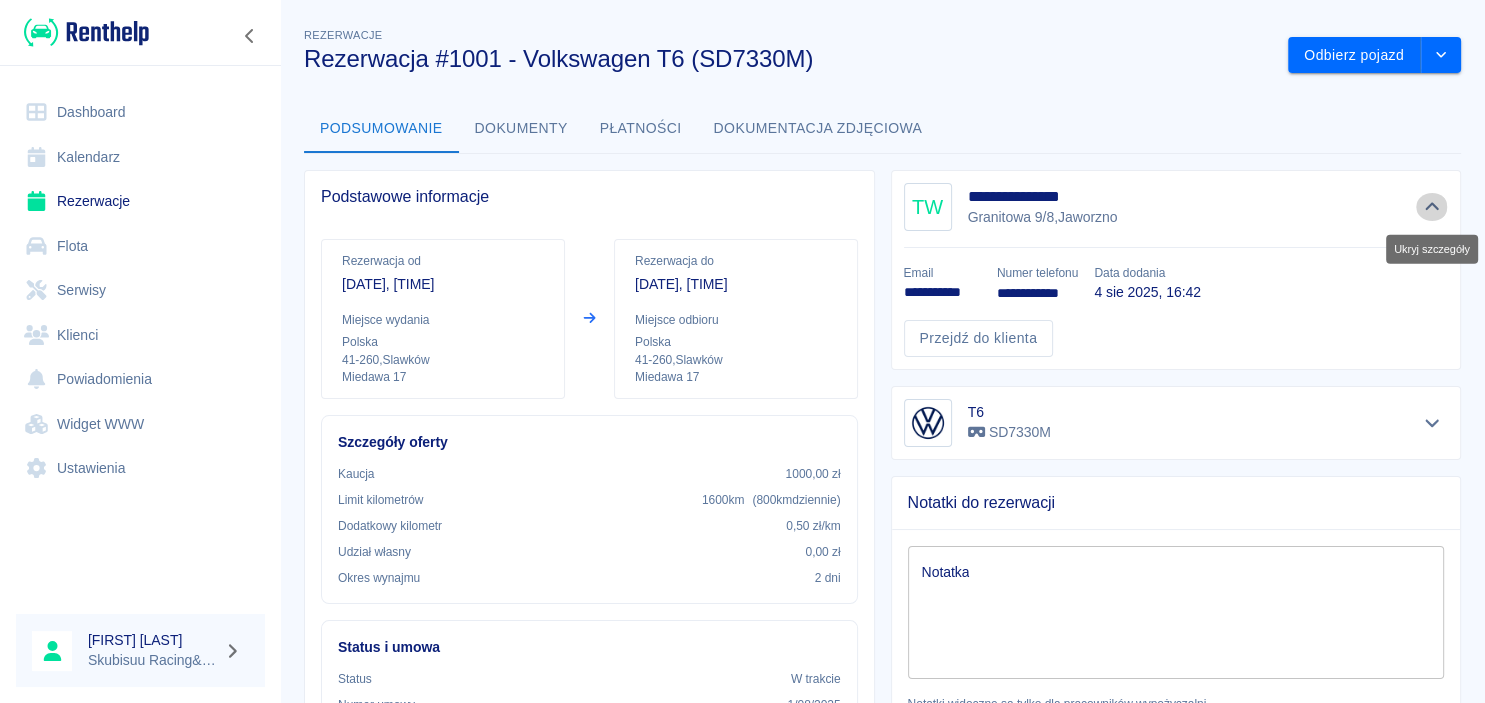 click 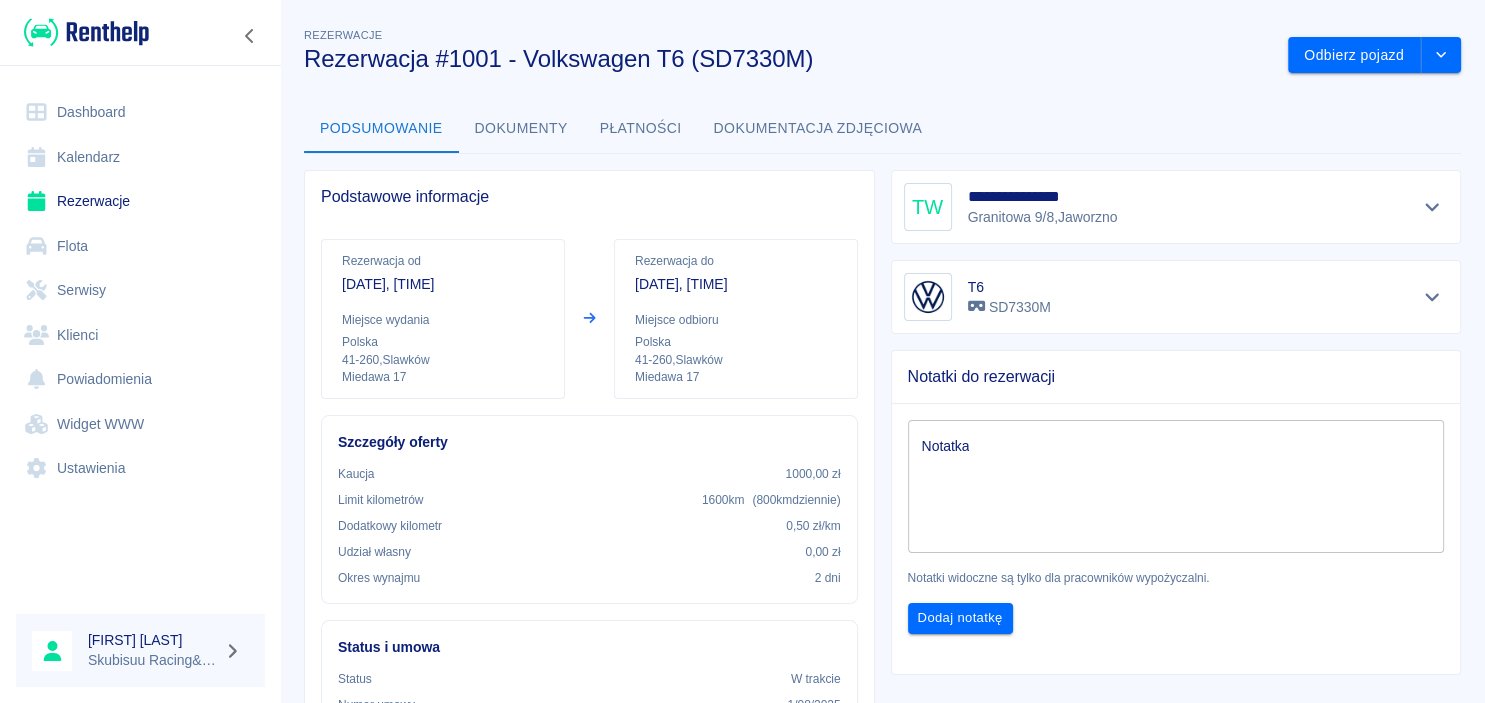 click on "Dashboard" at bounding box center [140, 112] 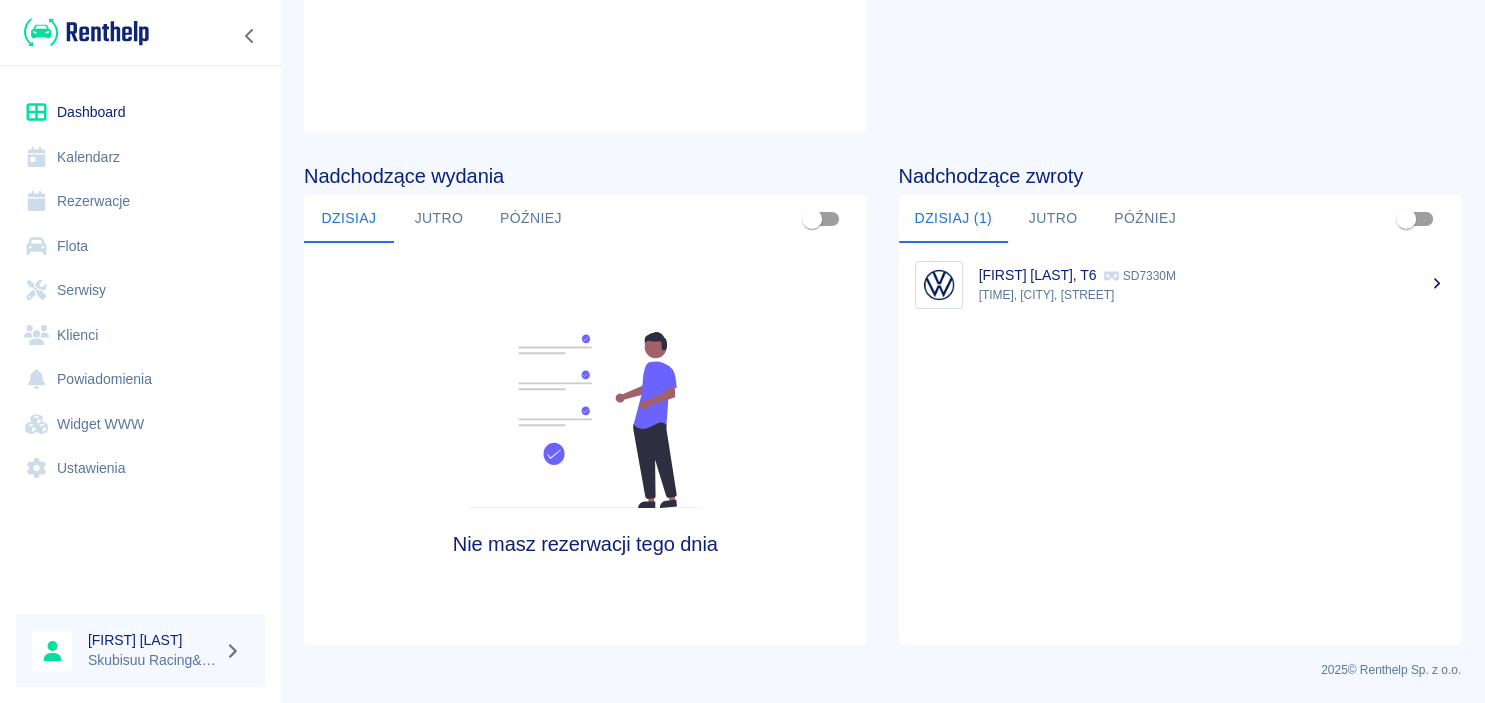 scroll, scrollTop: 0, scrollLeft: 0, axis: both 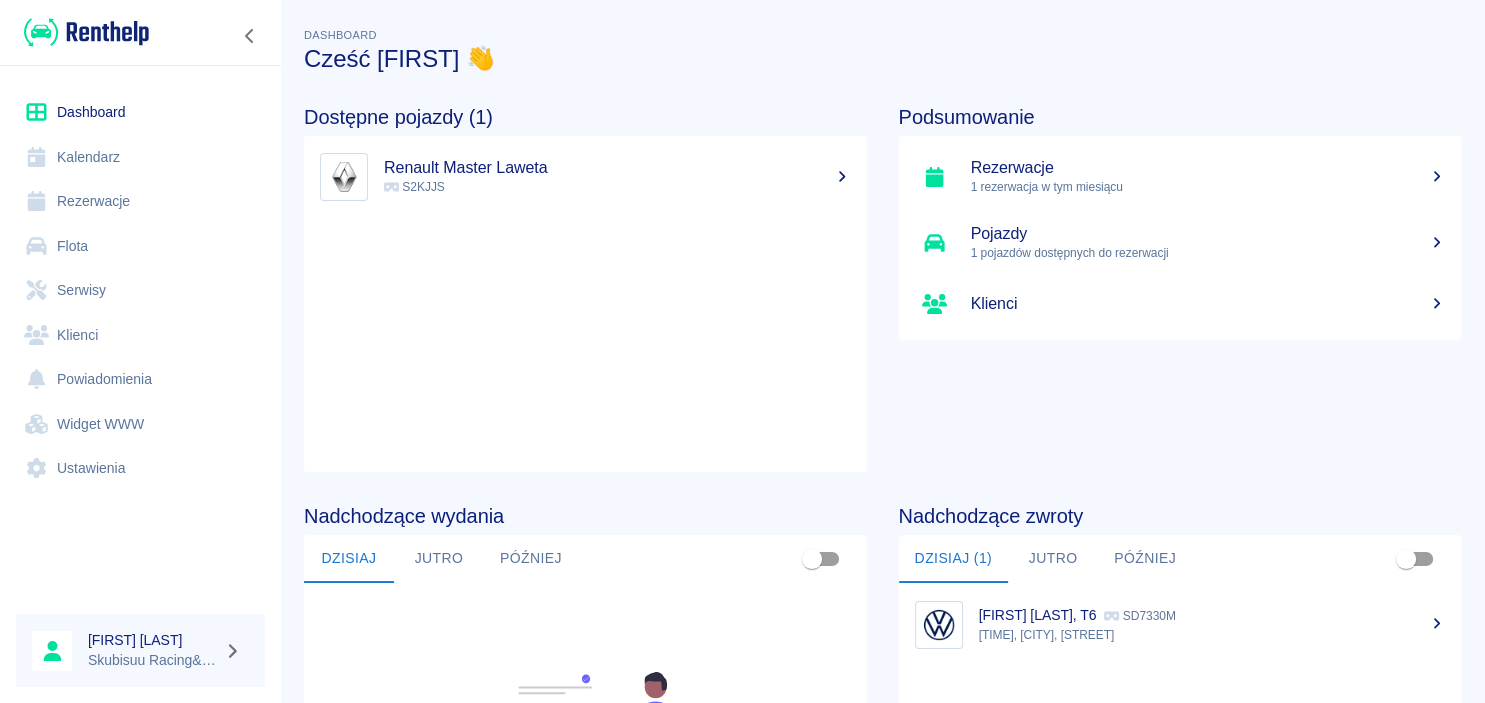 click on "Klienci" at bounding box center (1208, 304) 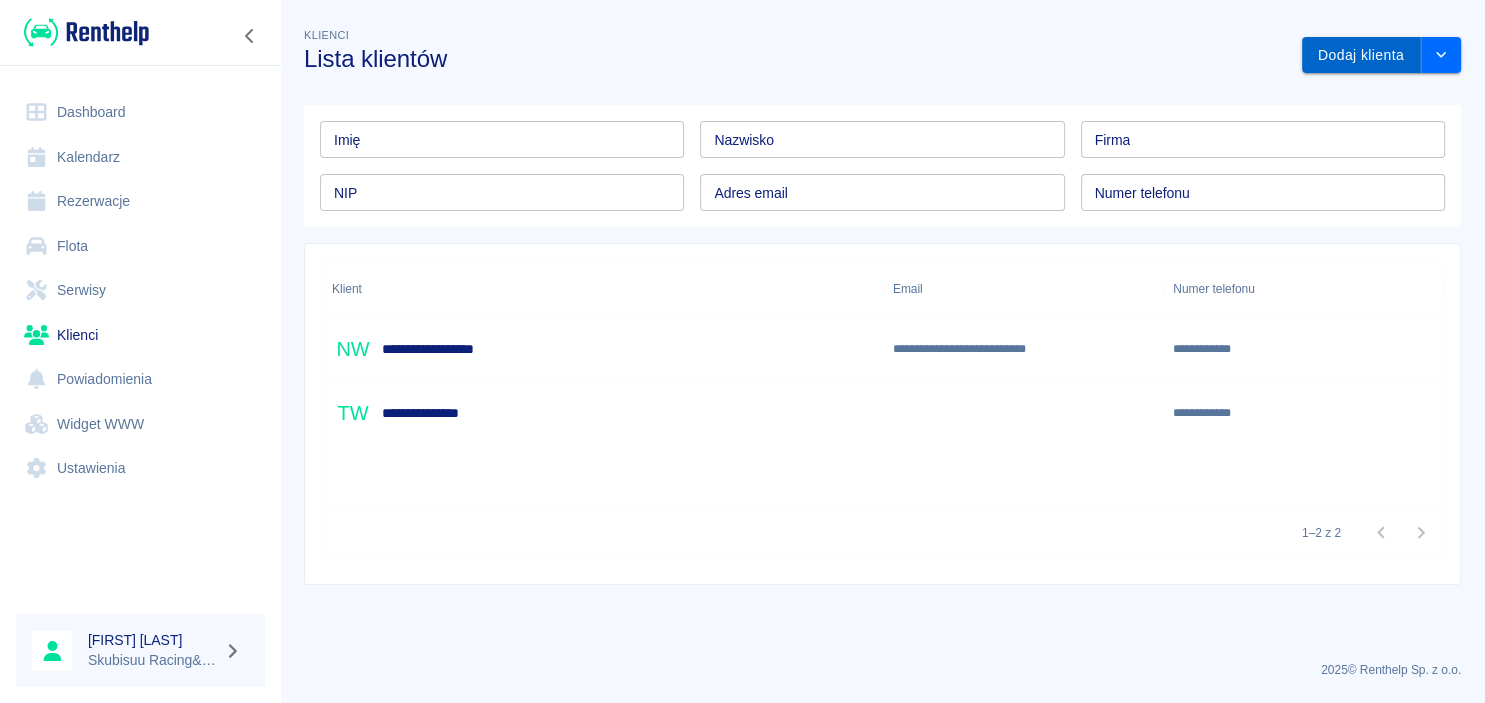 click on "Dodaj klienta" at bounding box center [1361, 55] 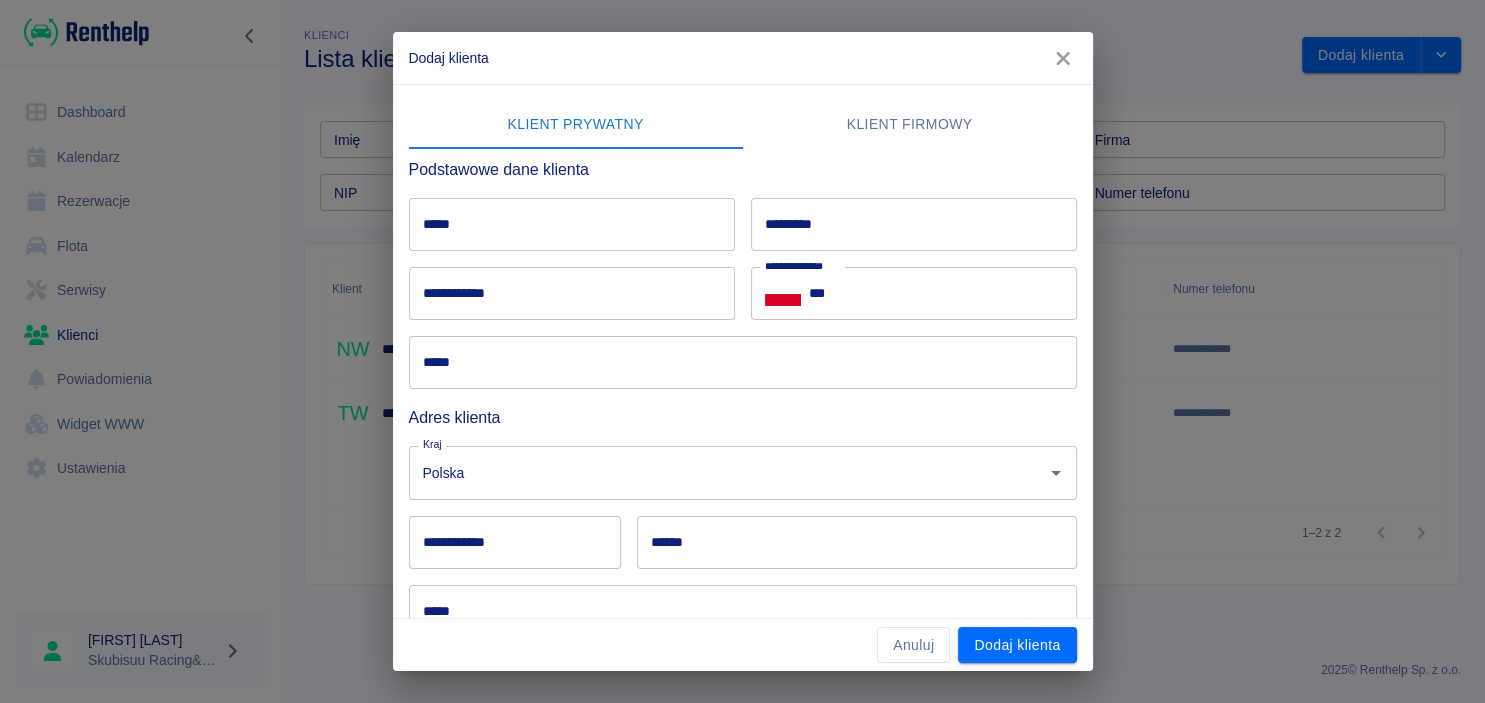 click on "*****" at bounding box center (572, 224) 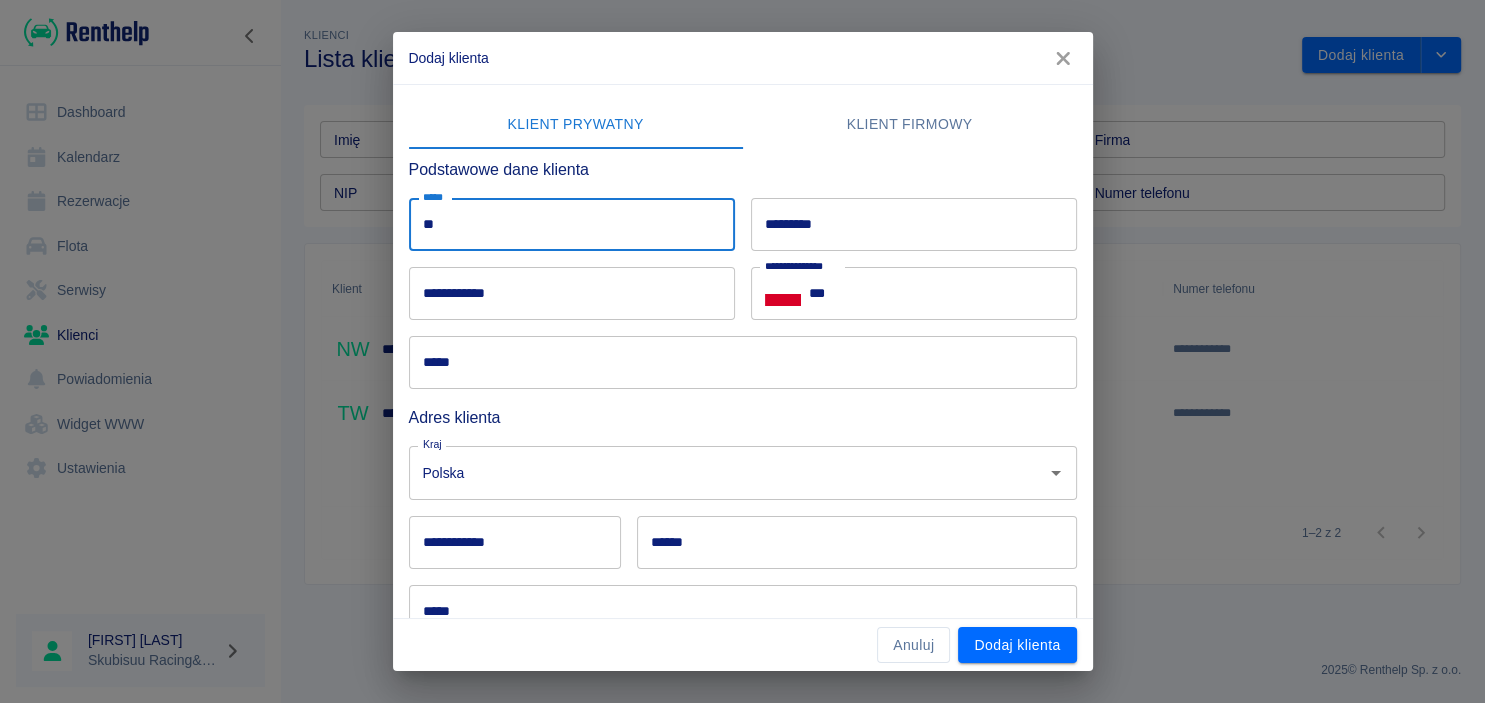 type on "*" 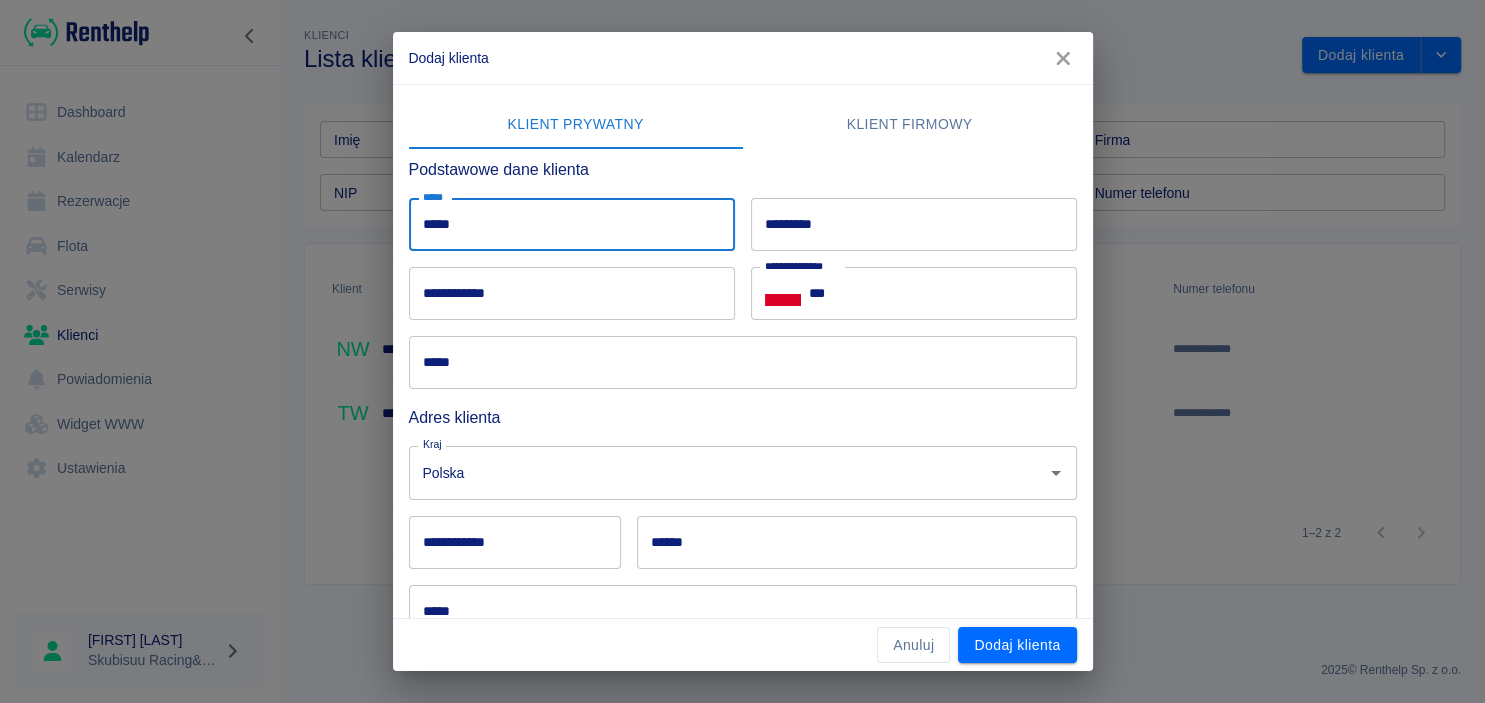 type on "*****" 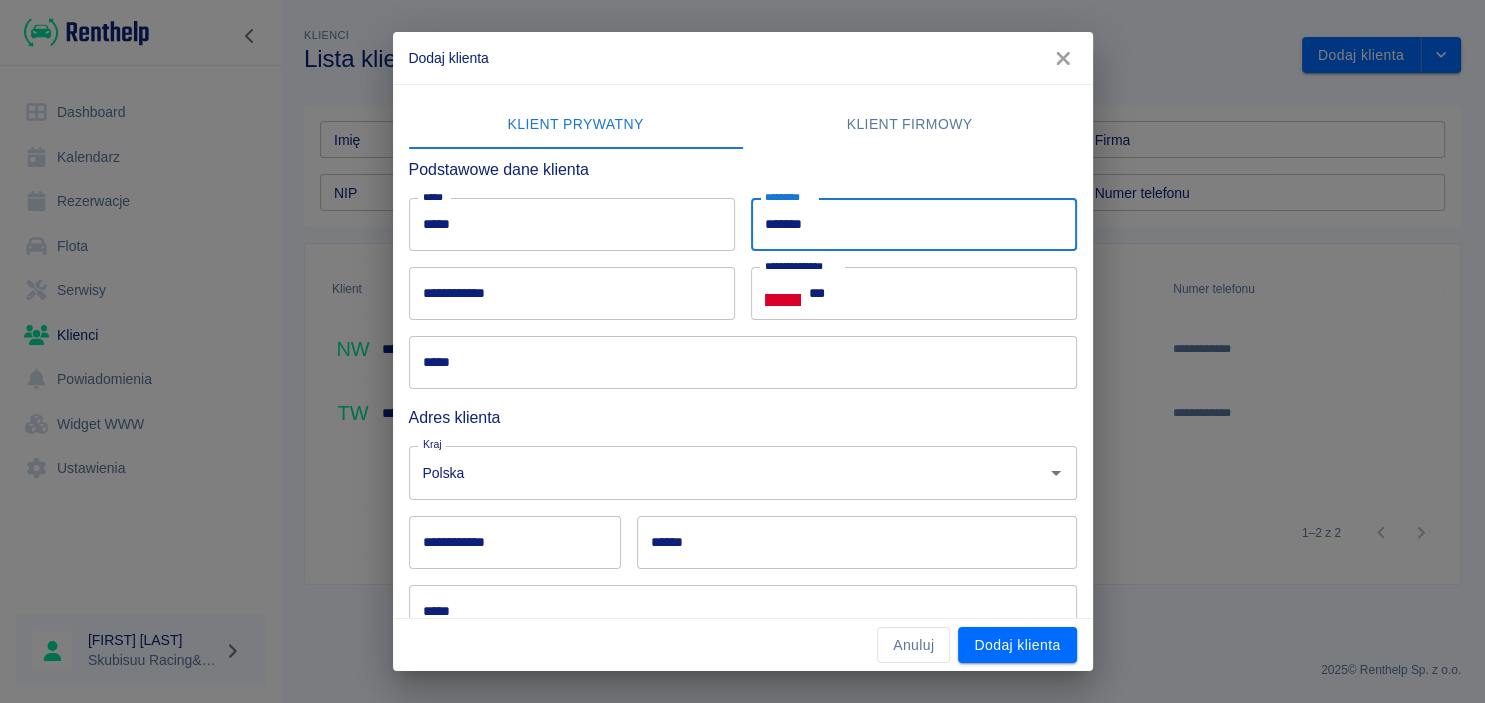type on "*******" 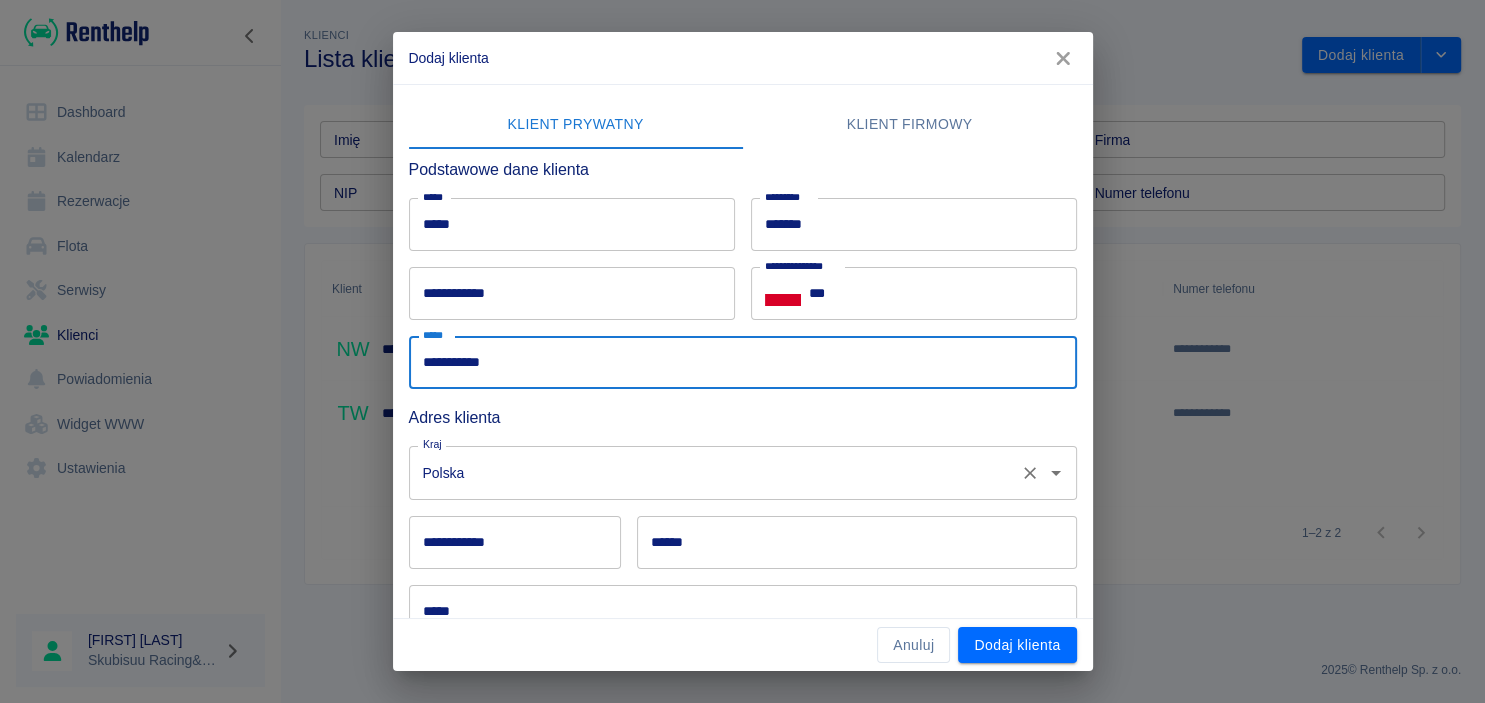 type on "**********" 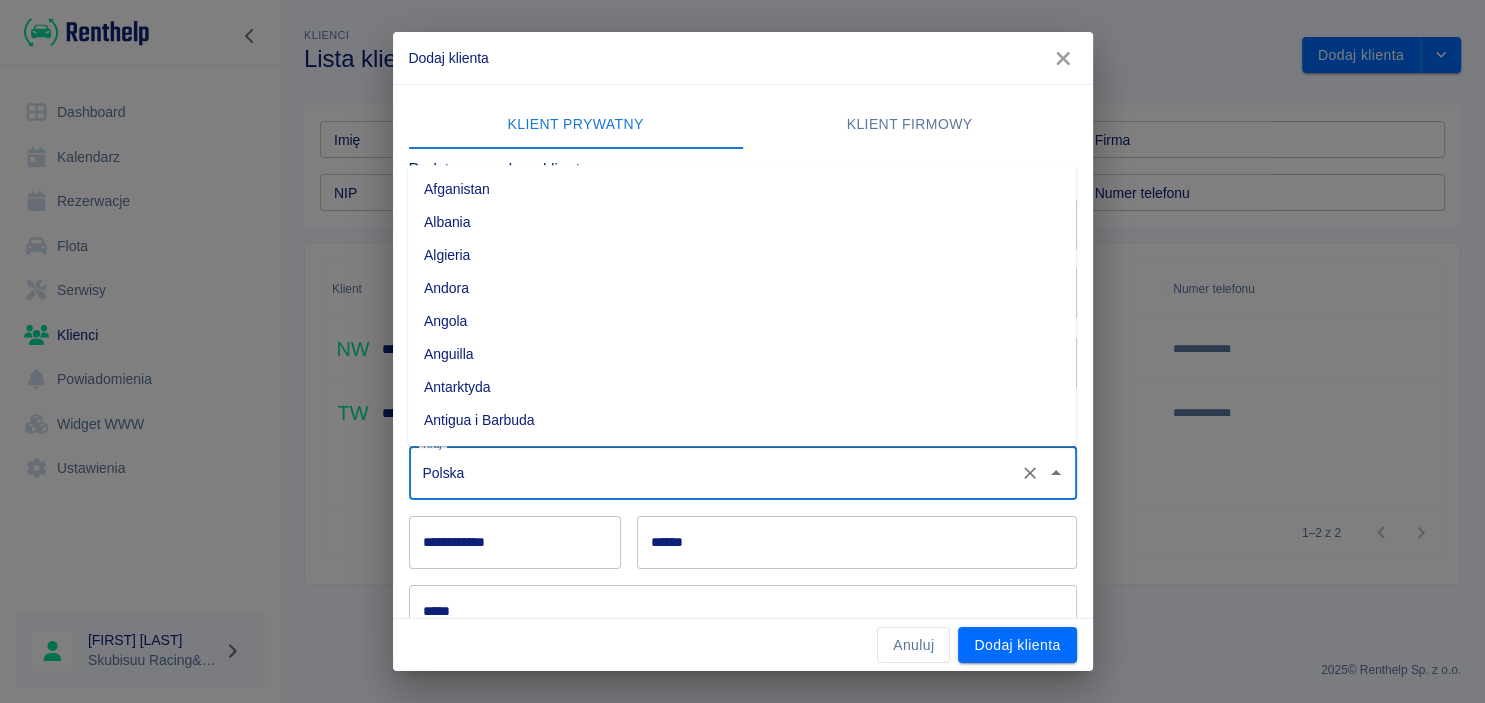 scroll, scrollTop: 5205, scrollLeft: 0, axis: vertical 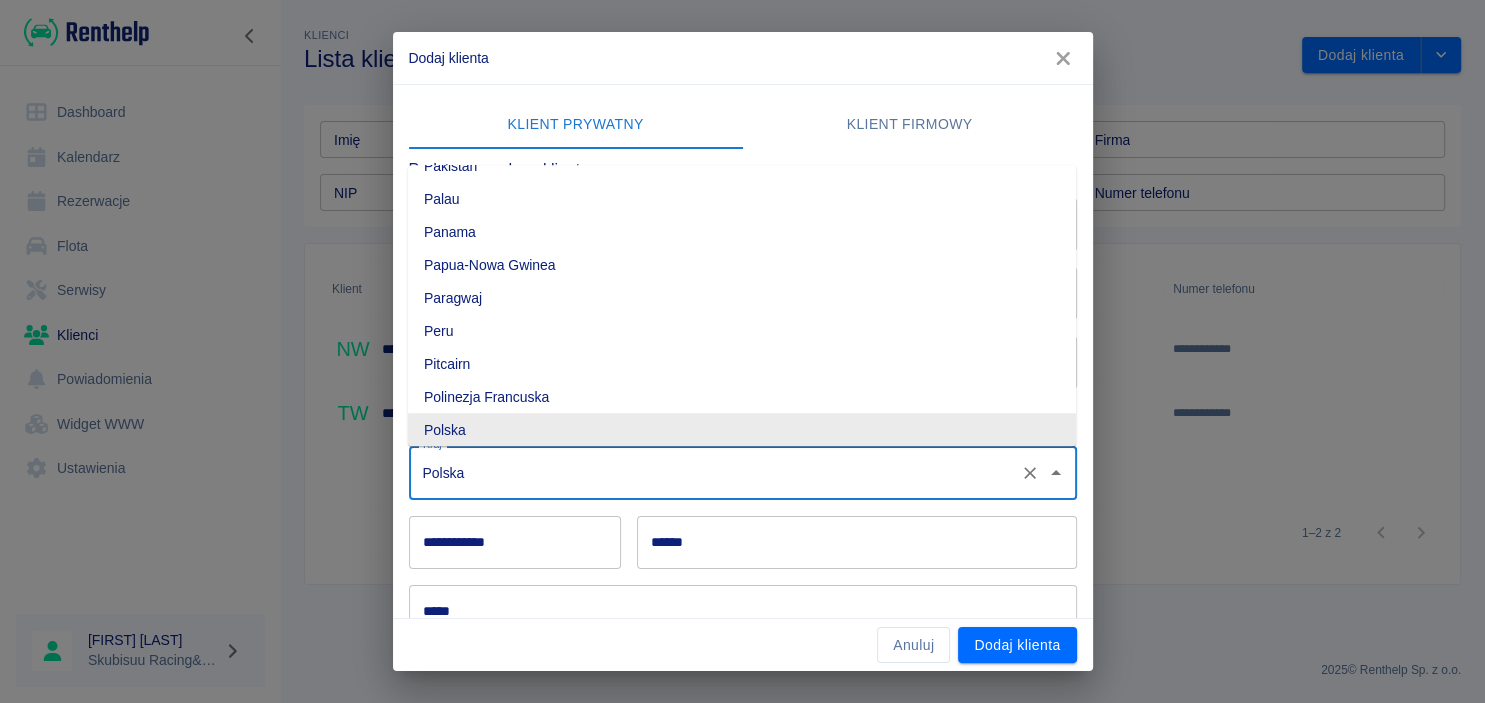 click on "[COUNTRY]" at bounding box center [715, 472] 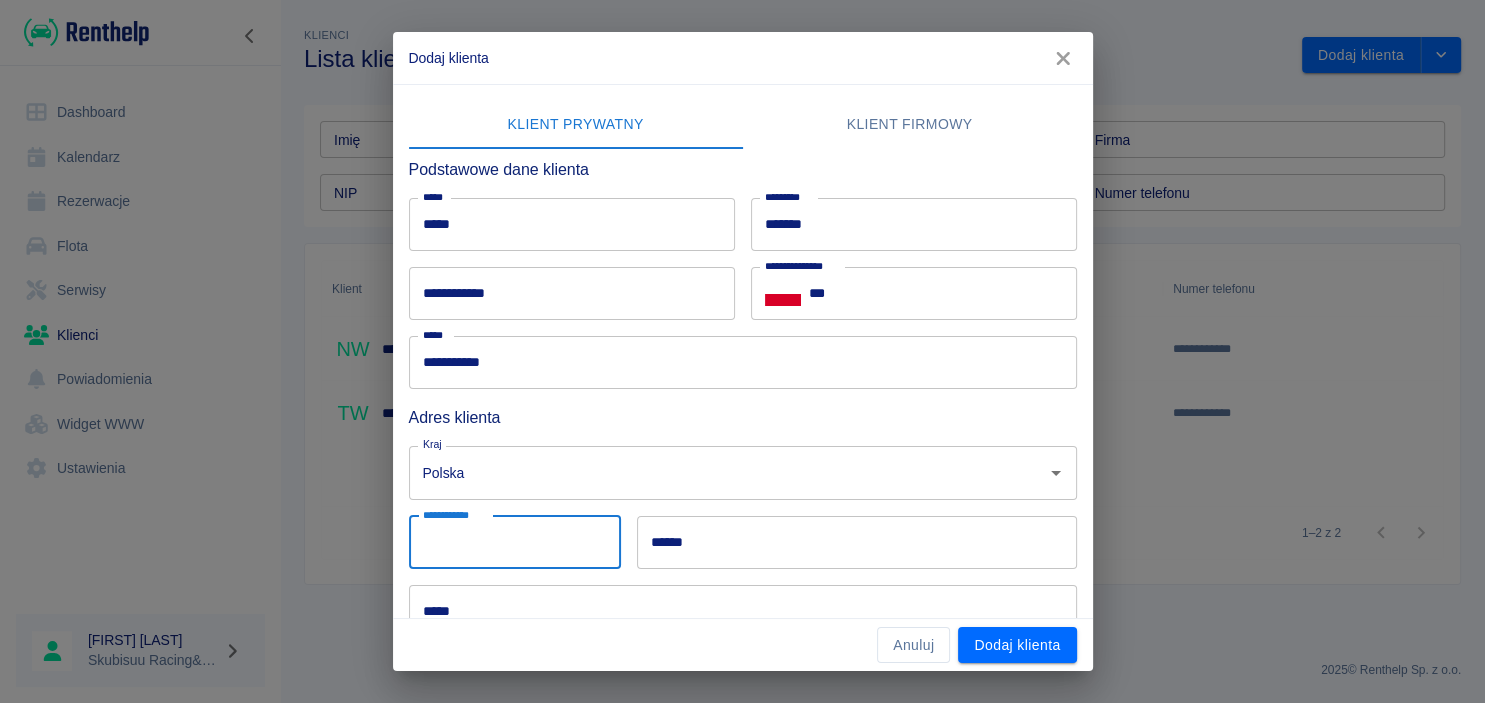 click on "******" at bounding box center [857, 542] 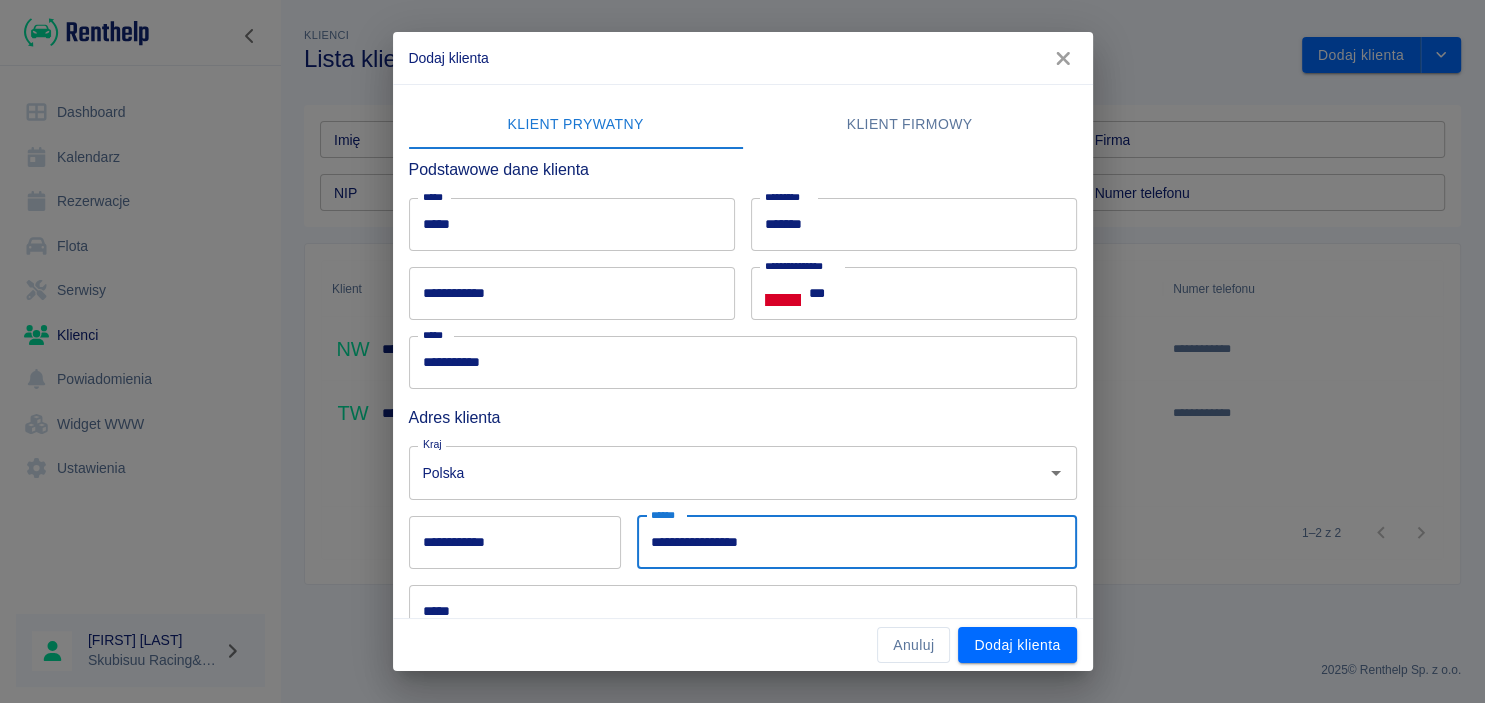 type on "**********" 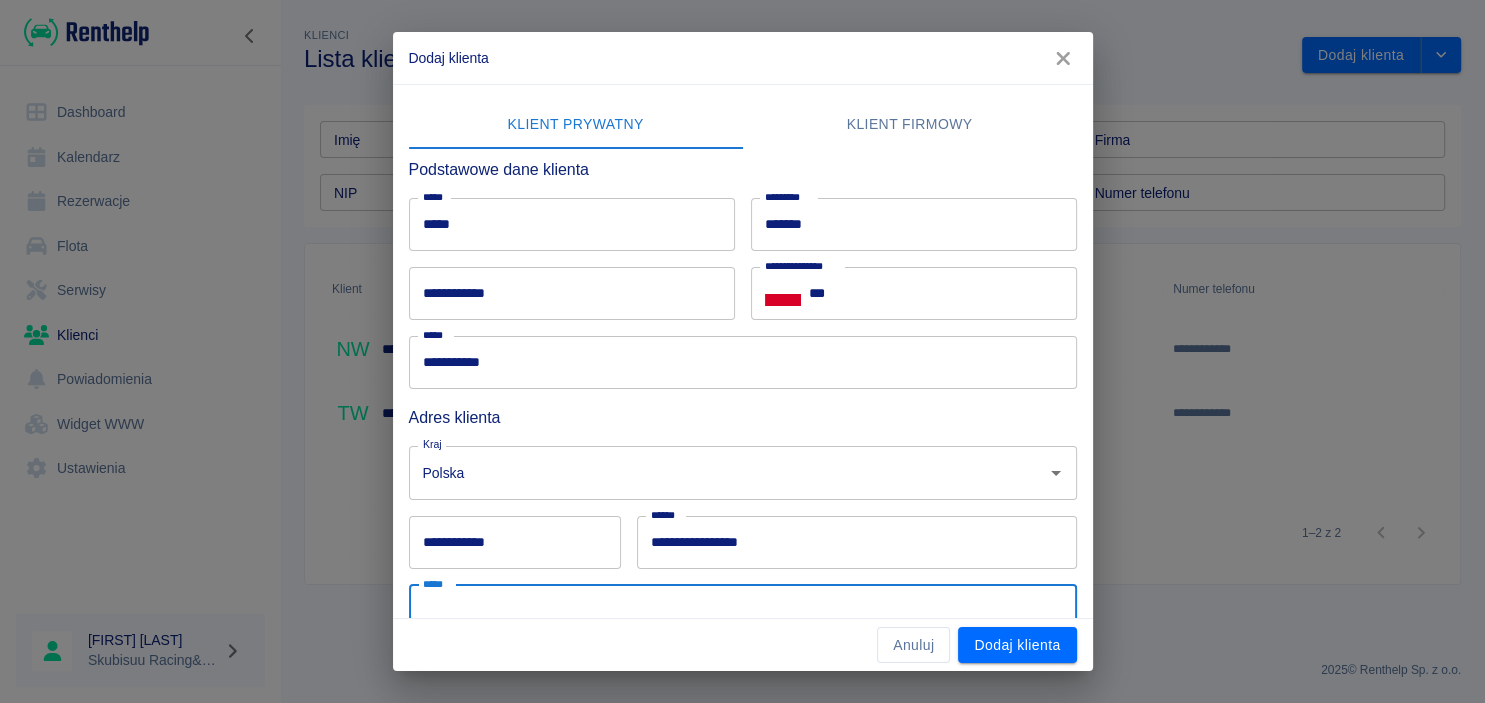 click on "**********" at bounding box center (735, 389) 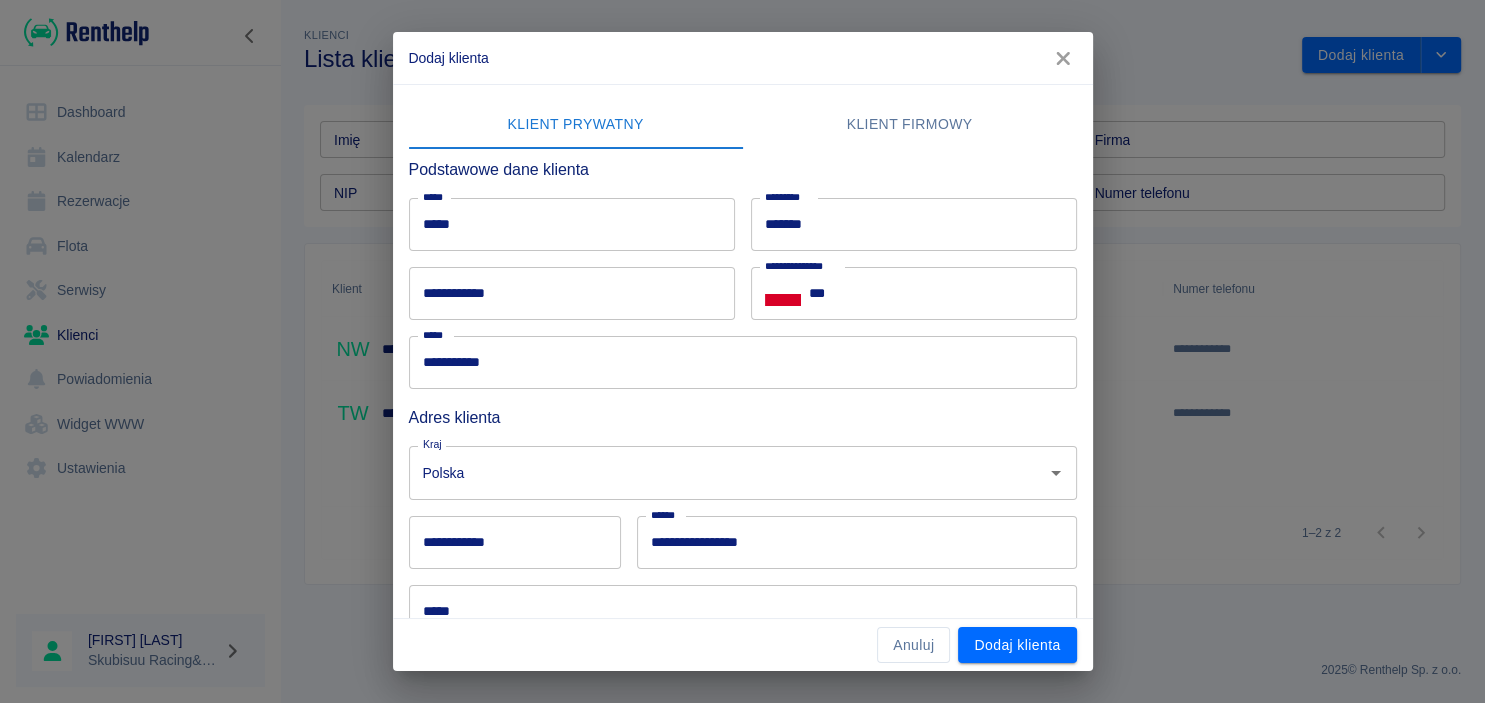 click on "**********" at bounding box center (515, 542) 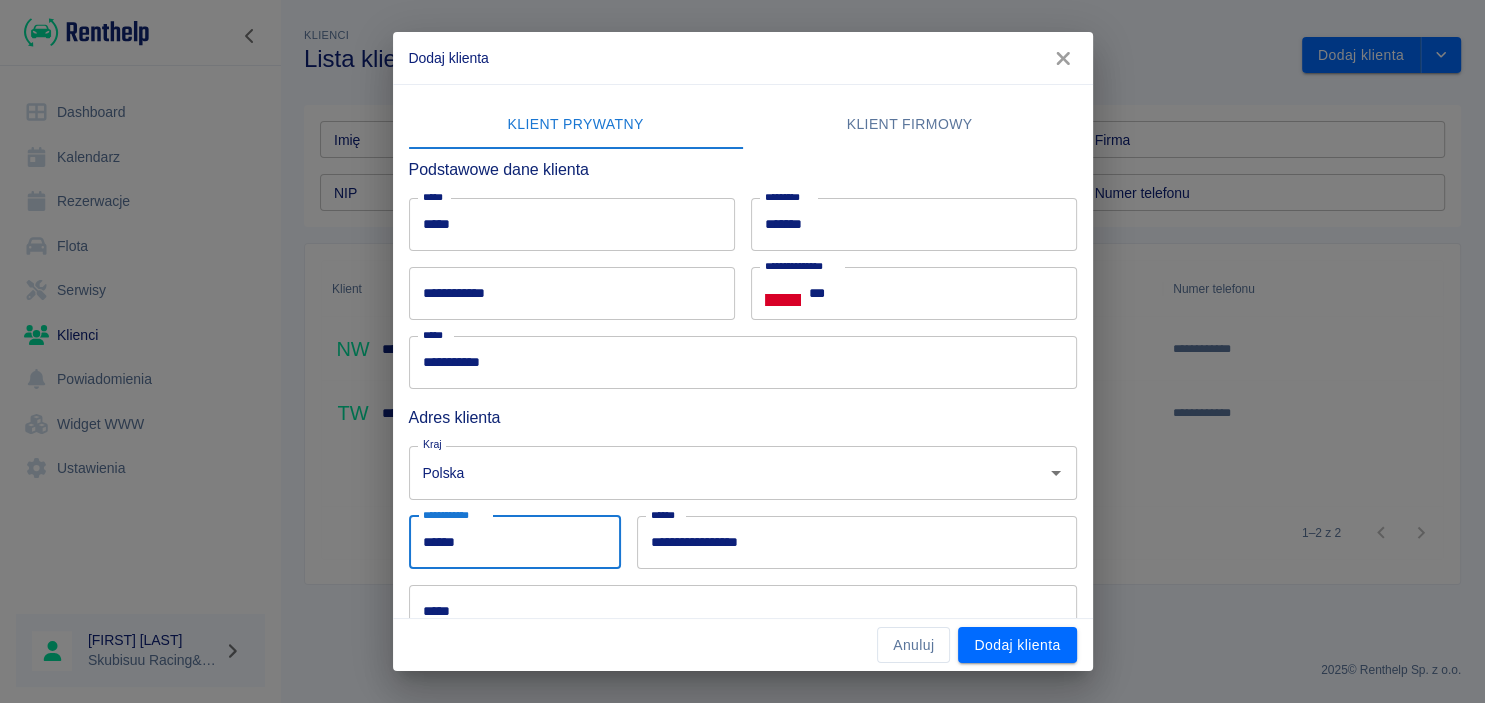 type on "******" 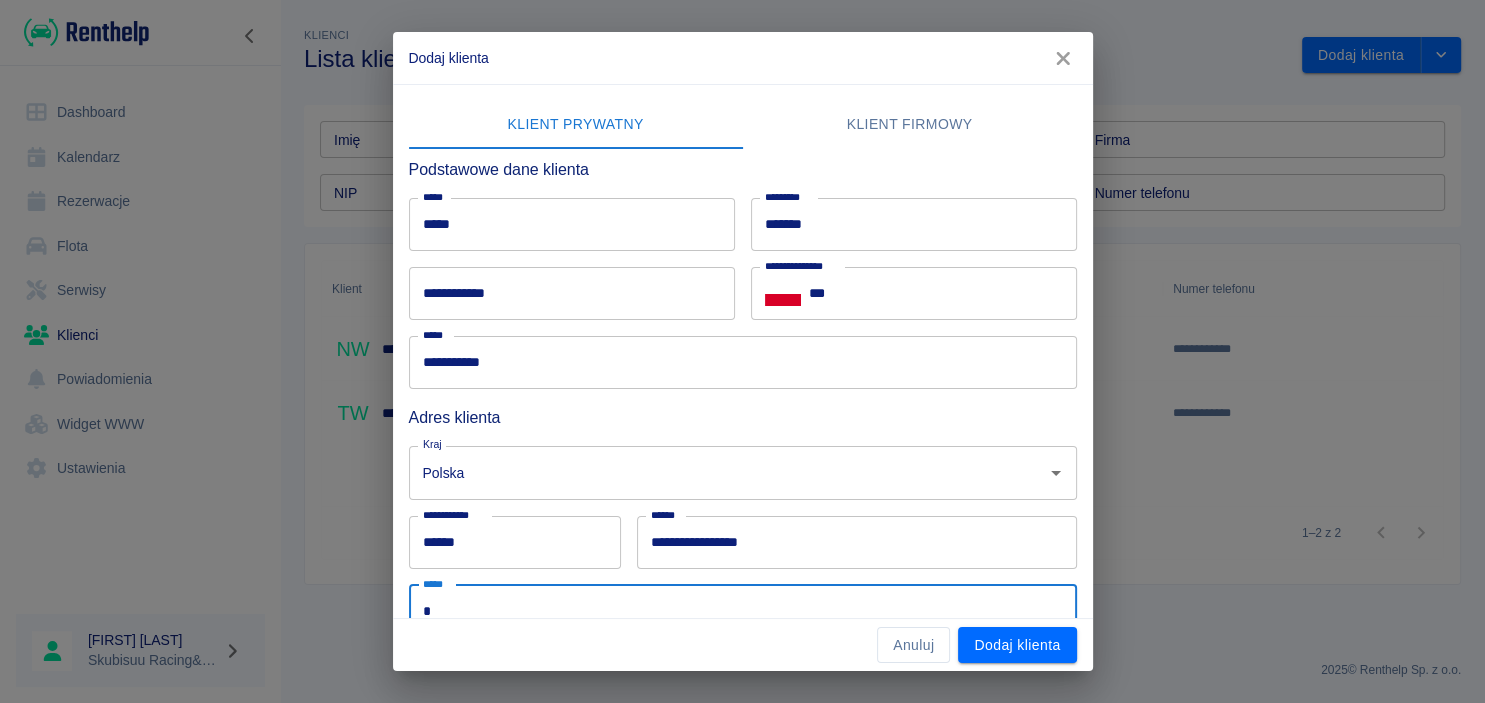 scroll, scrollTop: 2, scrollLeft: 0, axis: vertical 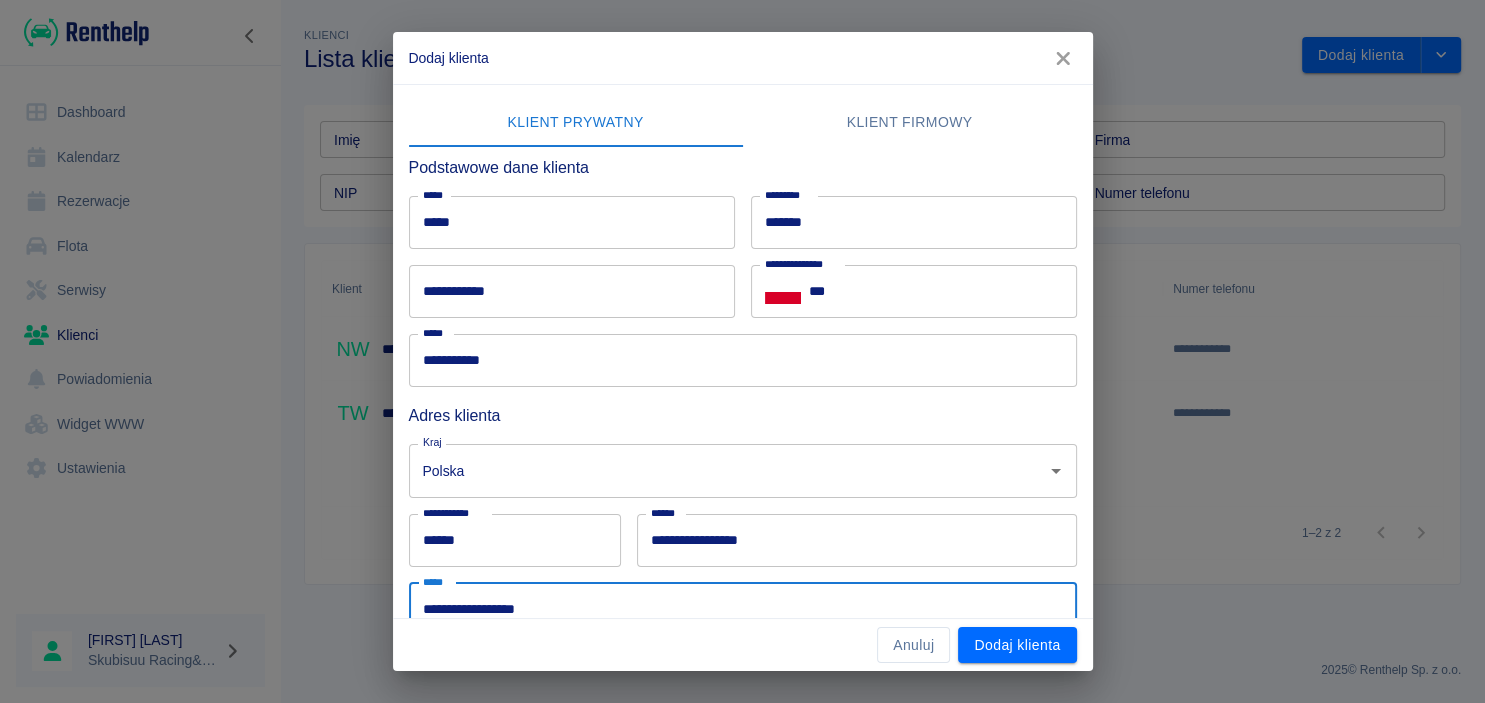 type on "**********" 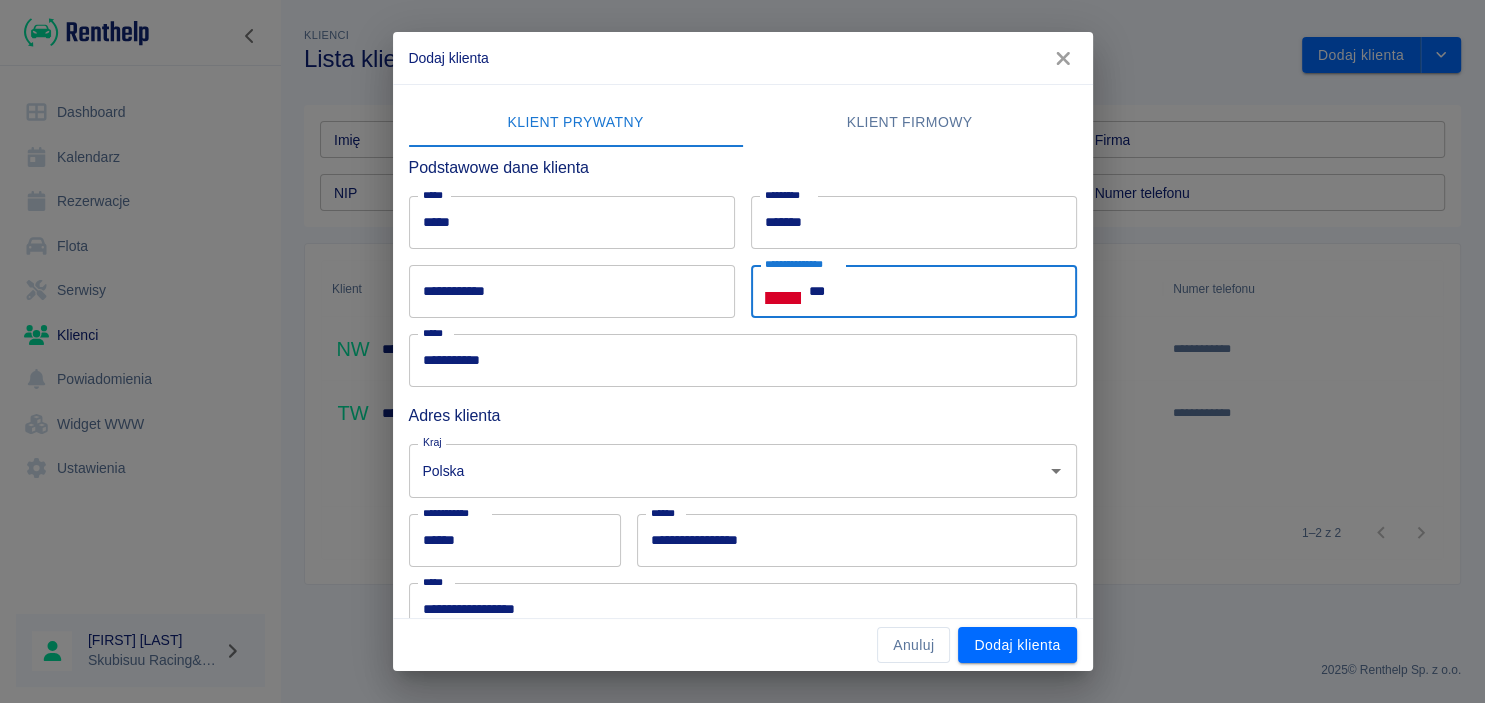 click on "***" at bounding box center [943, 291] 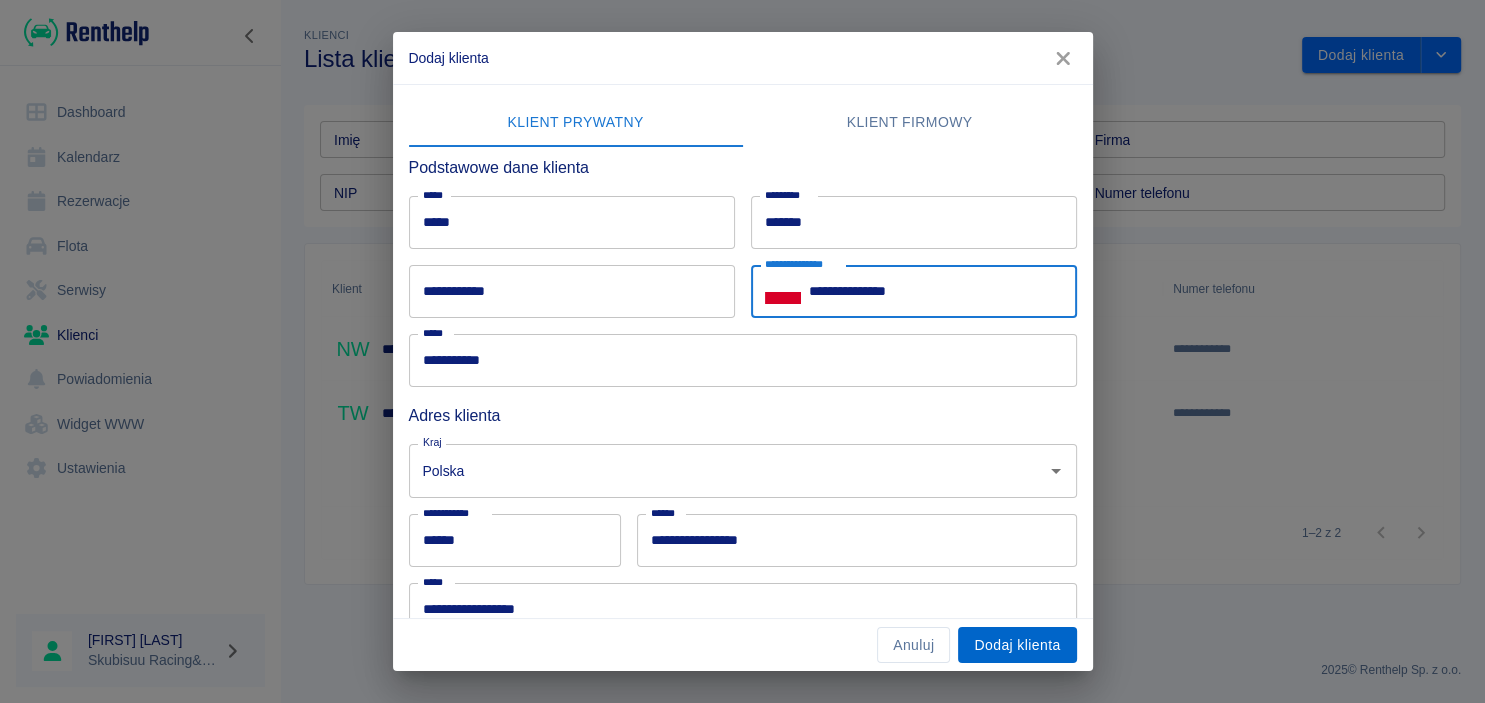 type on "**********" 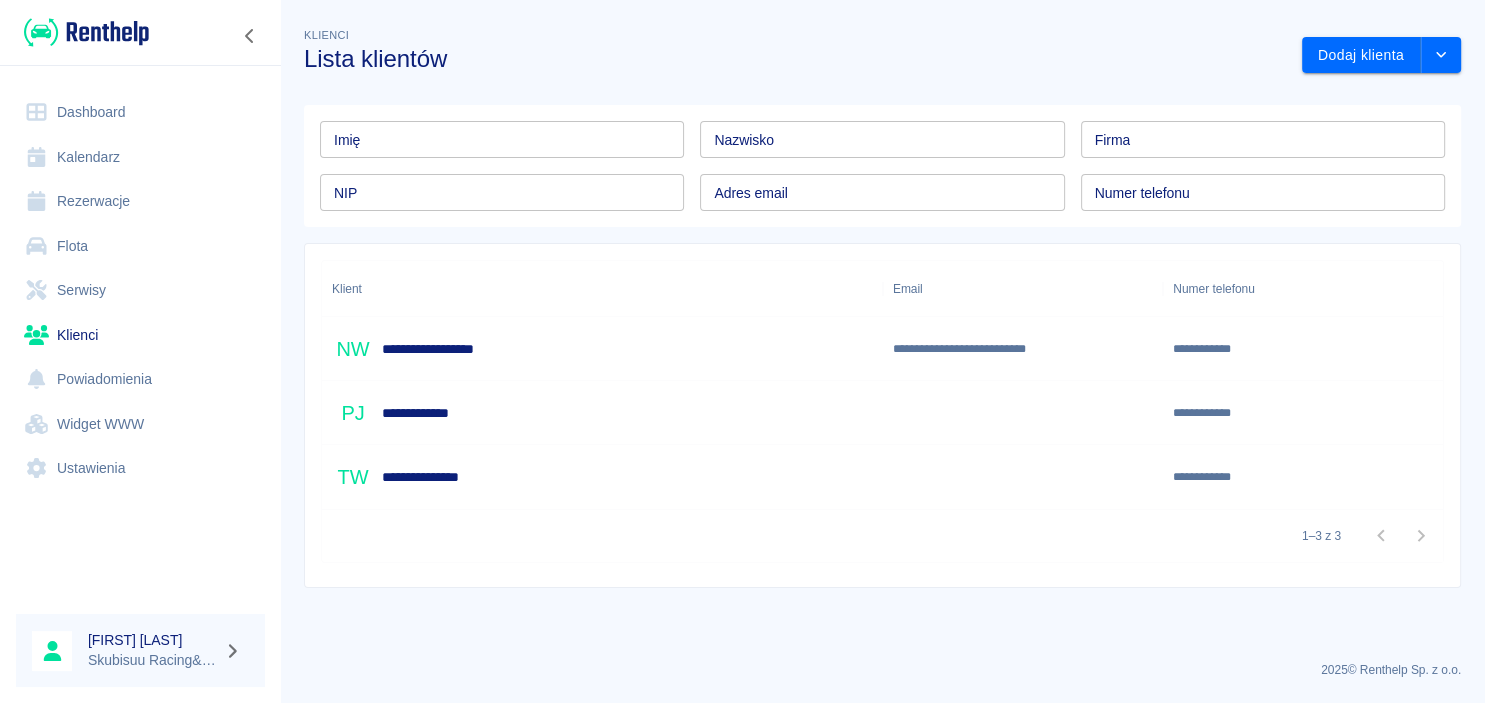 click on "Rezerwacje" at bounding box center [140, 201] 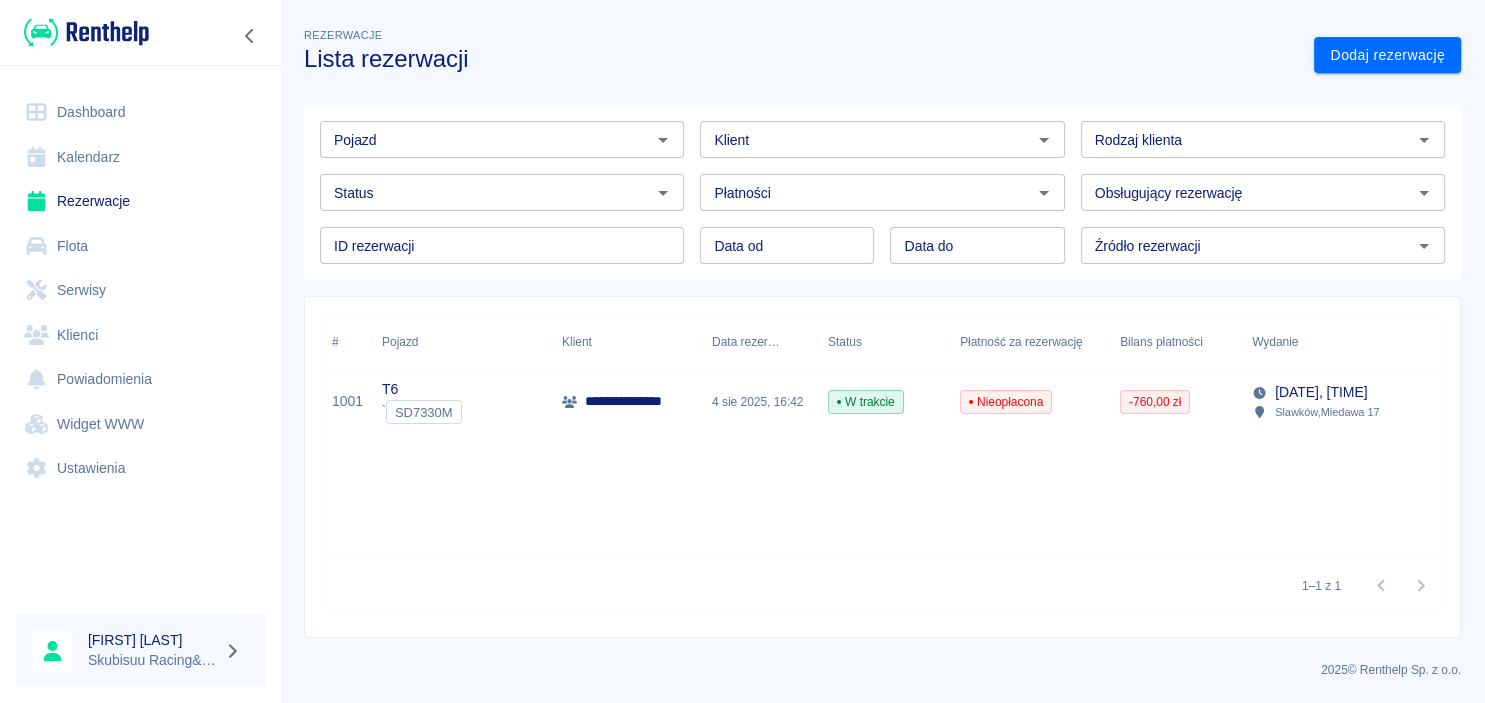 click on "Nieopłacona" at bounding box center (1030, 402) 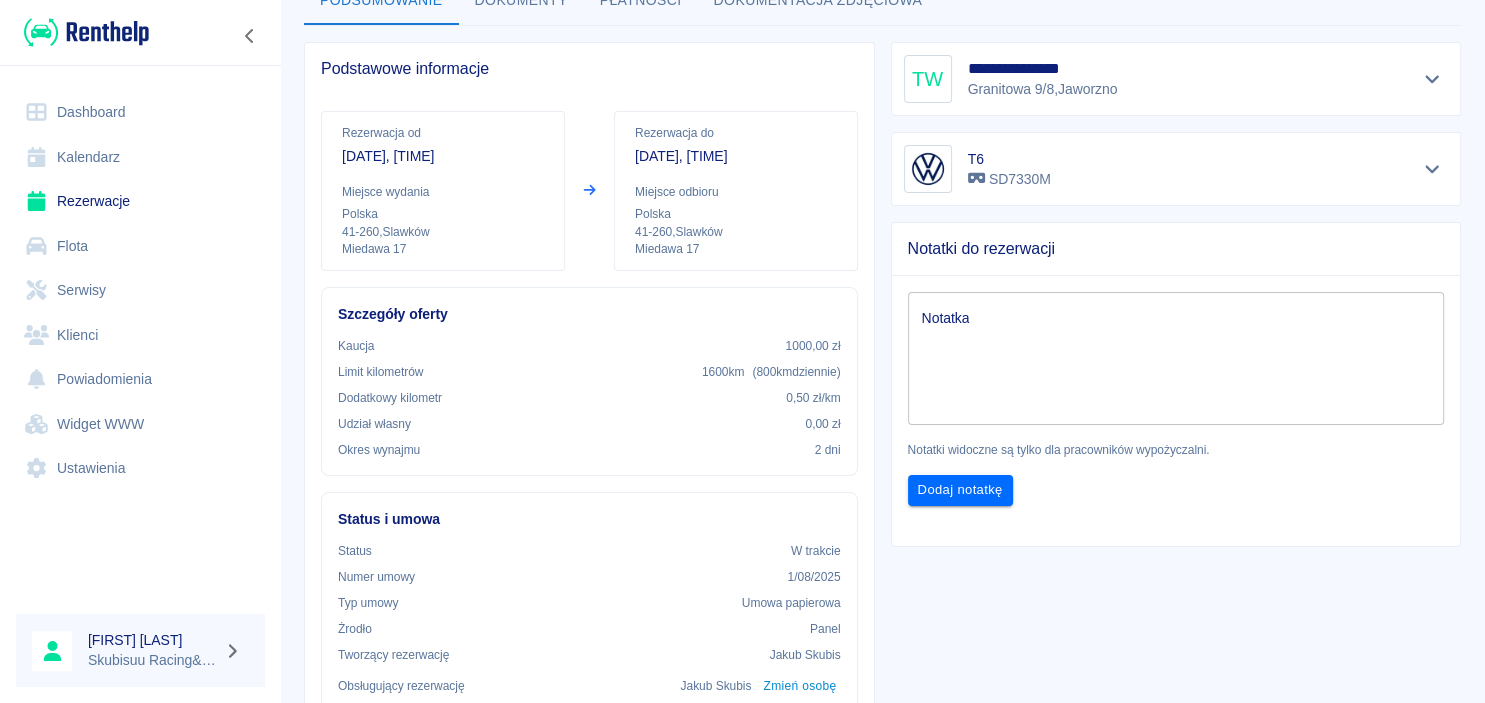scroll, scrollTop: 0, scrollLeft: 0, axis: both 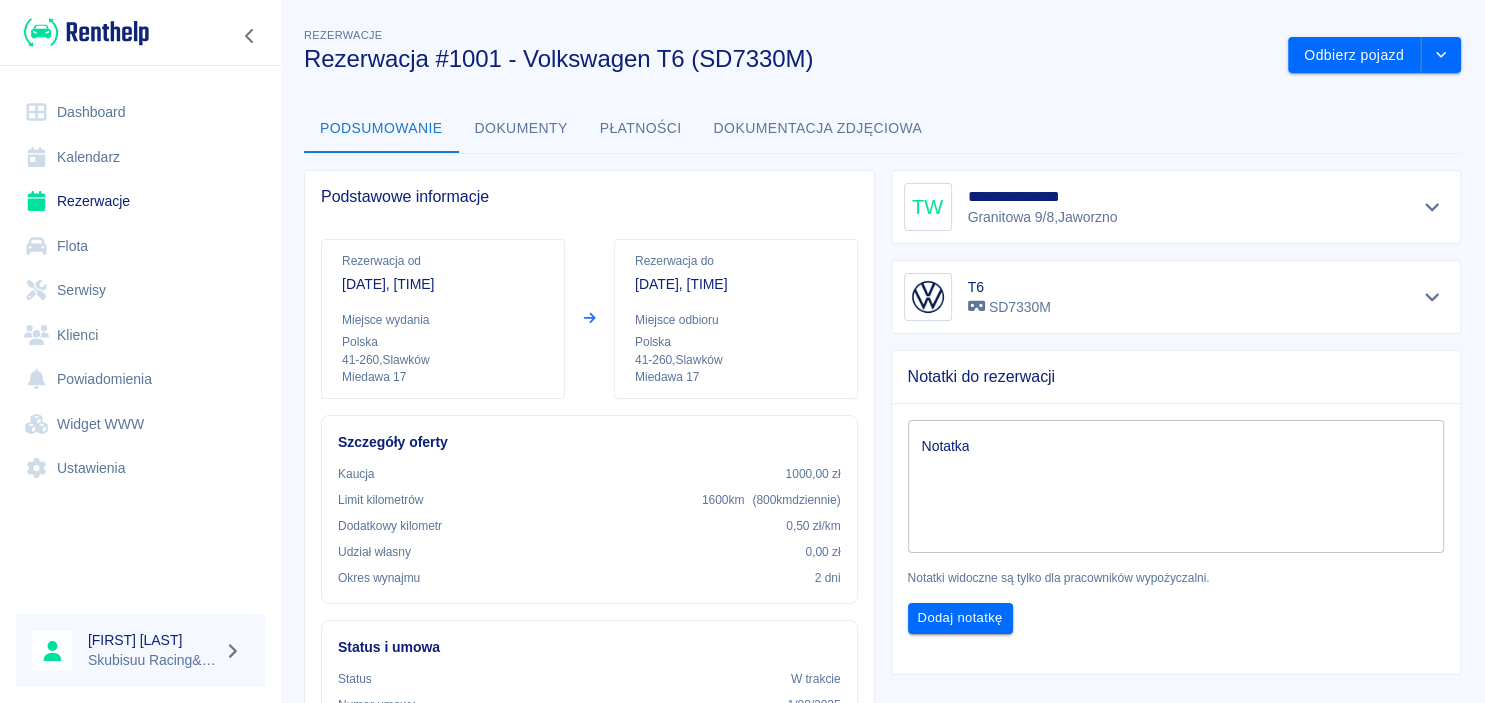 click on "T6" at bounding box center [1009, 287] 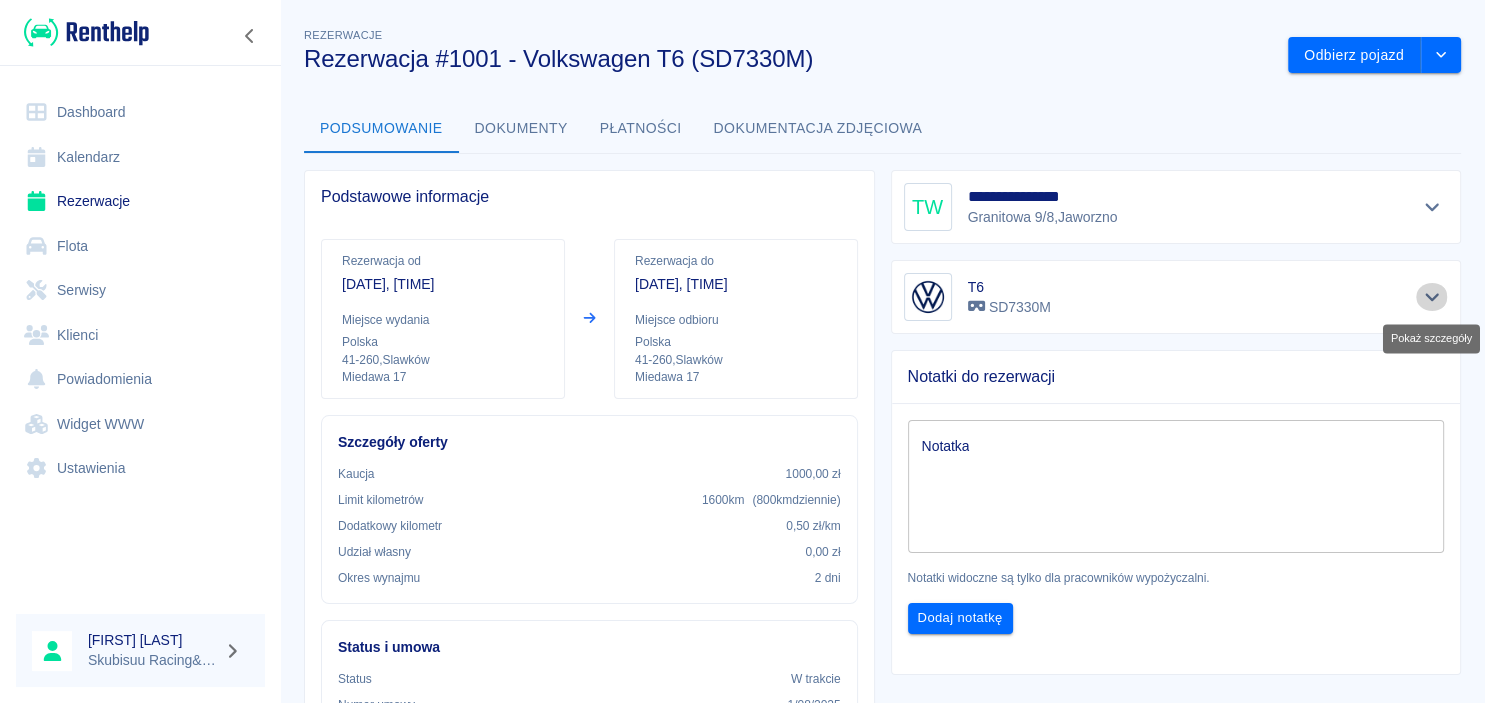 click 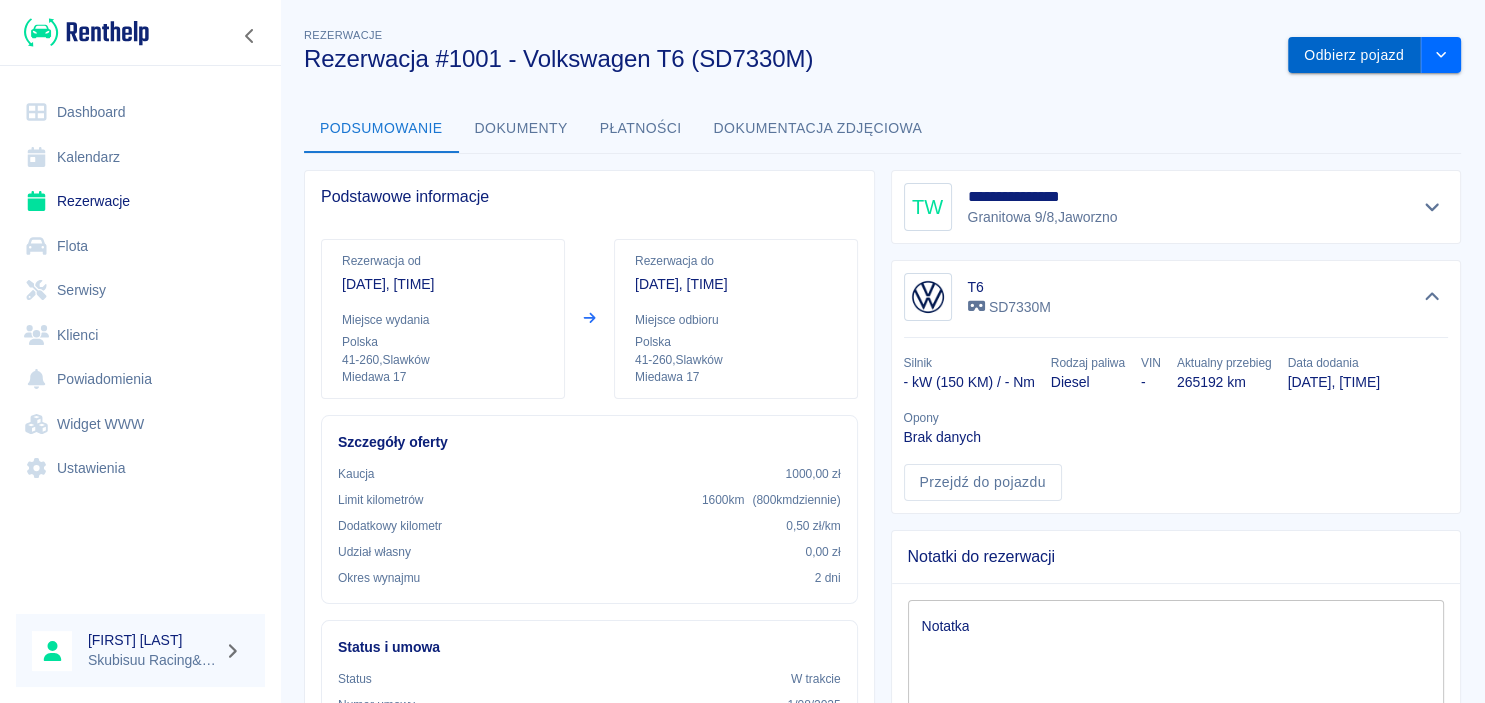 click on "Odbierz pojazd" at bounding box center [1354, 55] 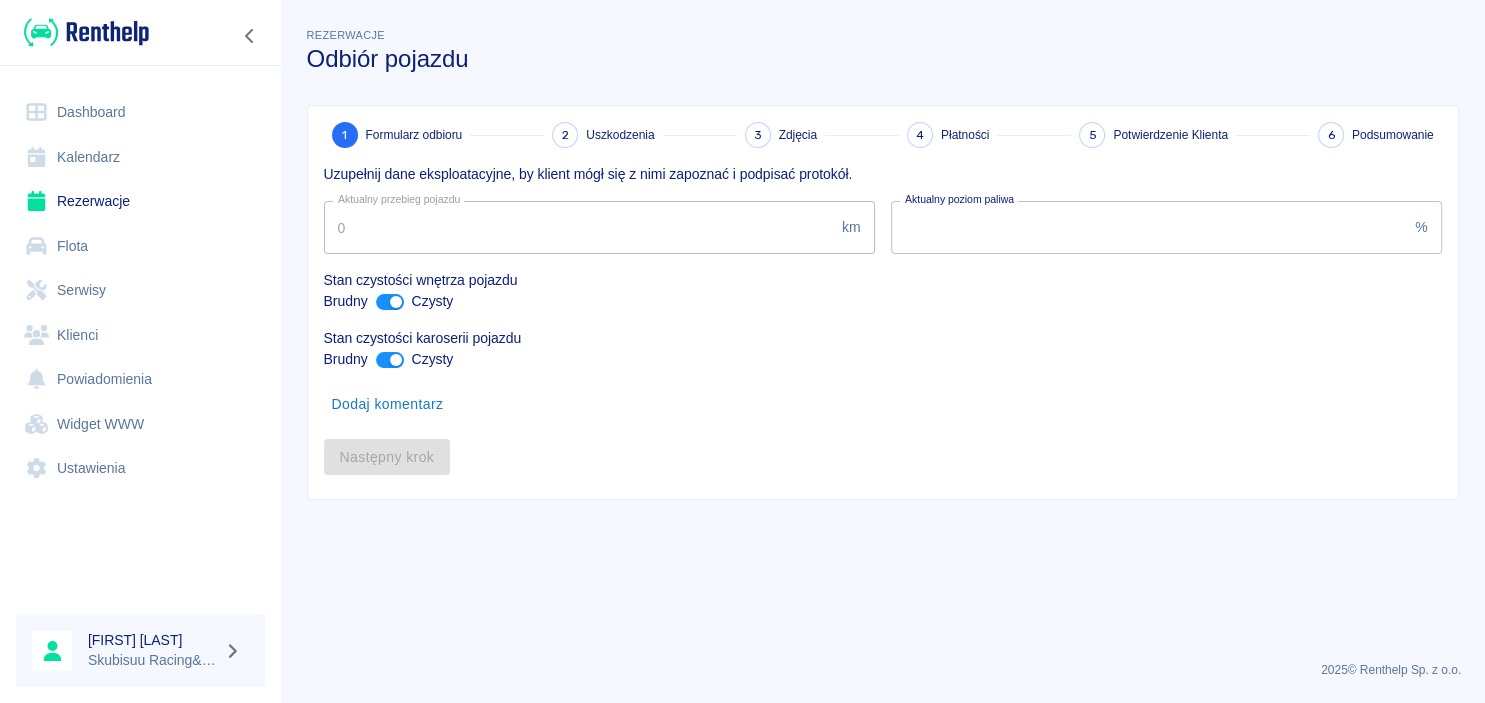 type on "265192" 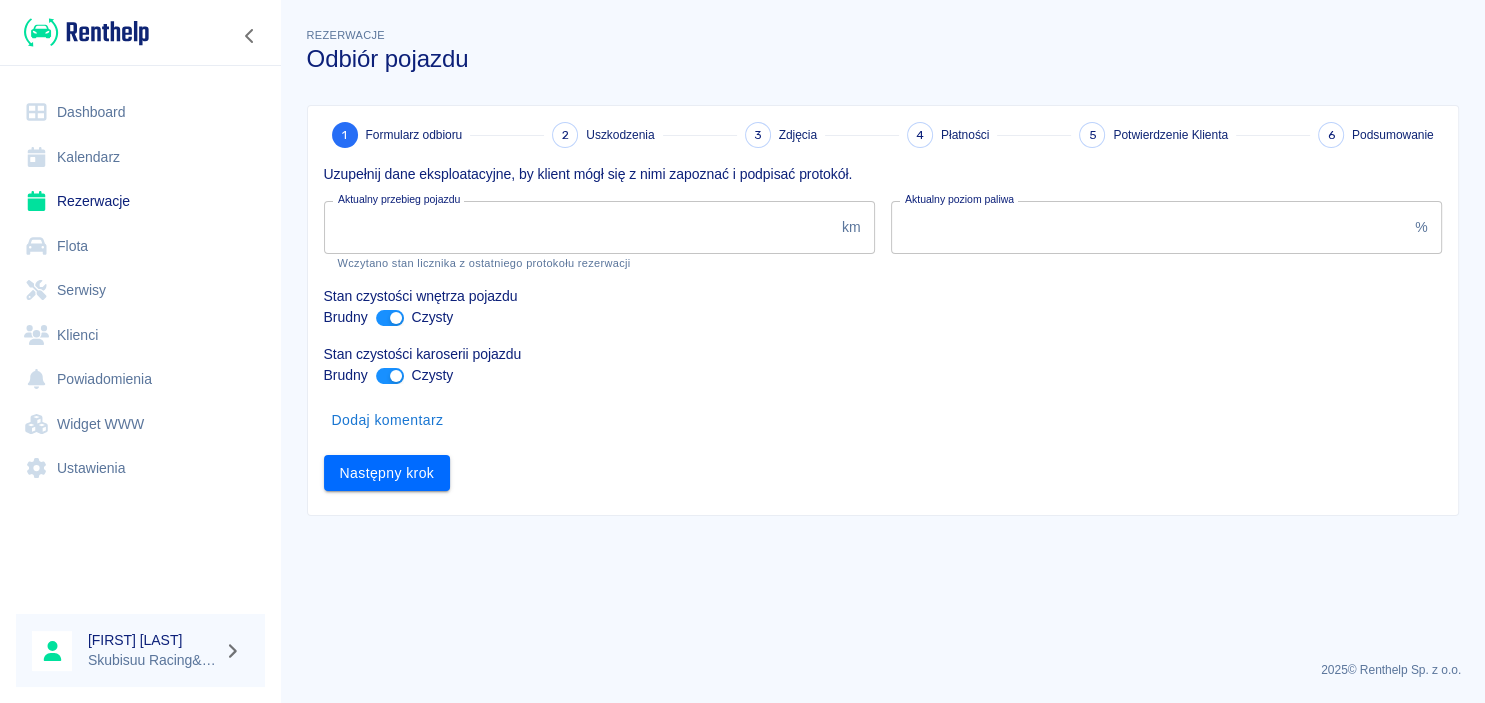 click on "1 Formularz odbioru 2 Uszkodzenia 3 Zdjęcia 4 Płatności 5 Potwierdzenie Klienta 6 Podsumowanie Uzupełnij dane eksploatacyjne, by klient mógł się z nimi zapoznać i podpisać protokół. Aktualny przebieg pojazdu 265192 km Aktualny przebieg pojazdu Wczytano stan licznika z ostatniego protokołu rezerwacji Aktualny poziom paliwa 100 % Aktualny poziom paliwa Stan czystości wnętrza pojazdu Brudny Czysty Stan czystości karoserii pojazdu Brudny Czysty Dodaj komentarz Następny krok" at bounding box center (883, 310) 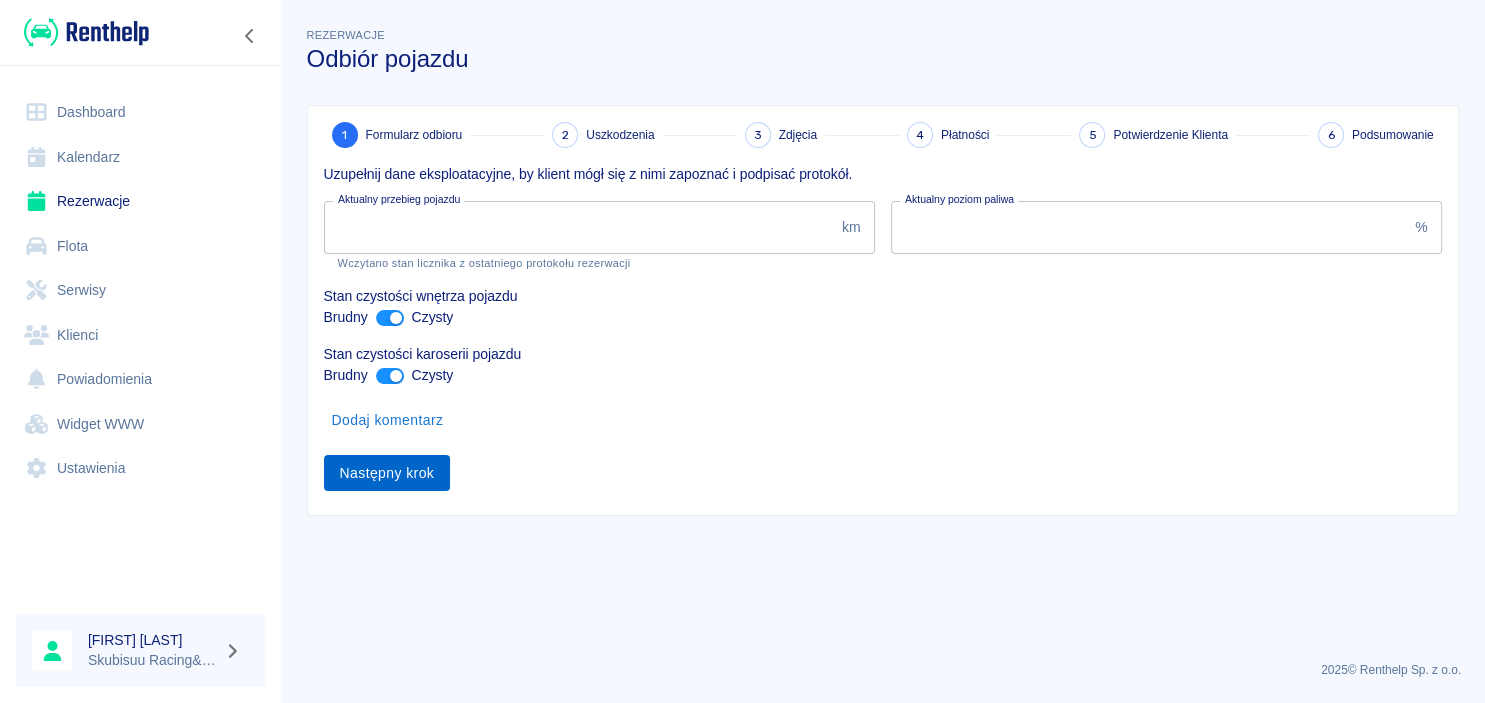 click on "Następny krok" at bounding box center [387, 473] 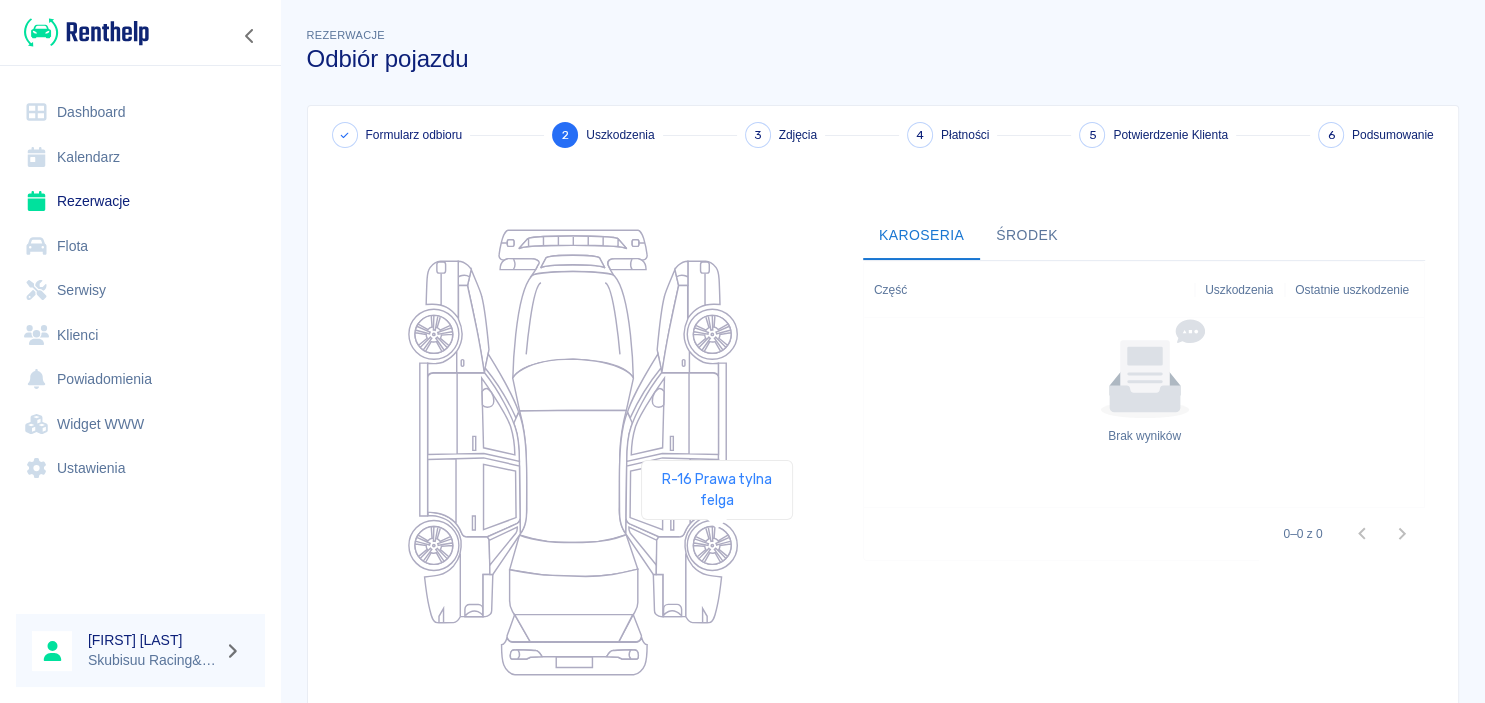 scroll, scrollTop: 251, scrollLeft: 0, axis: vertical 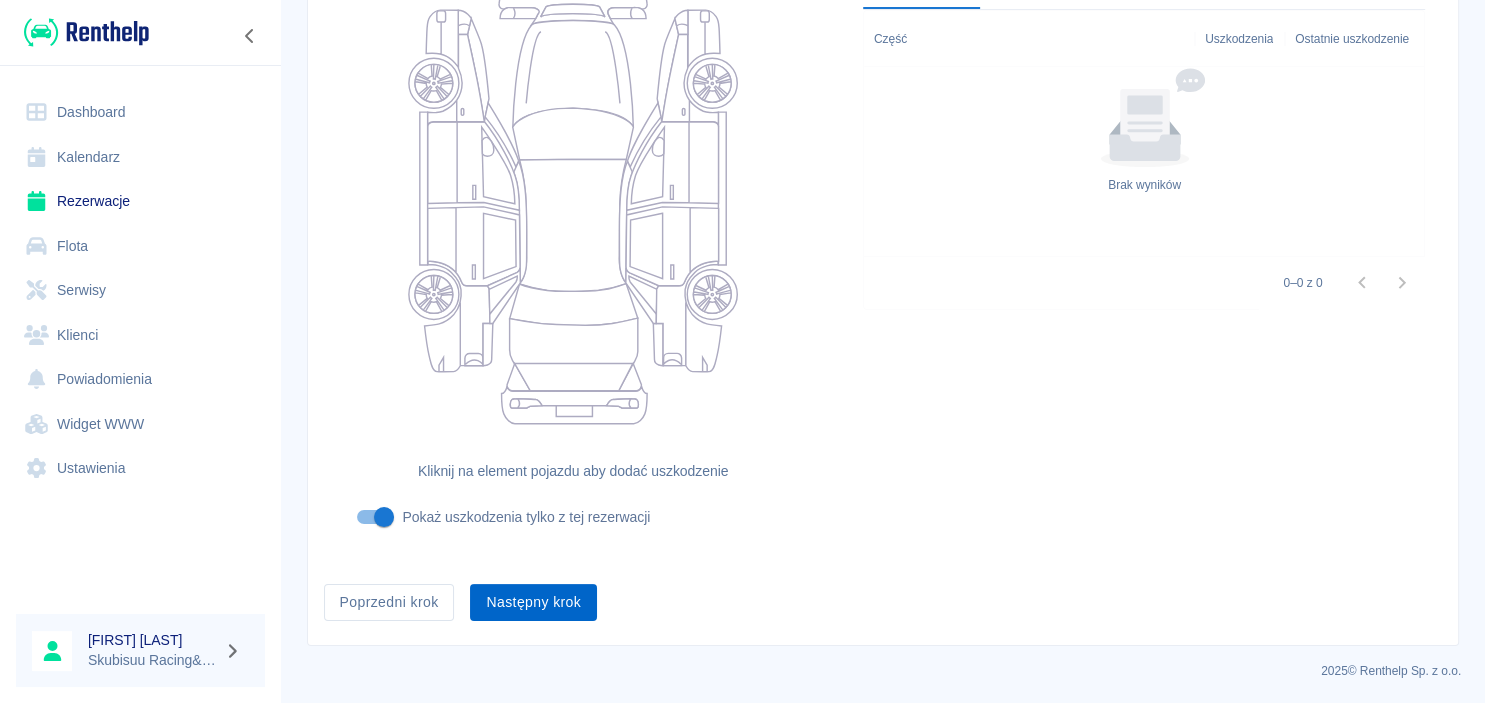 click on "Następny krok" at bounding box center (533, 602) 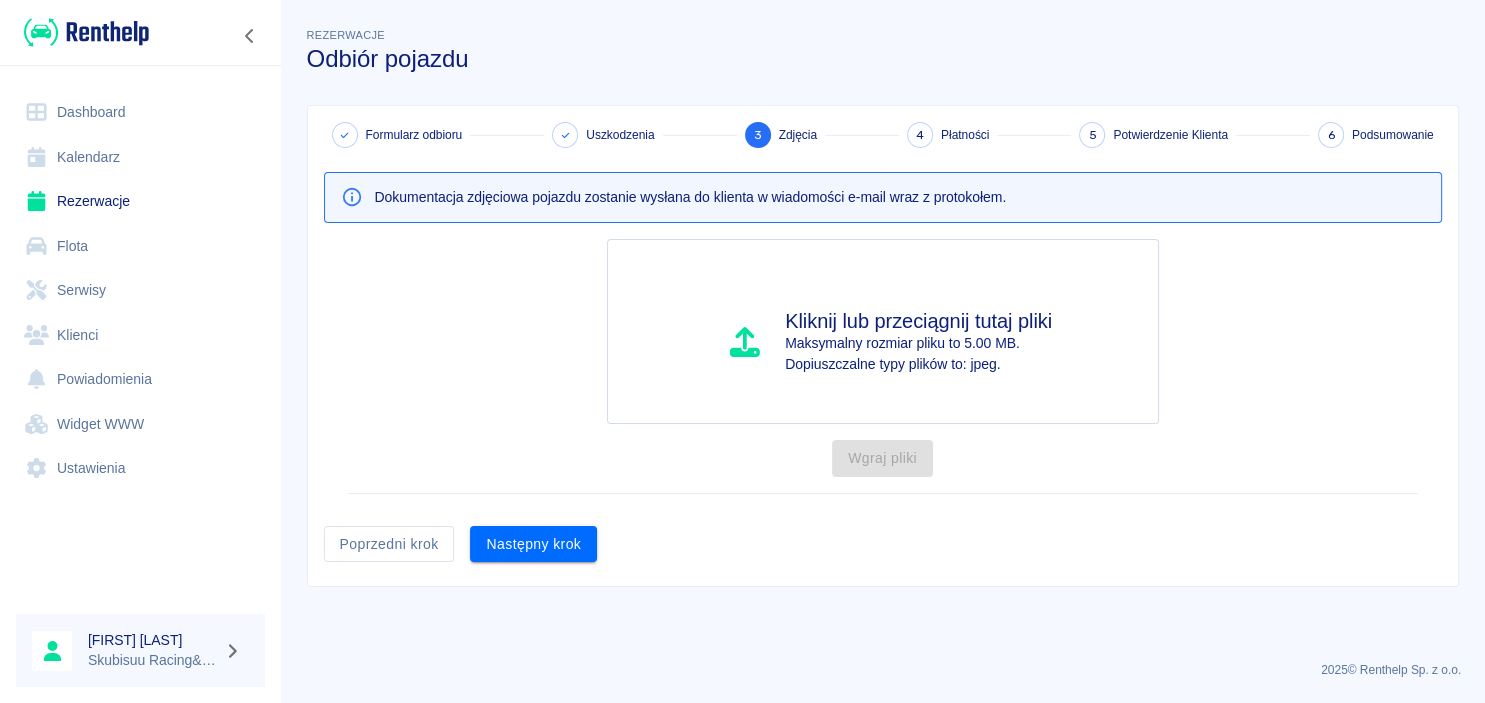 scroll, scrollTop: 0, scrollLeft: 0, axis: both 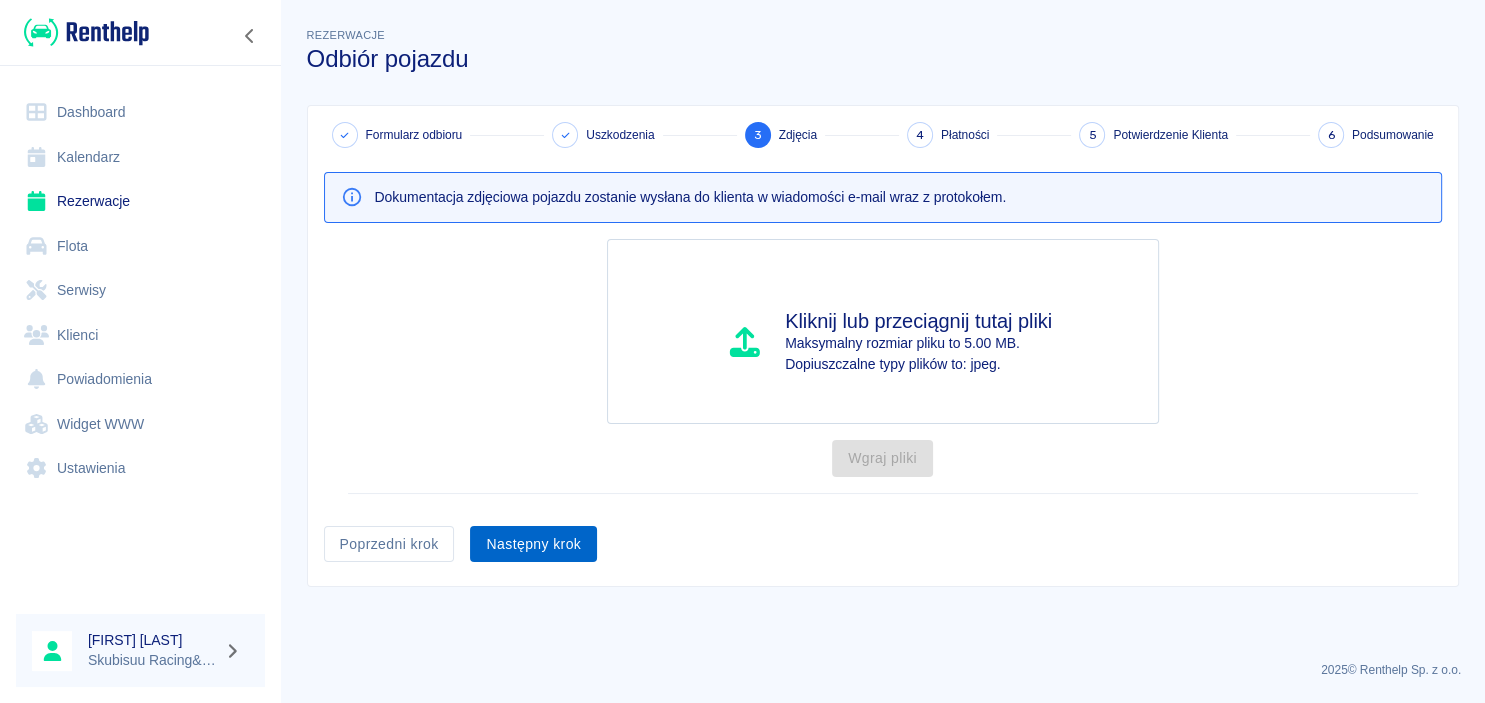 click on "Następny krok" at bounding box center [533, 544] 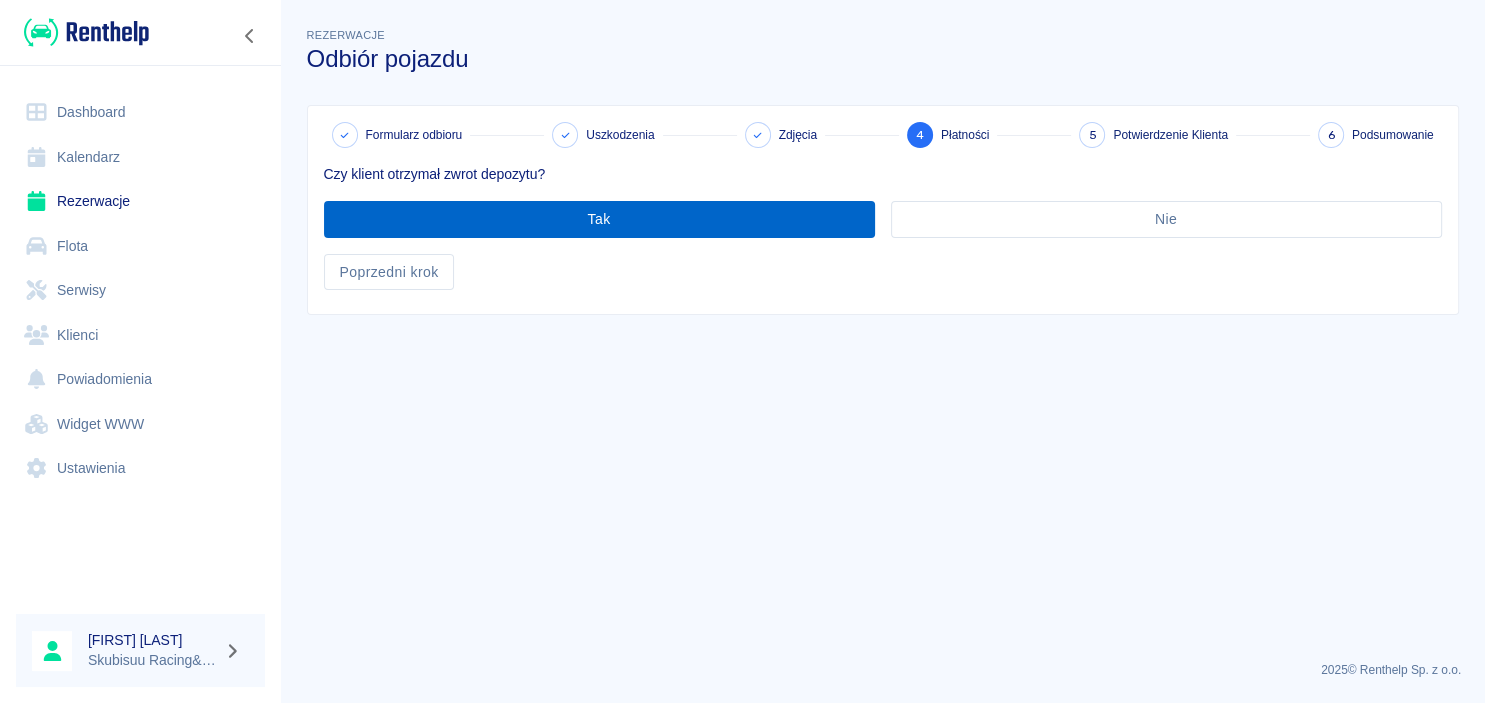 click on "Tak" at bounding box center [599, 219] 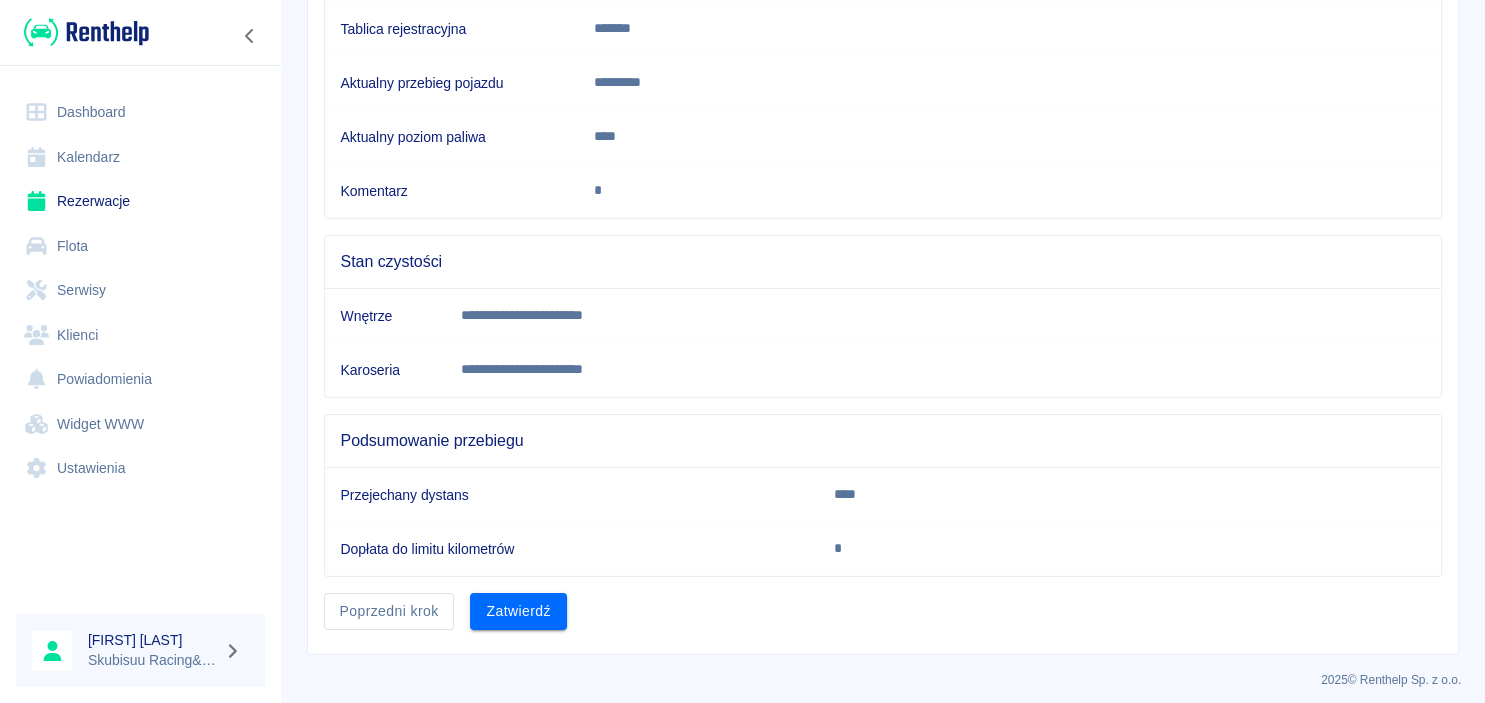 scroll, scrollTop: 366, scrollLeft: 0, axis: vertical 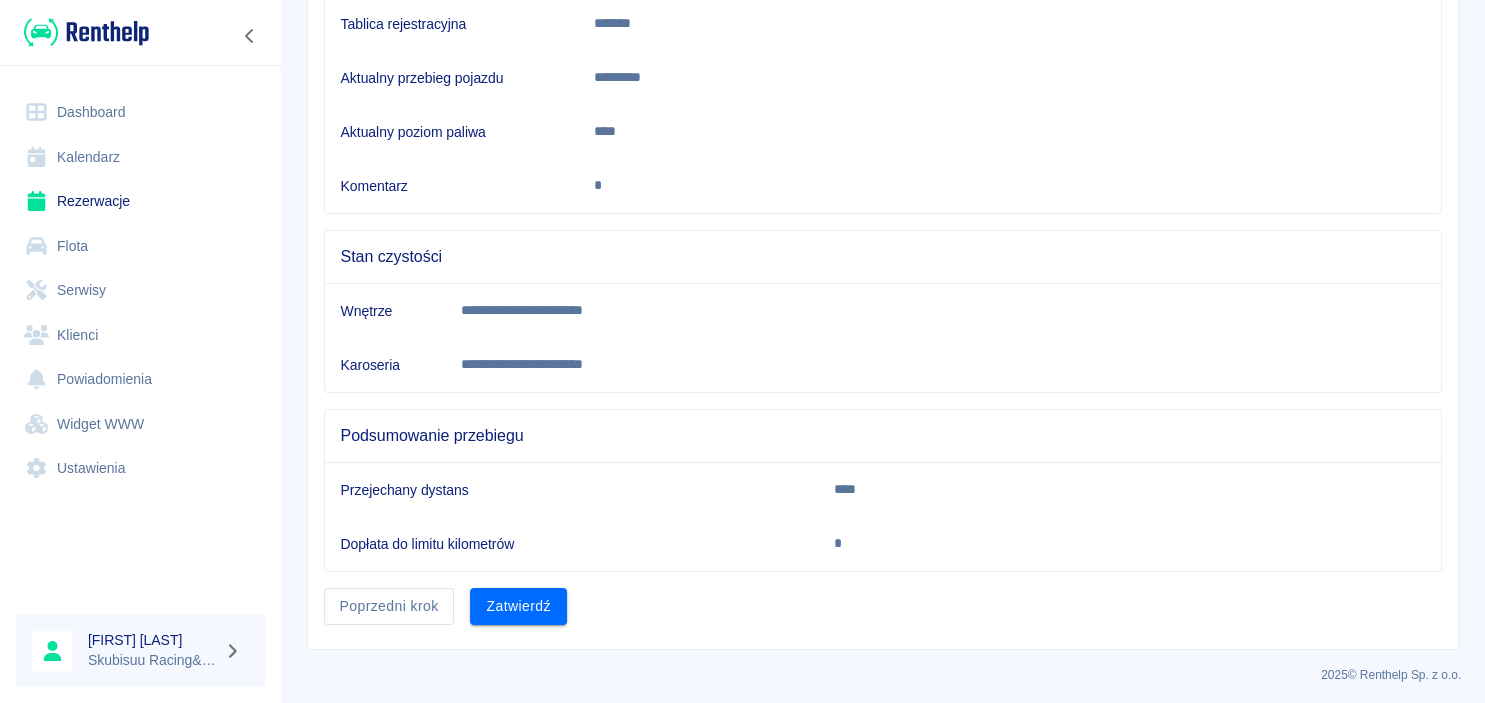 click on "Przejechany dystans" at bounding box center (572, 490) 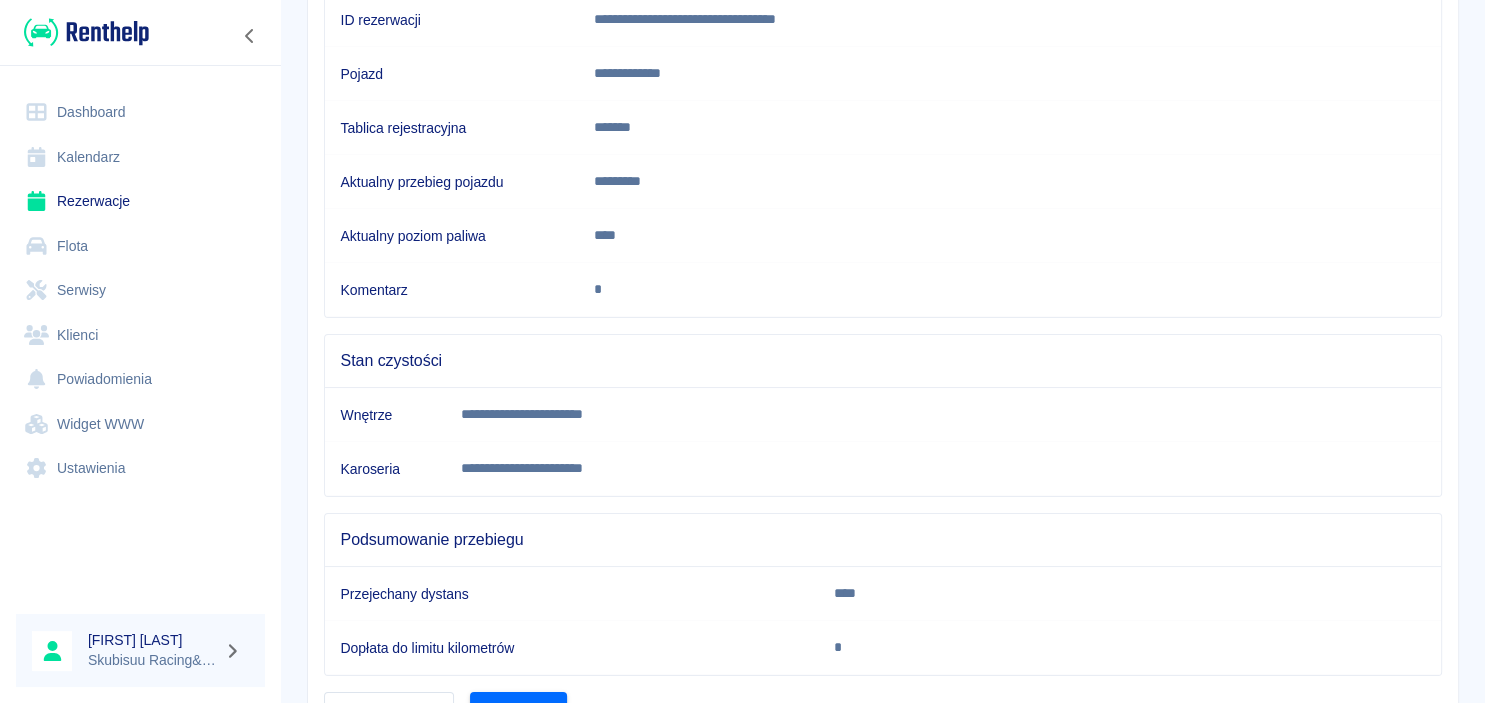 scroll, scrollTop: 366, scrollLeft: 0, axis: vertical 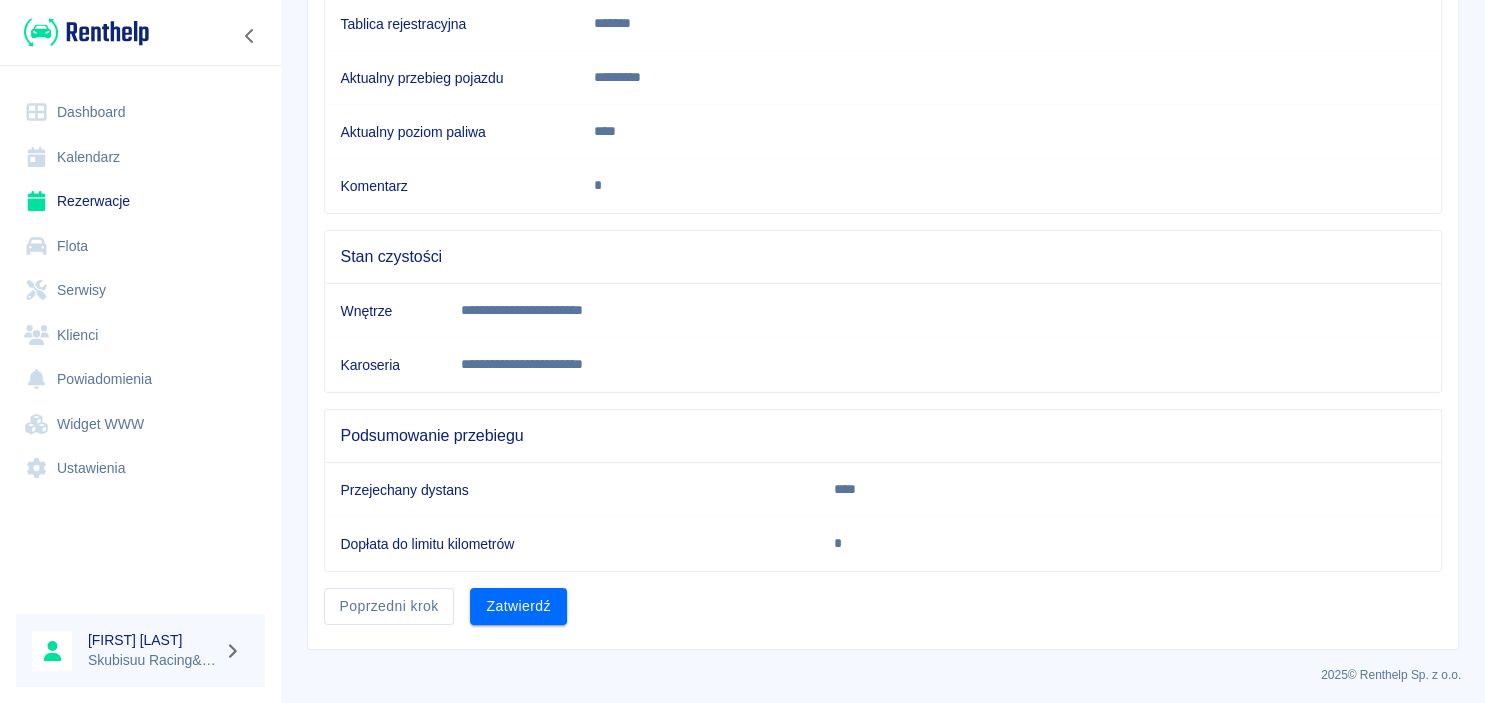 click on "Dopłata do limitu kilometrów" at bounding box center (572, 544) 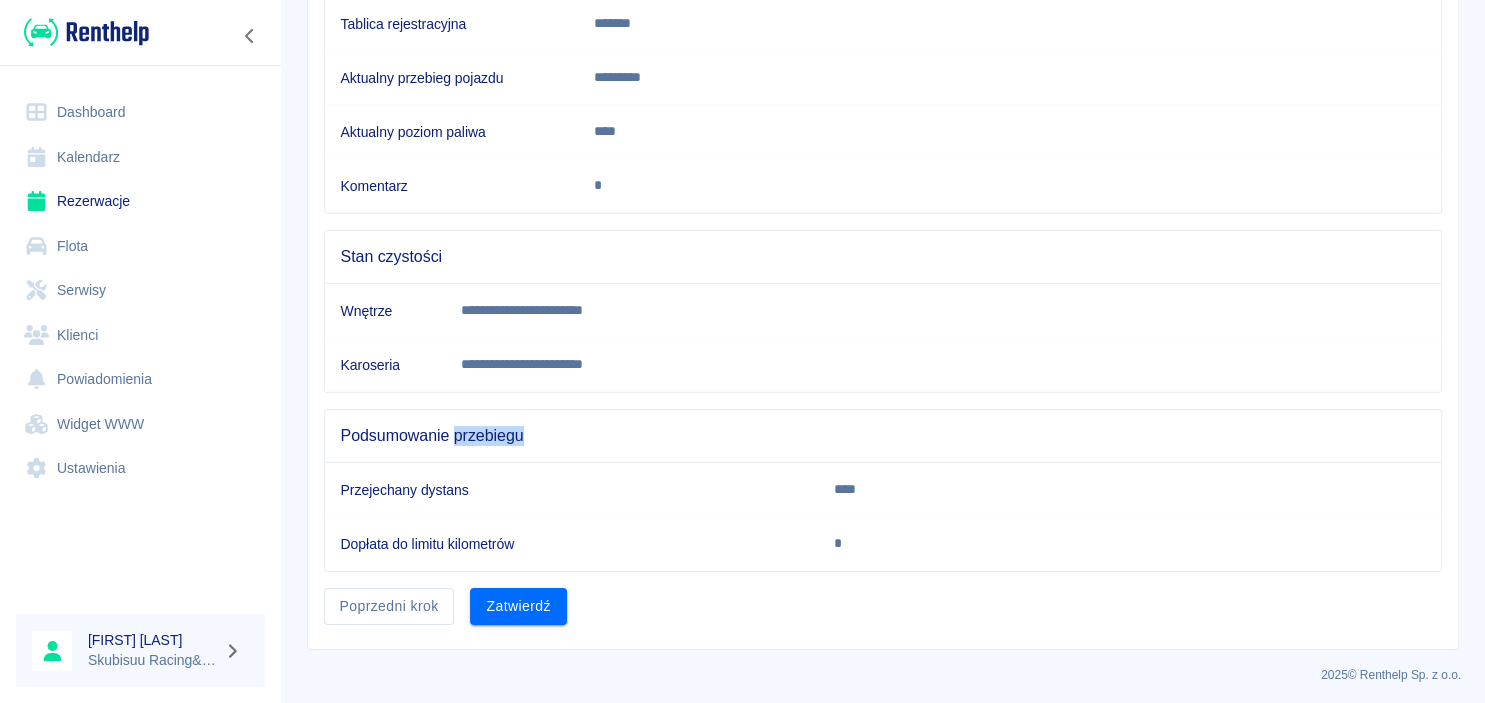 click on "Podsumowanie przebiegu" at bounding box center [883, 436] 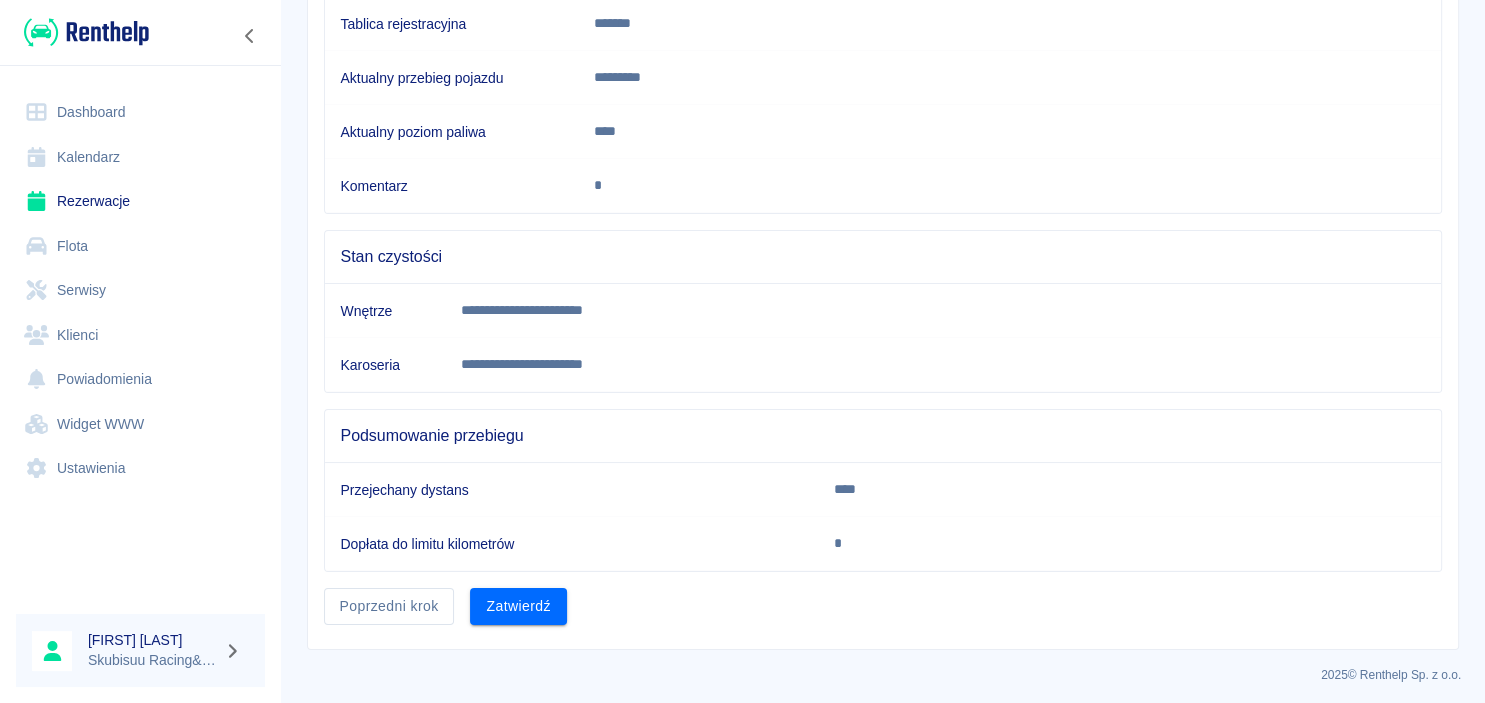 click on "Podsumowanie przebiegu" at bounding box center [883, 436] 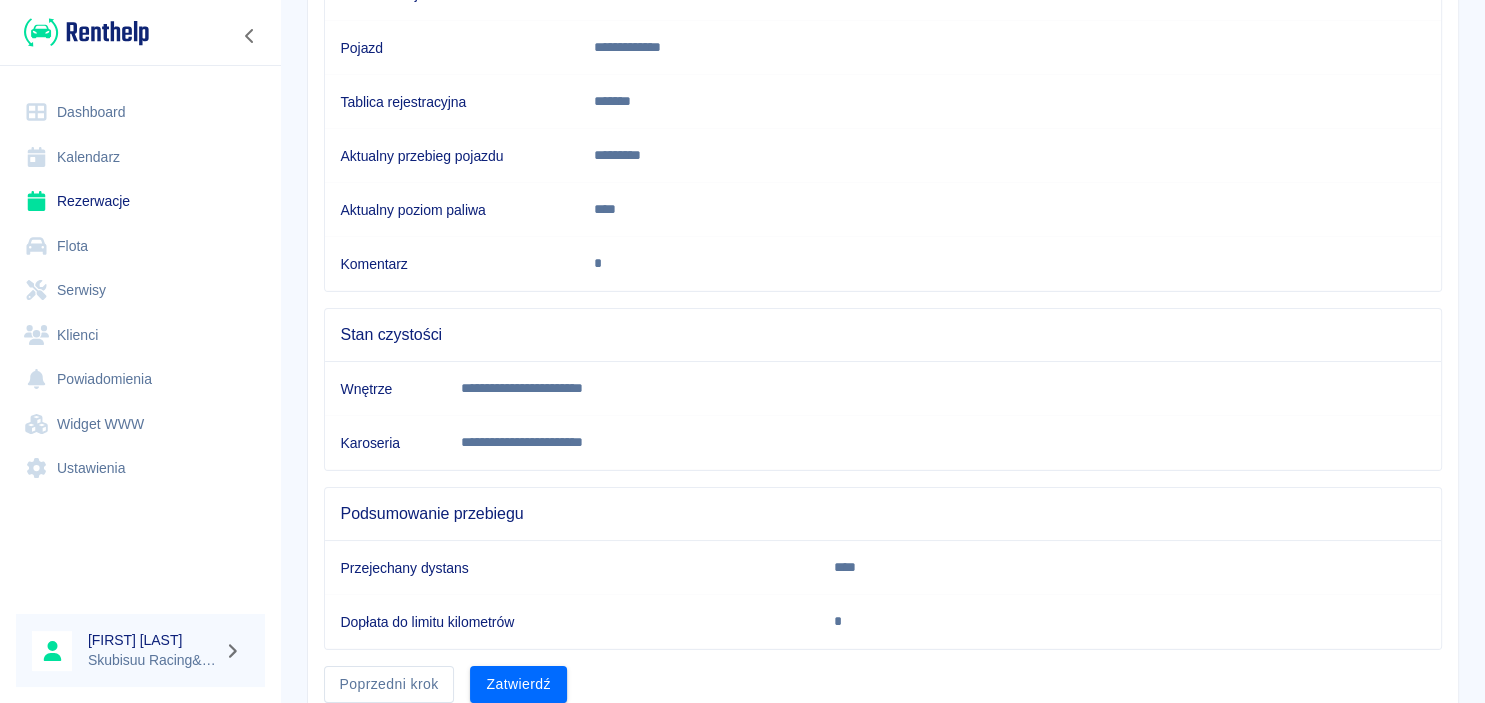 scroll, scrollTop: 366, scrollLeft: 0, axis: vertical 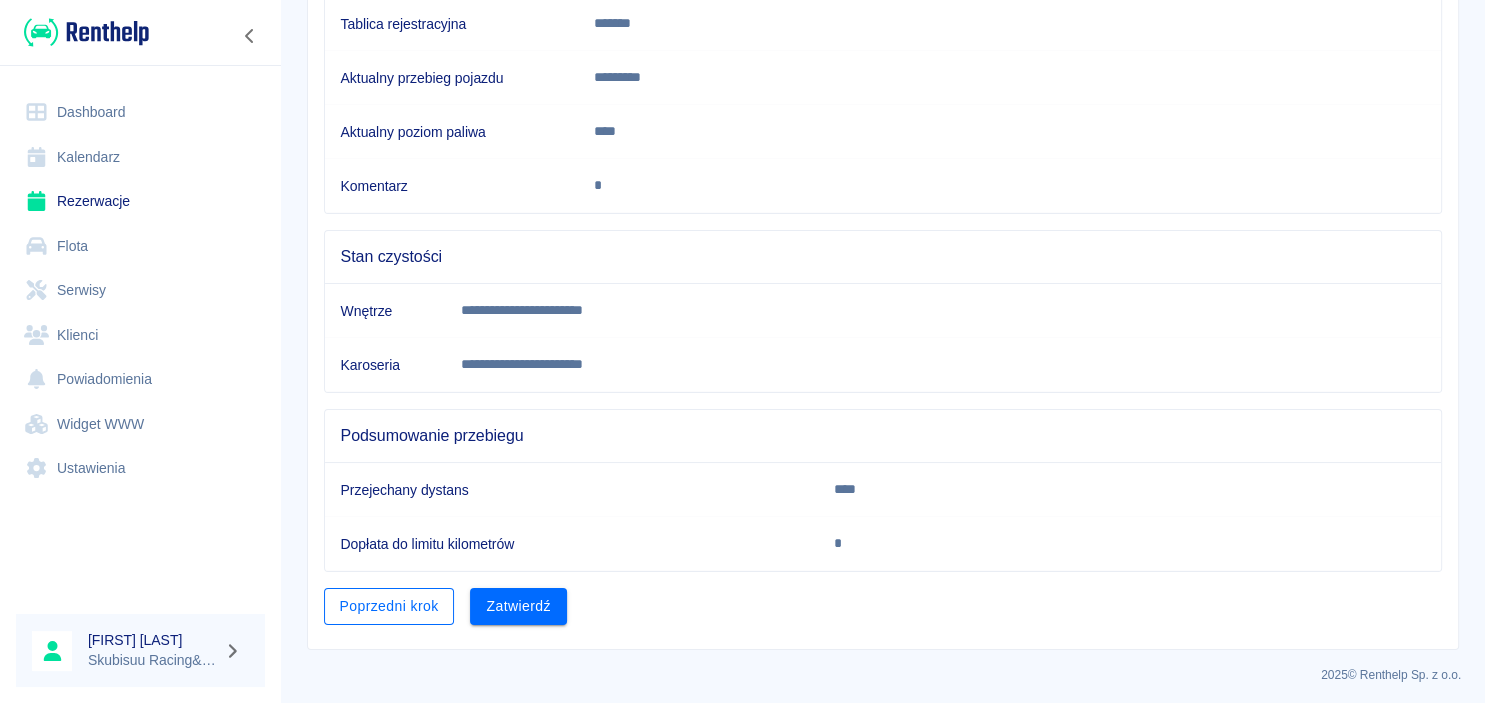 click on "Poprzedni krok" at bounding box center (389, 606) 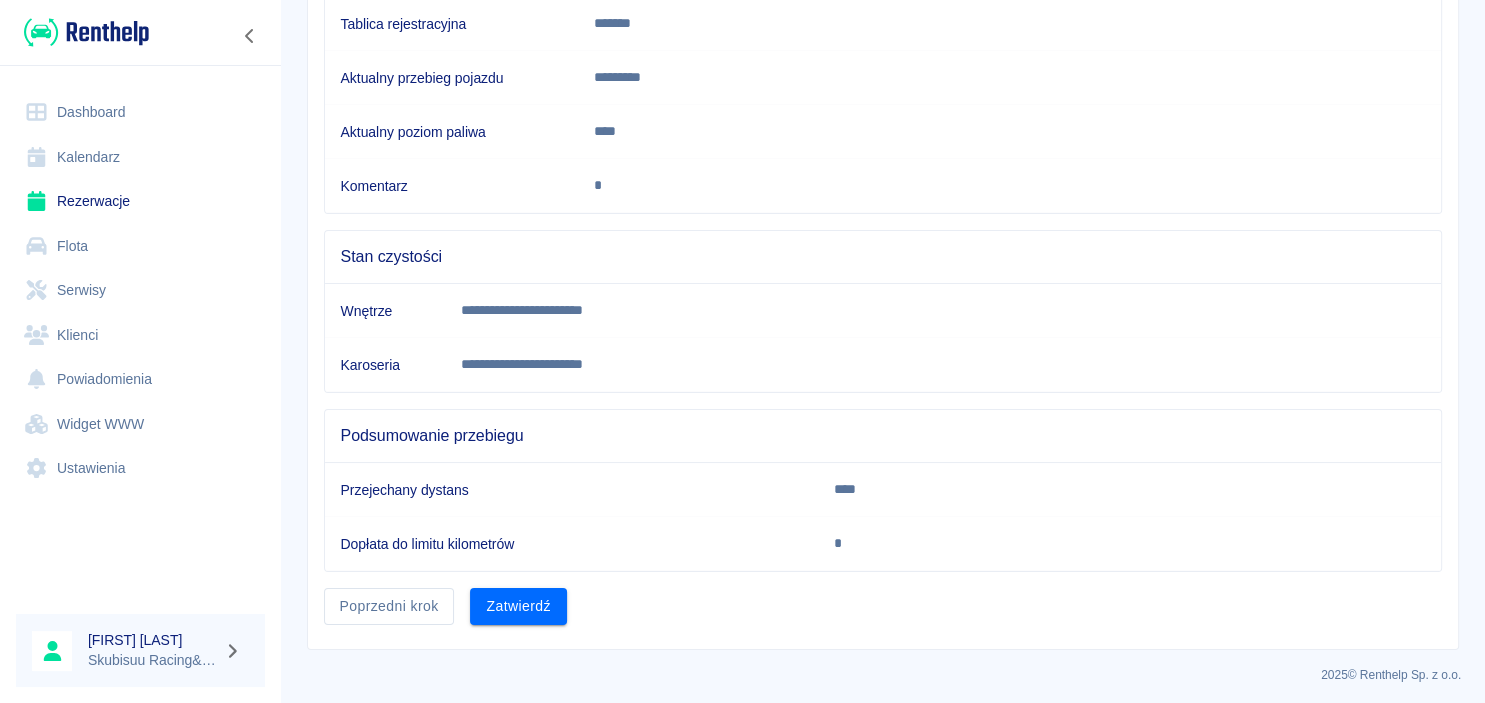 scroll, scrollTop: 0, scrollLeft: 0, axis: both 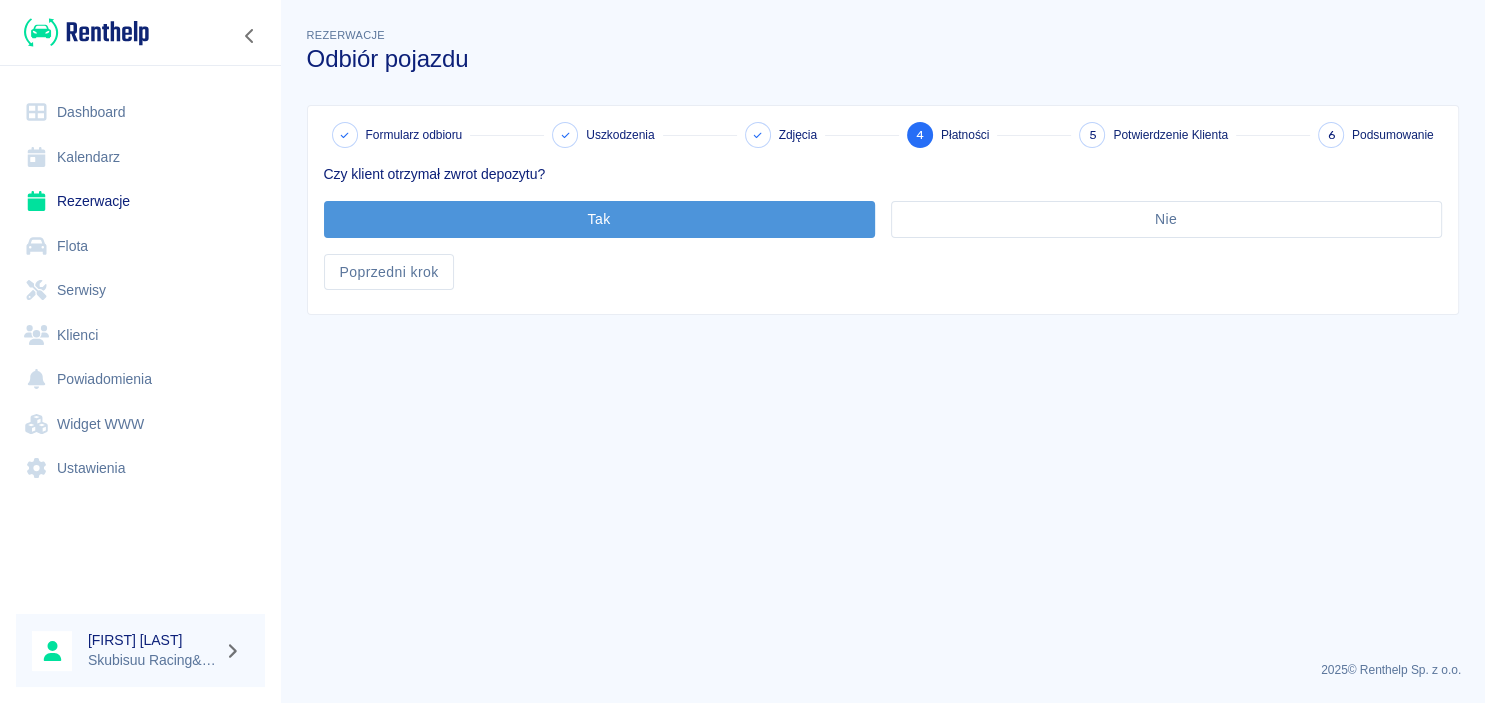 click on "Tak" at bounding box center (599, 219) 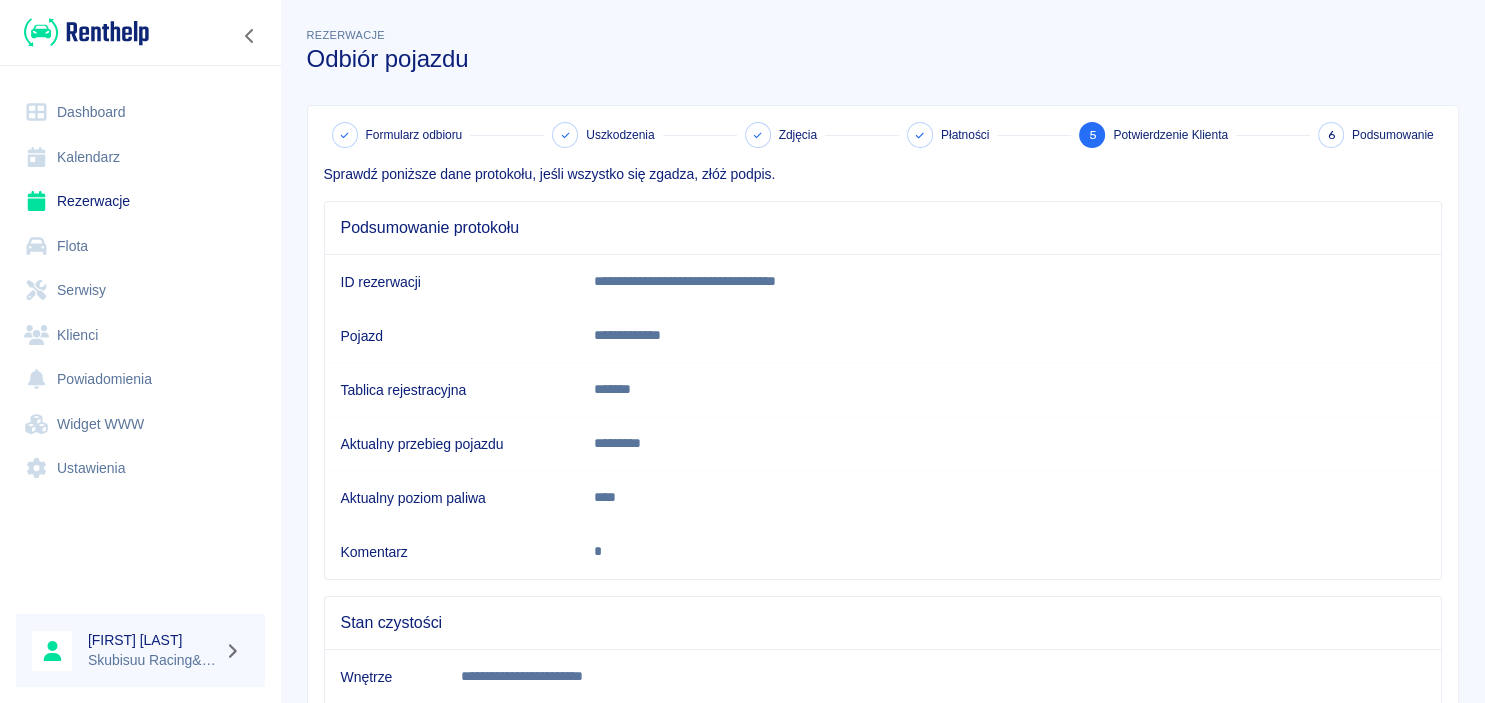 click on "Sprawdź poniższe dane protokołu, jeśli wszystko się zgadza, złóż podpis." at bounding box center (883, 174) 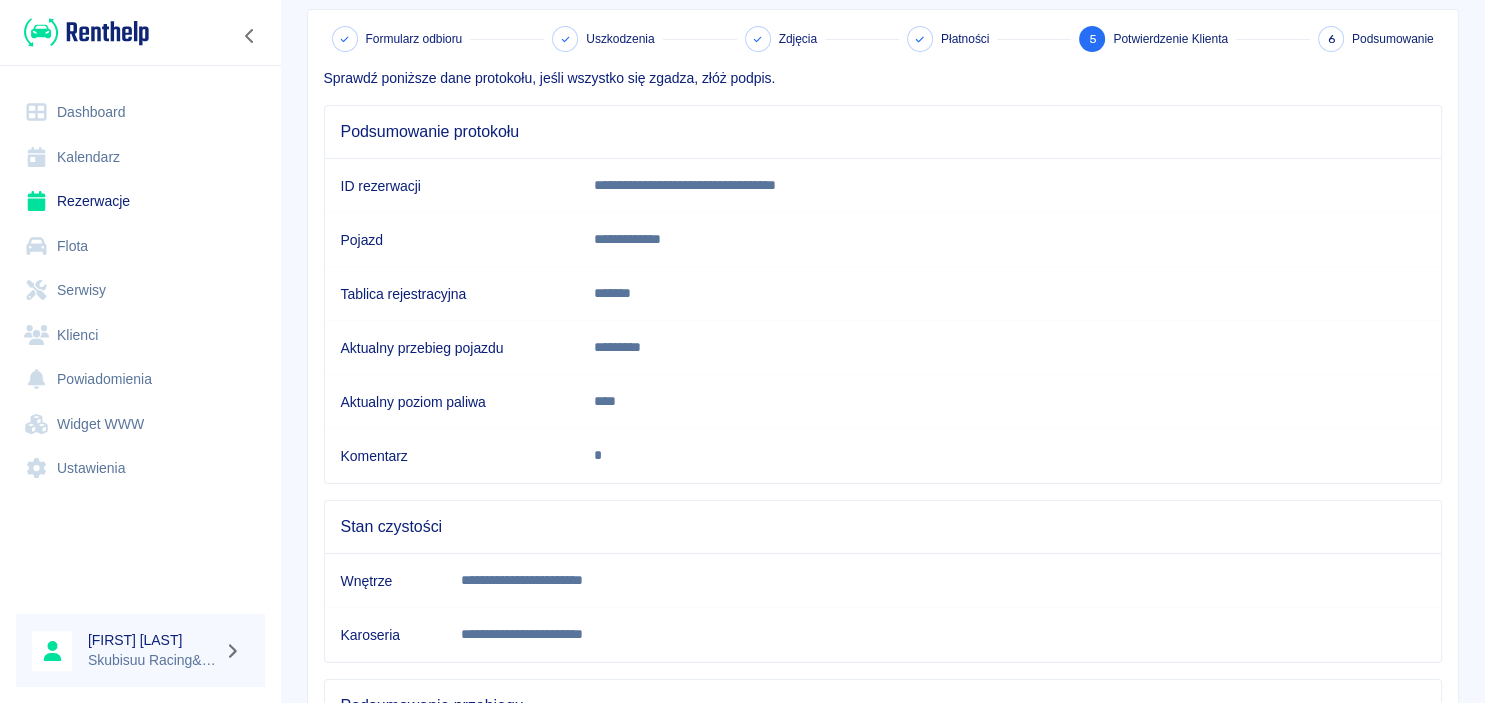 click on "****" at bounding box center (909, 401) 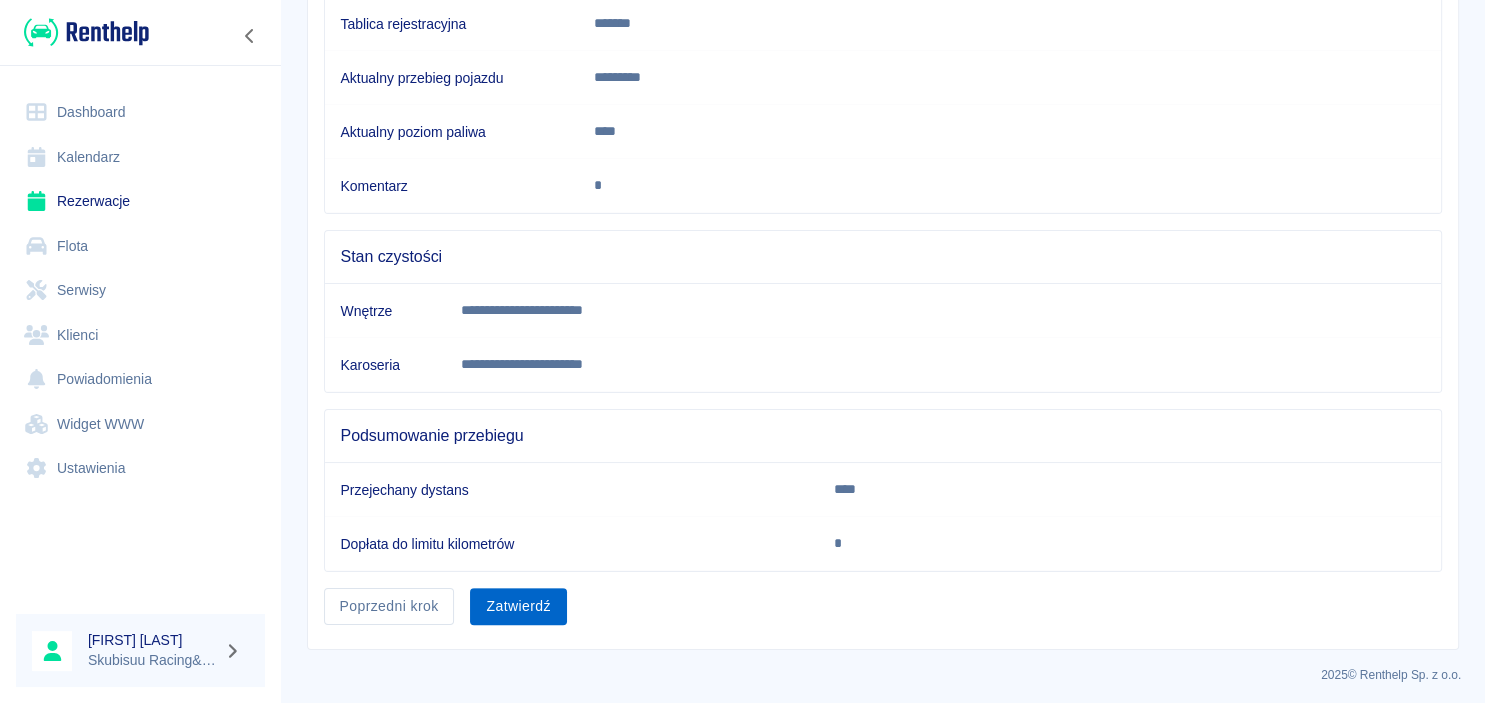 click on "Zatwierdź" at bounding box center [518, 606] 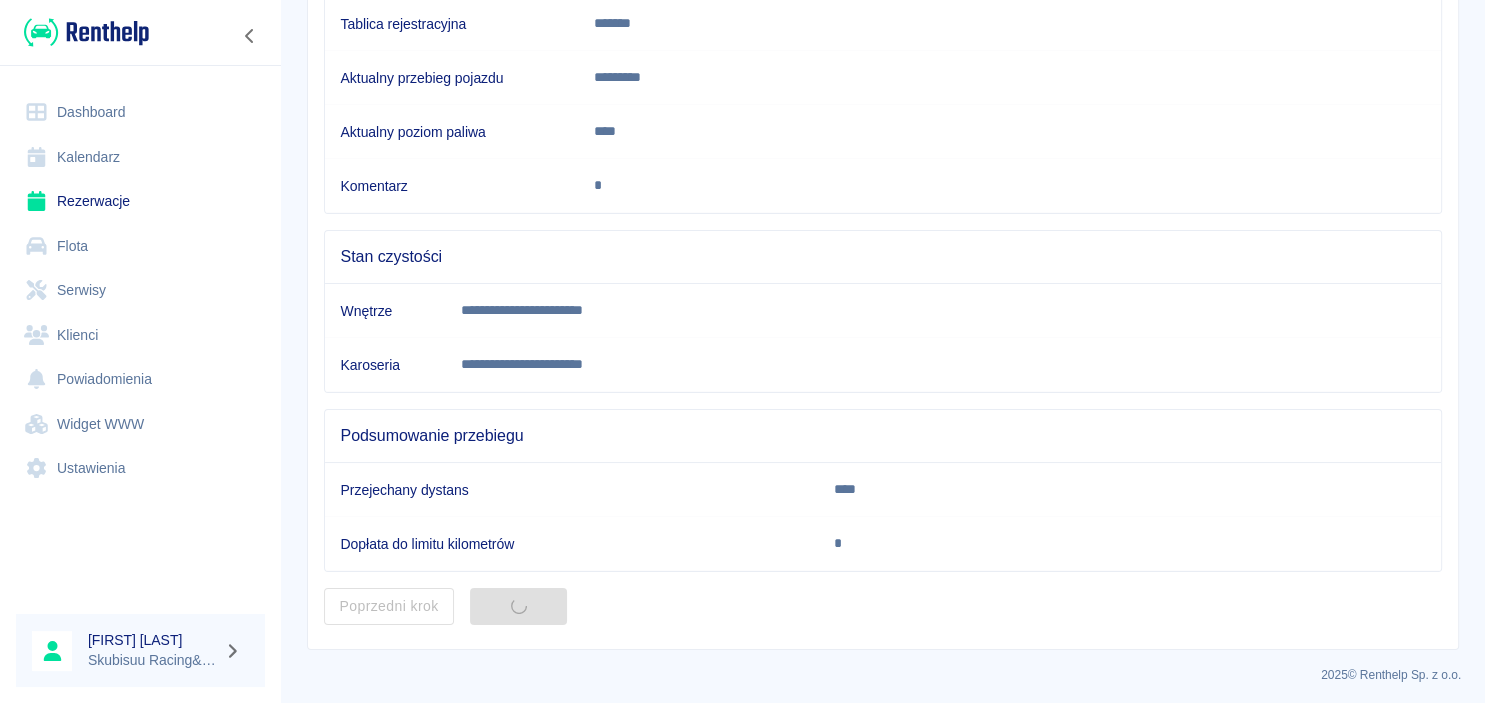 scroll, scrollTop: 0, scrollLeft: 0, axis: both 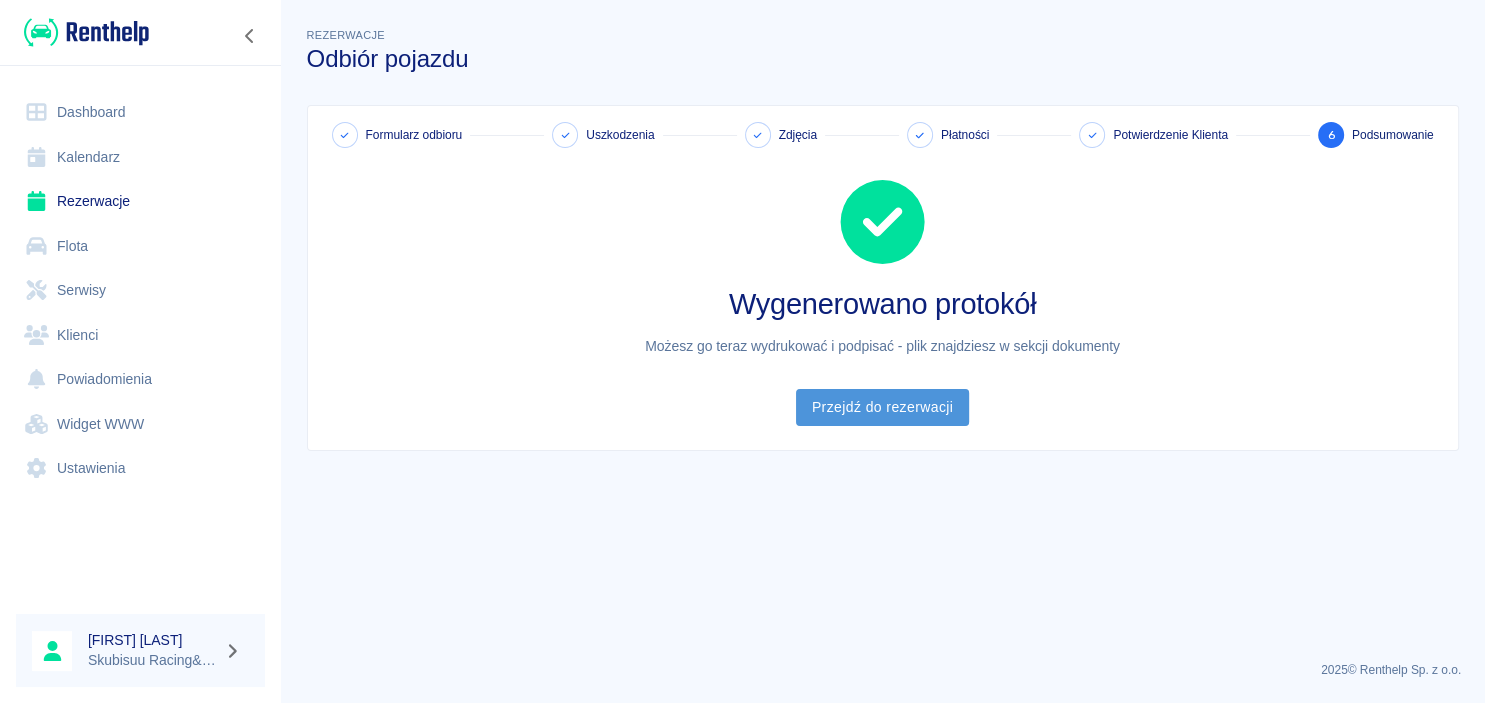 click on "Przejdź do rezerwacji" at bounding box center [882, 407] 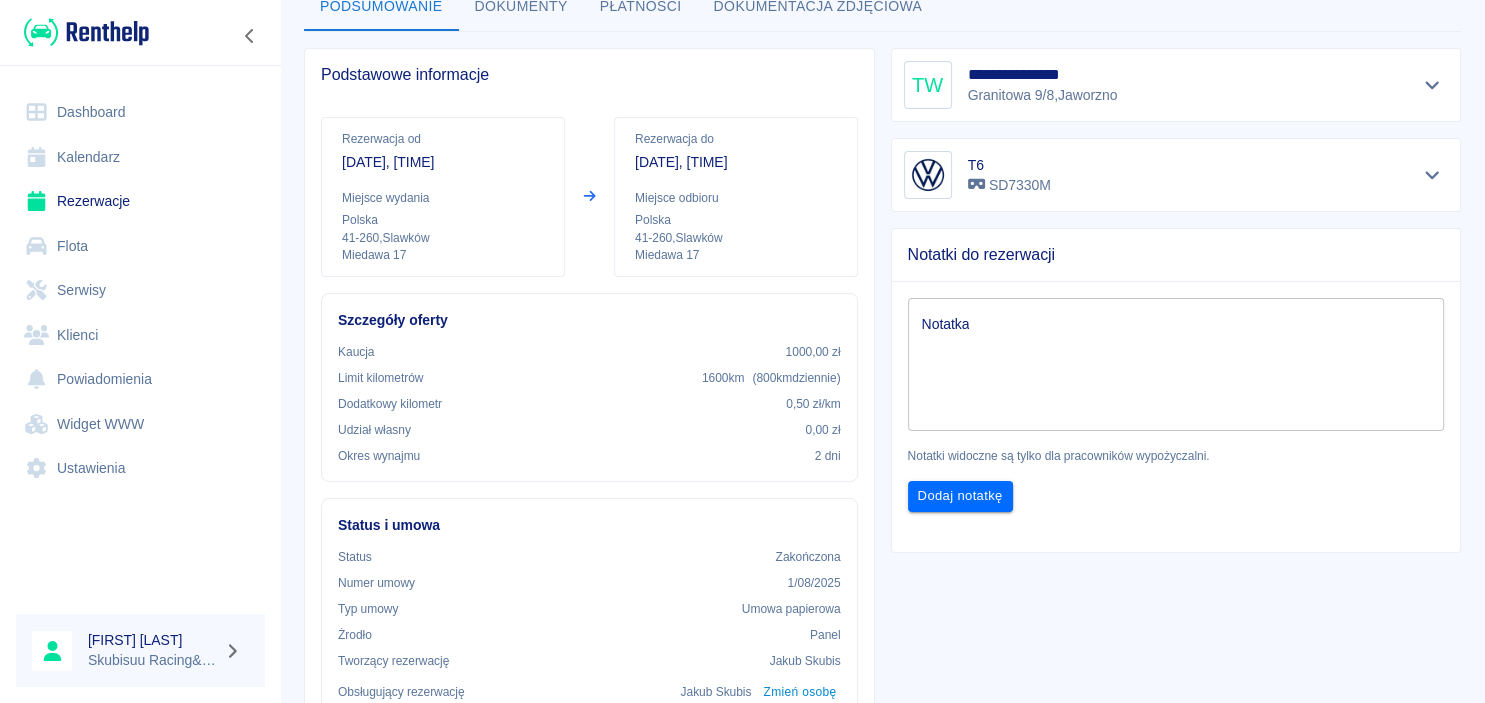 scroll, scrollTop: 0, scrollLeft: 0, axis: both 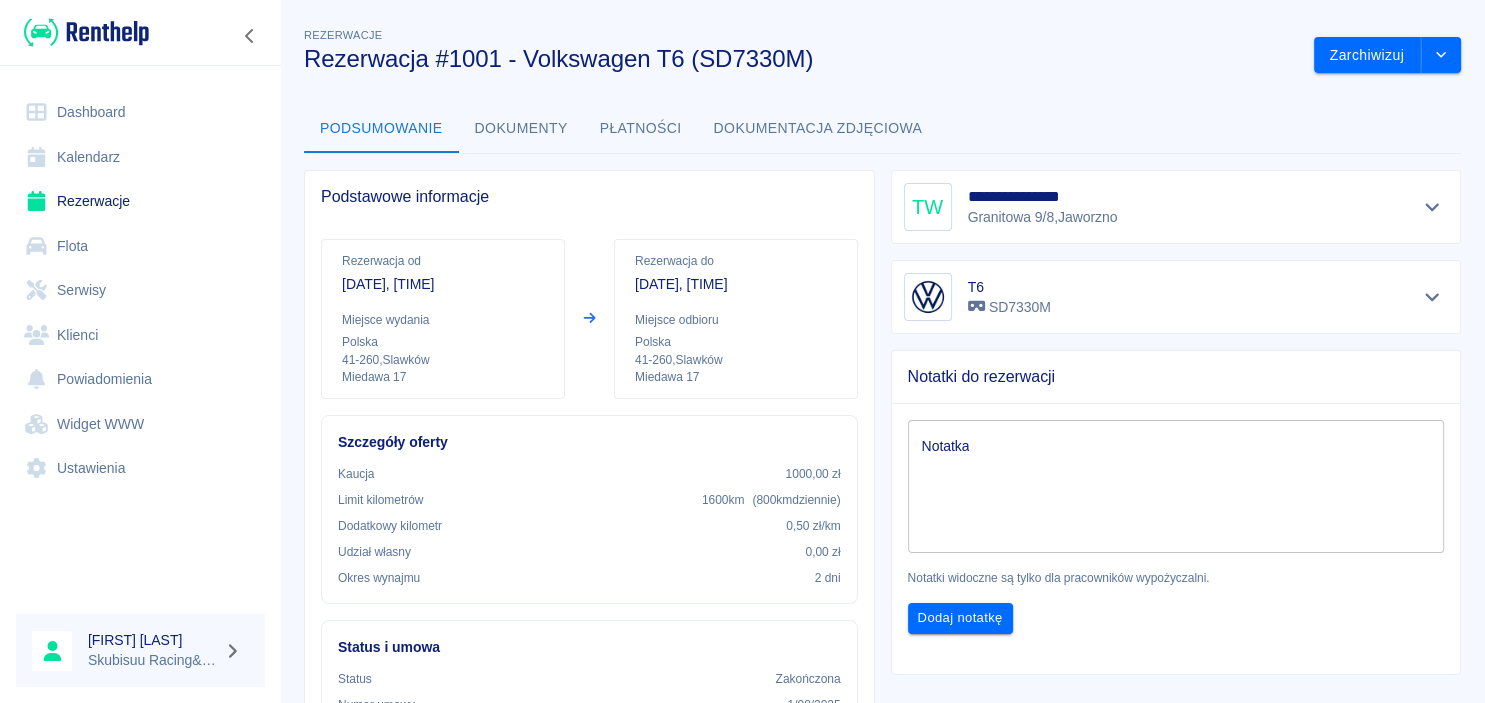 click on "Flota" at bounding box center (140, 246) 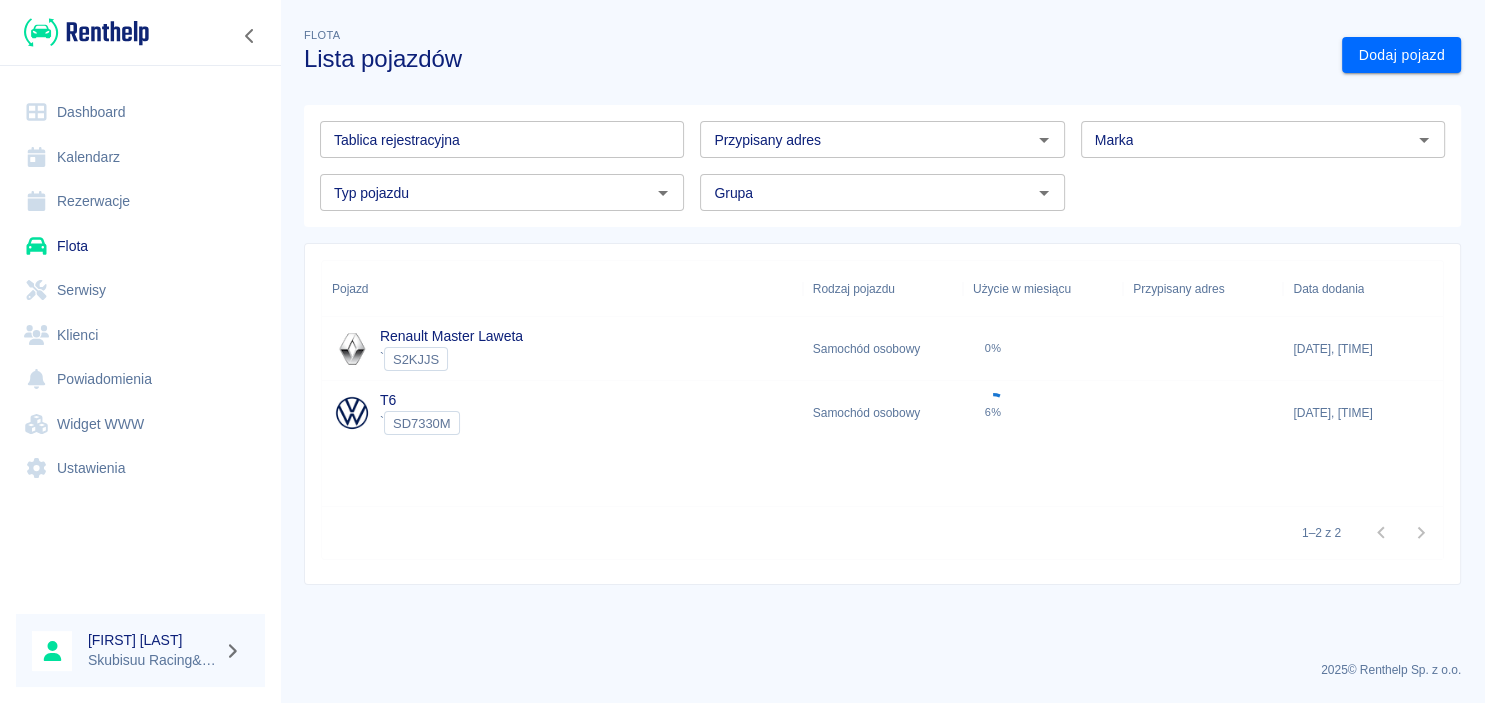click on "T6 ` SD7330M" at bounding box center (562, 413) 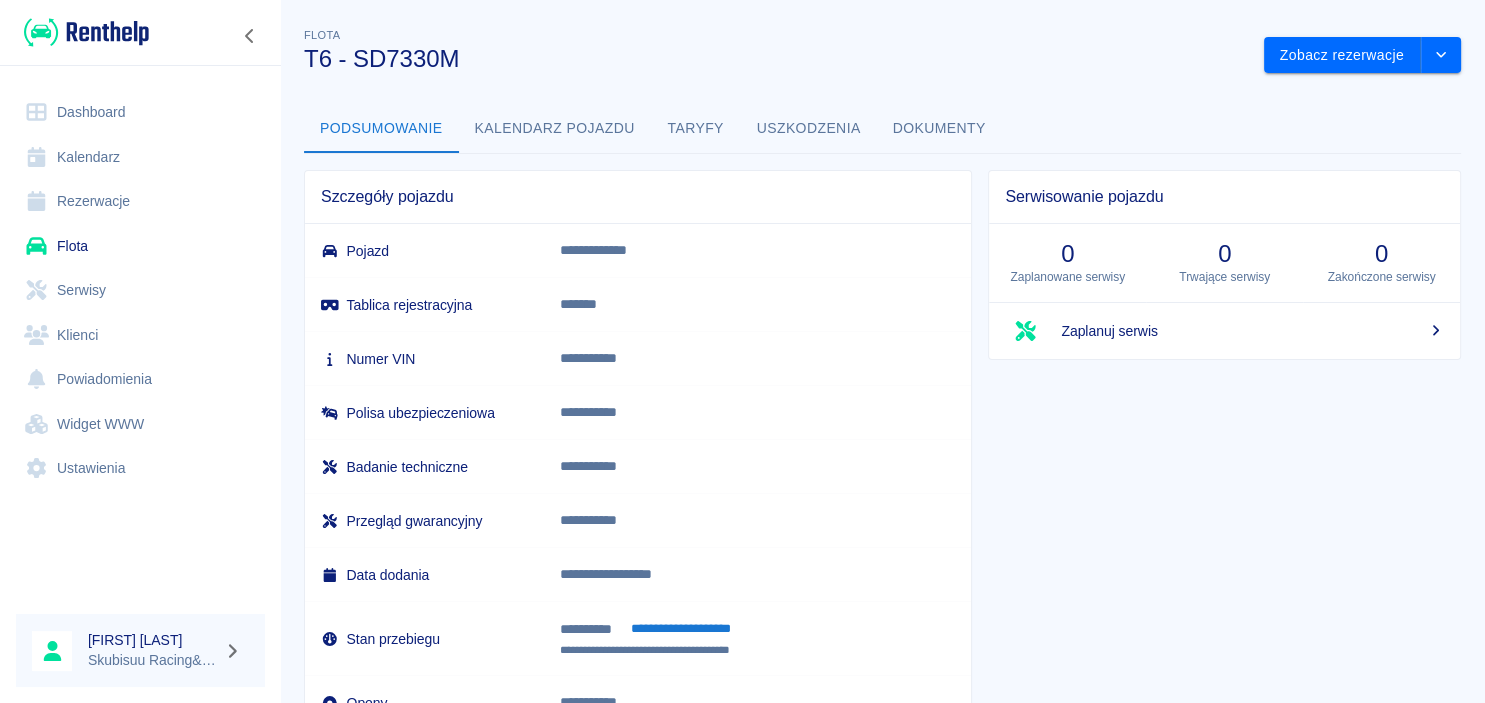 scroll, scrollTop: 137, scrollLeft: 0, axis: vertical 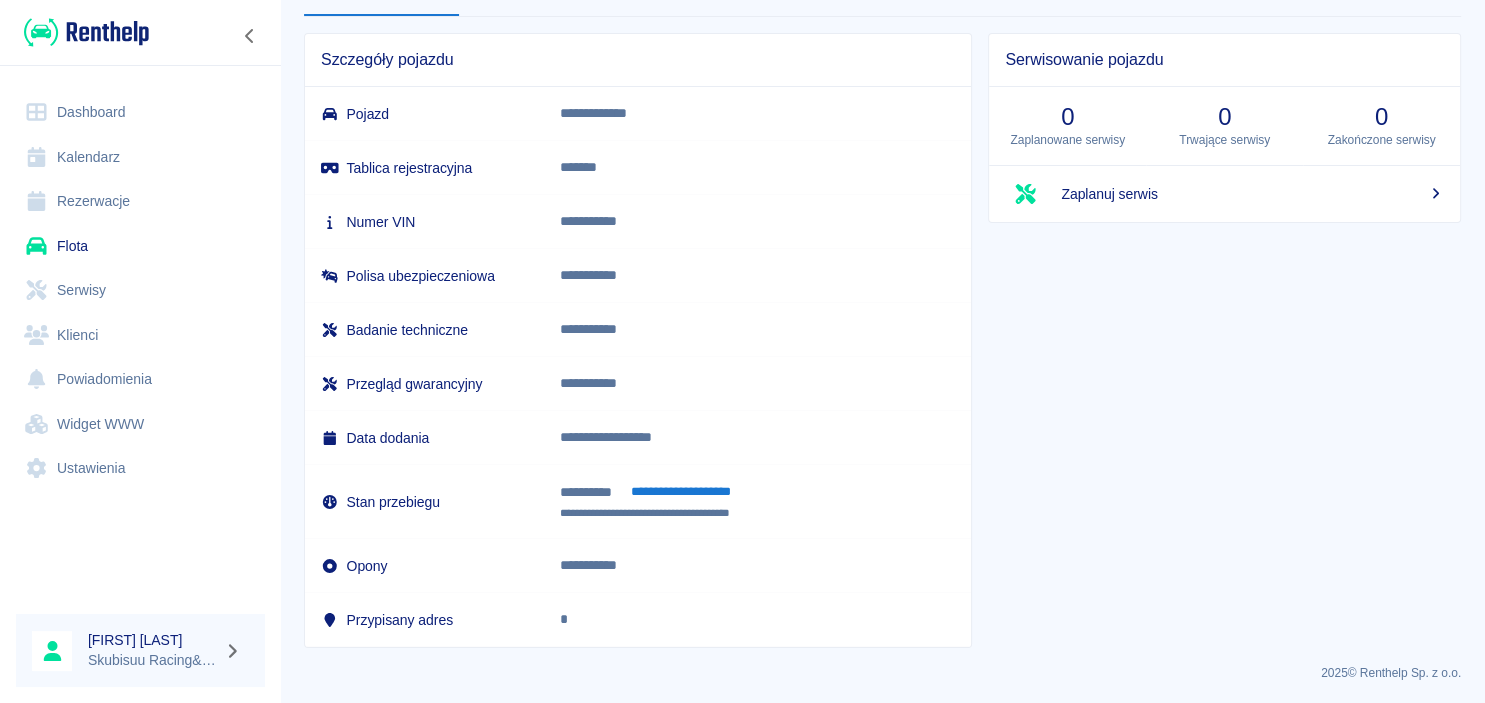 click on "**********" at bounding box center (681, 492) 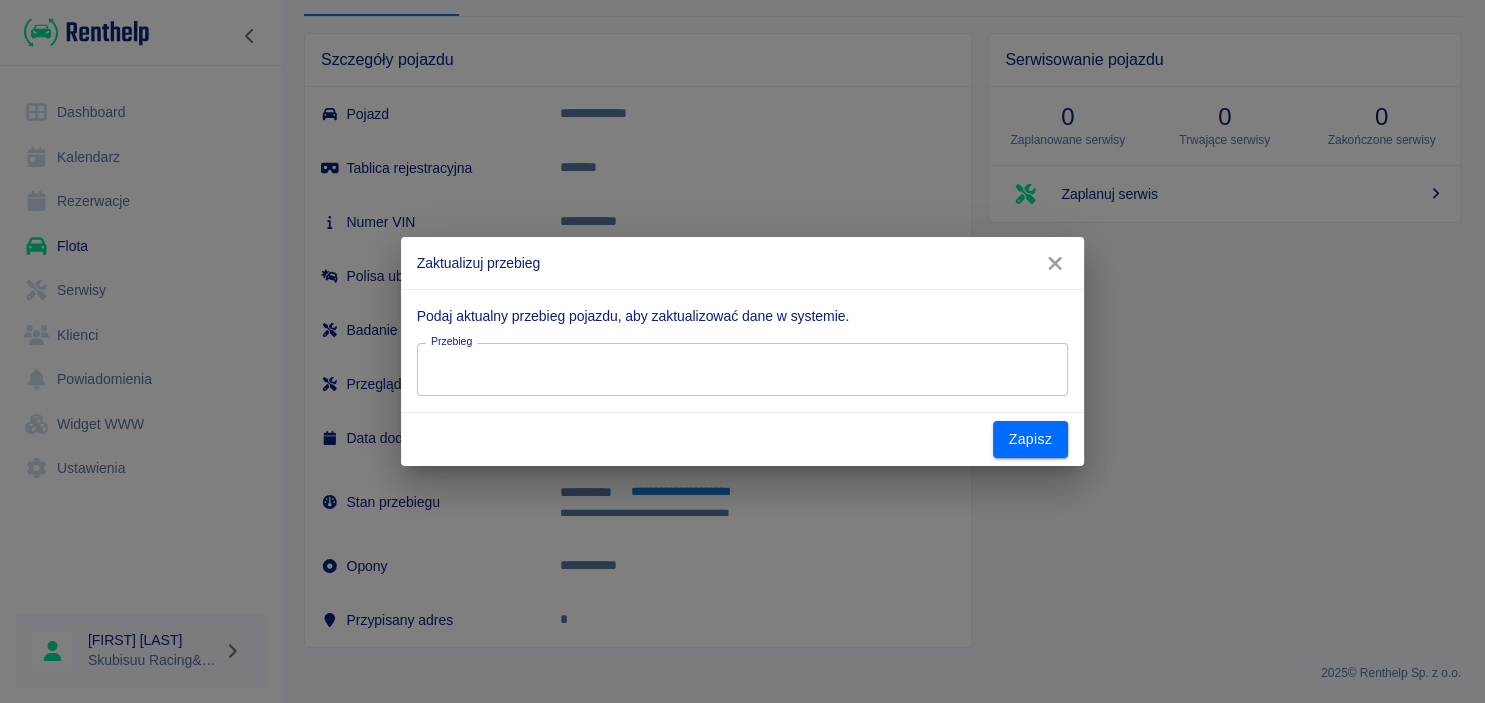click on "265192" at bounding box center [742, 369] 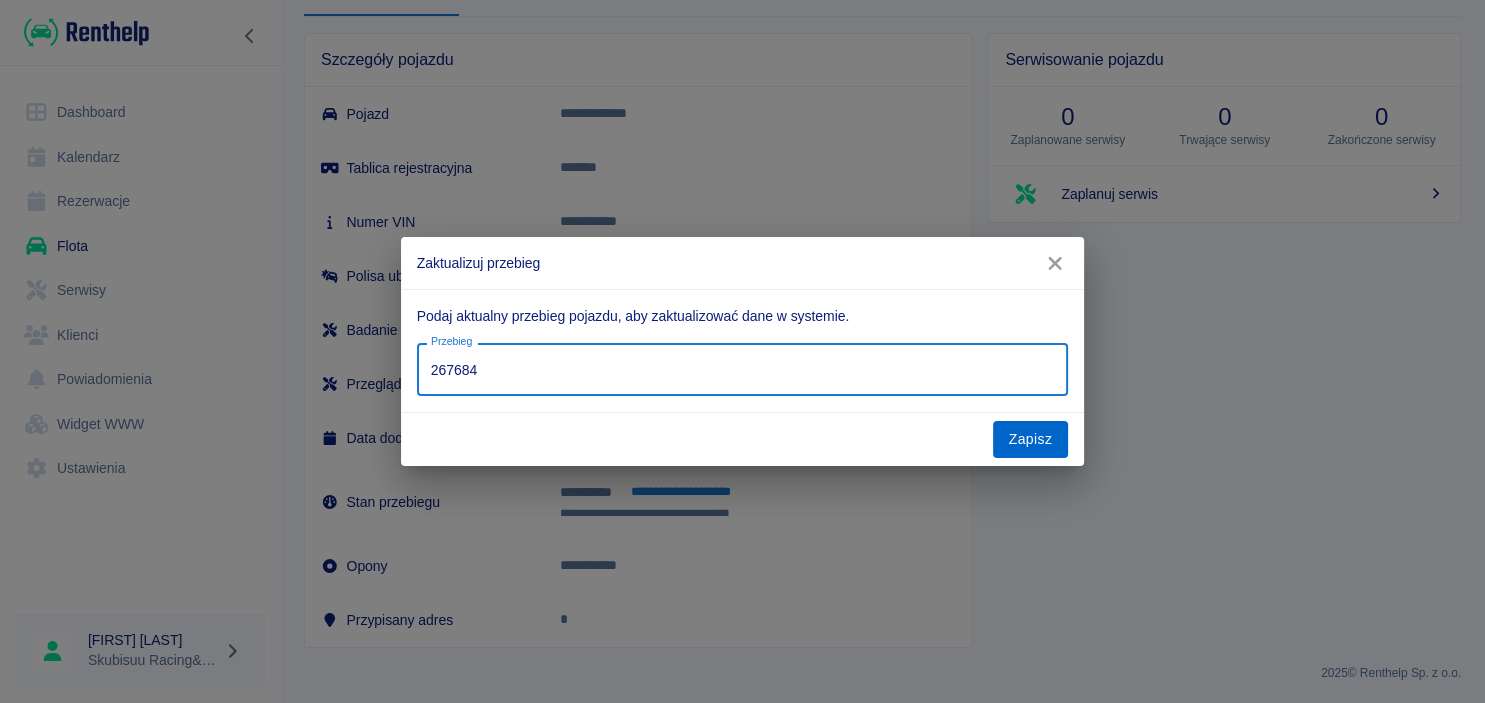 type on "267684" 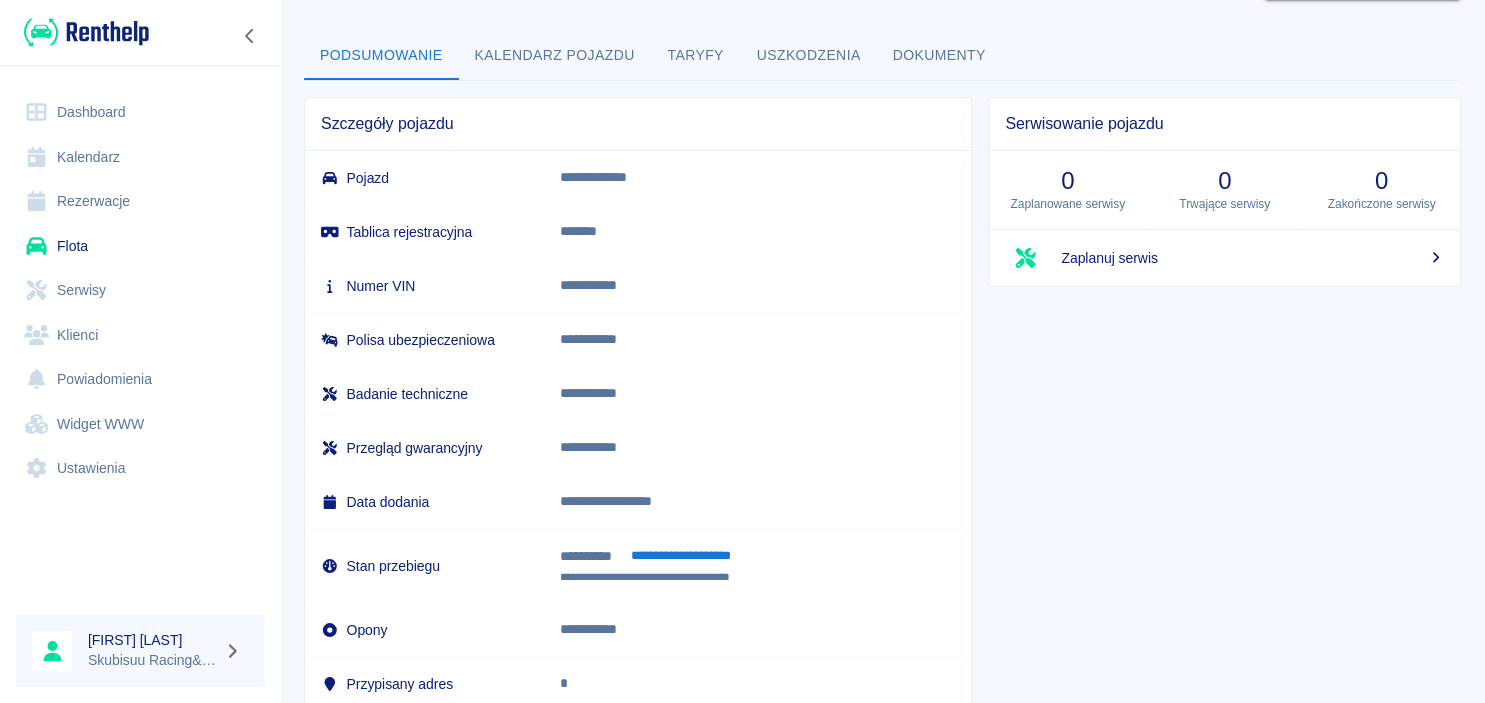 scroll, scrollTop: 0, scrollLeft: 0, axis: both 